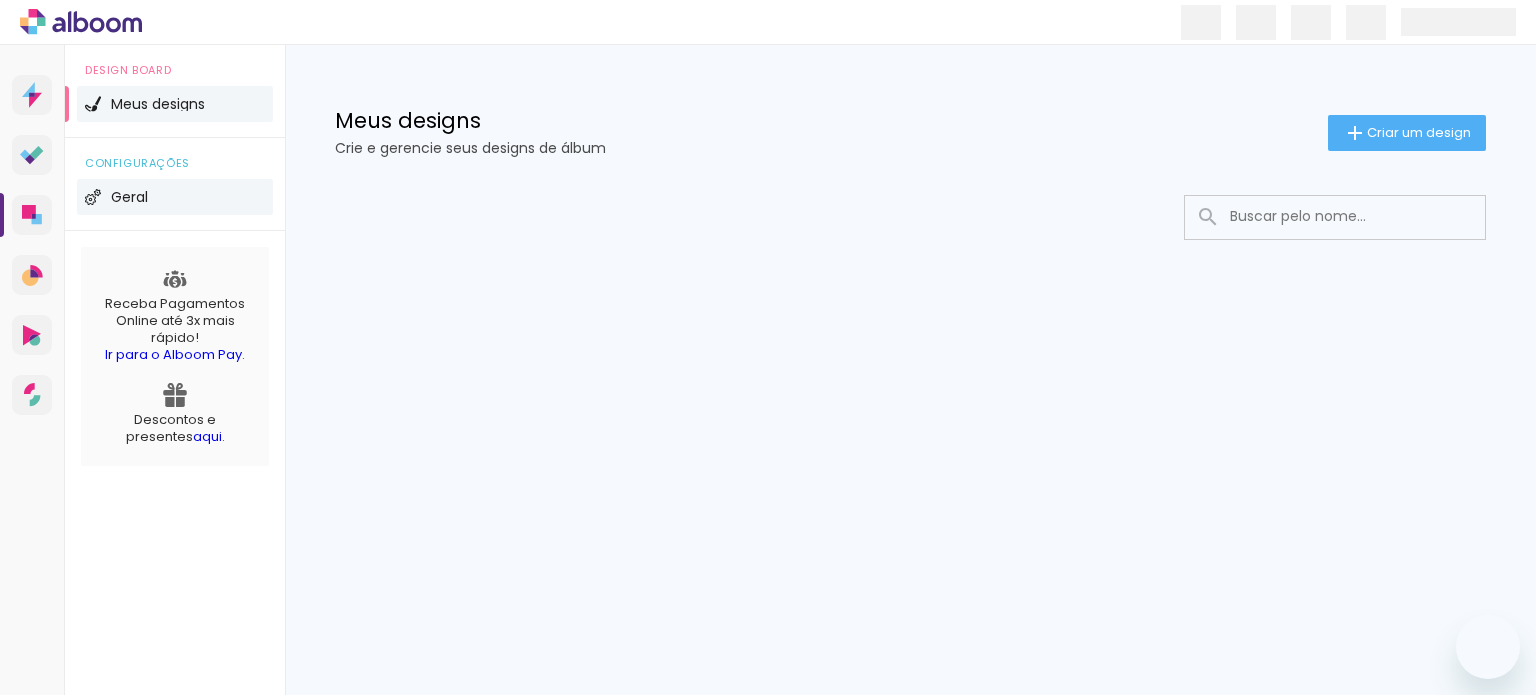 scroll, scrollTop: 0, scrollLeft: 0, axis: both 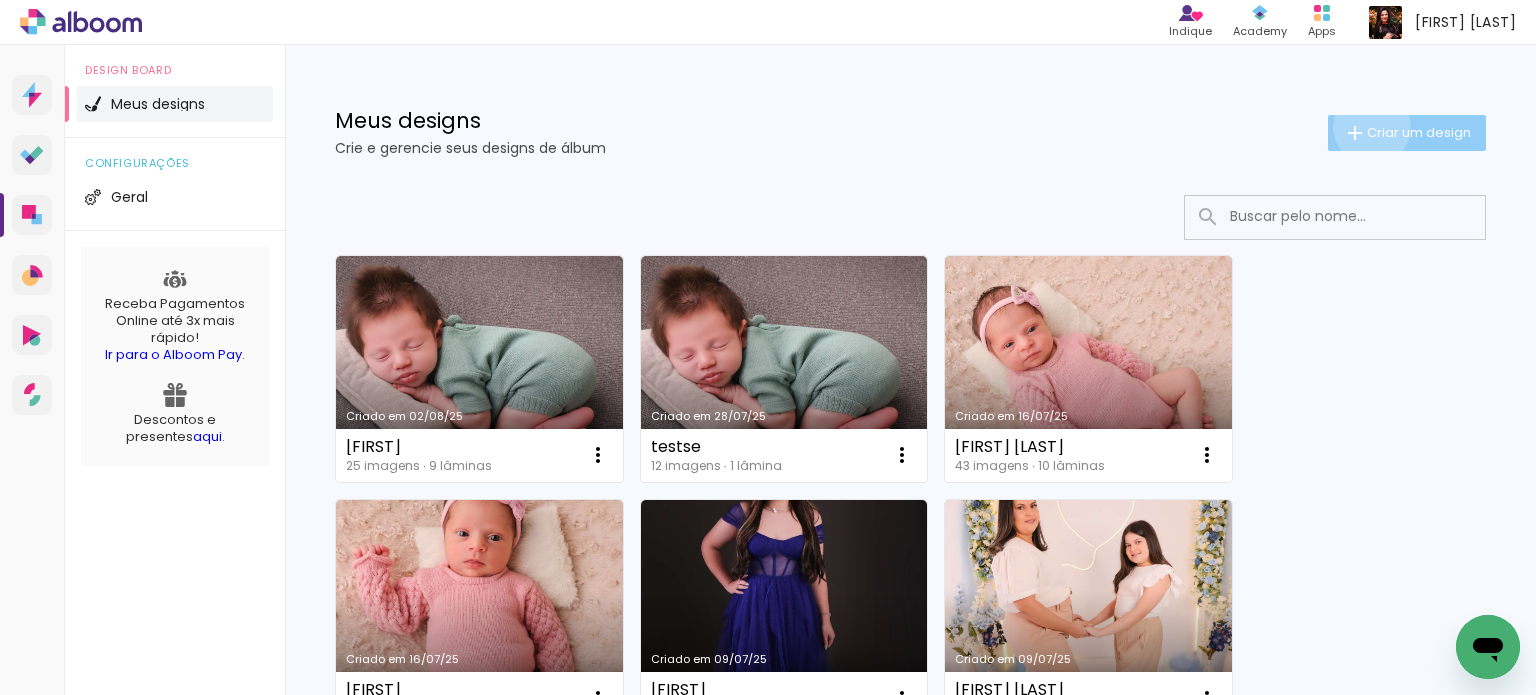 click on "Criar um design" 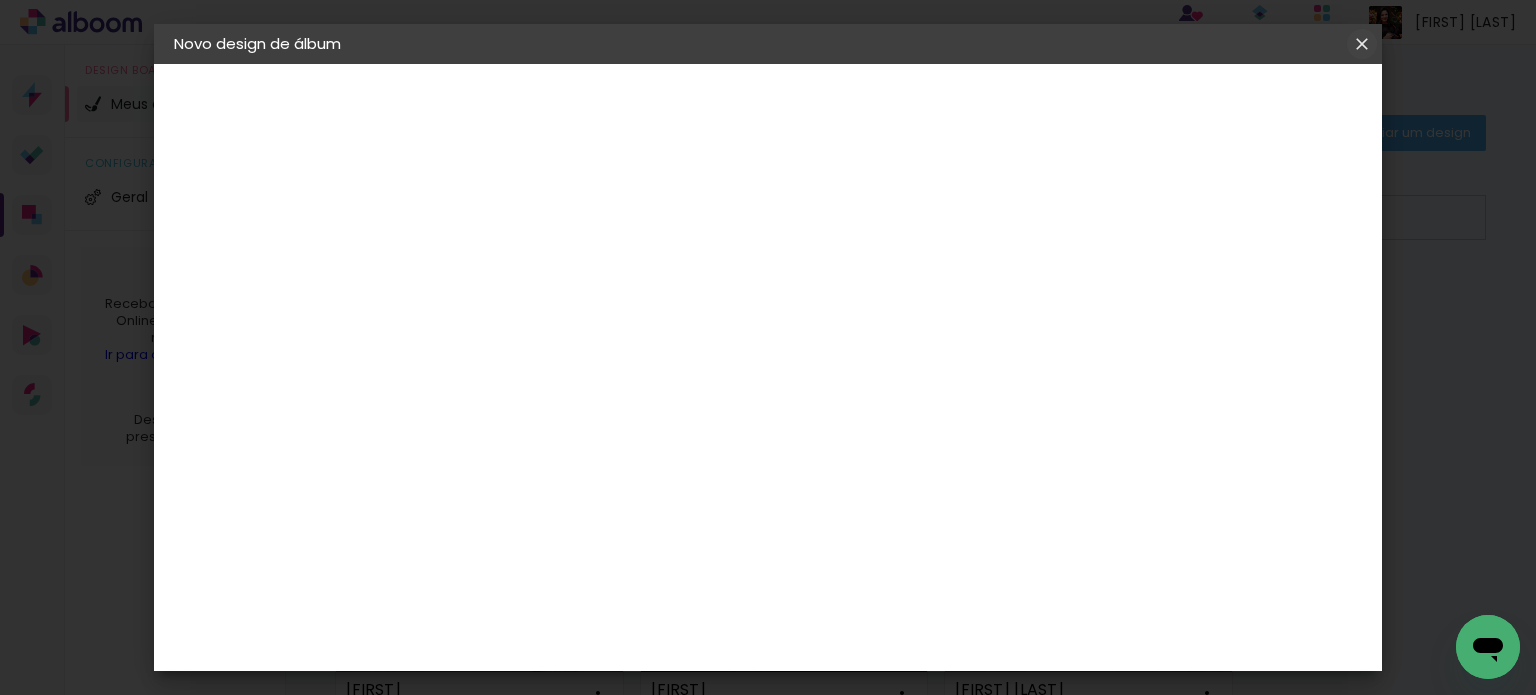 click at bounding box center (0, 0) 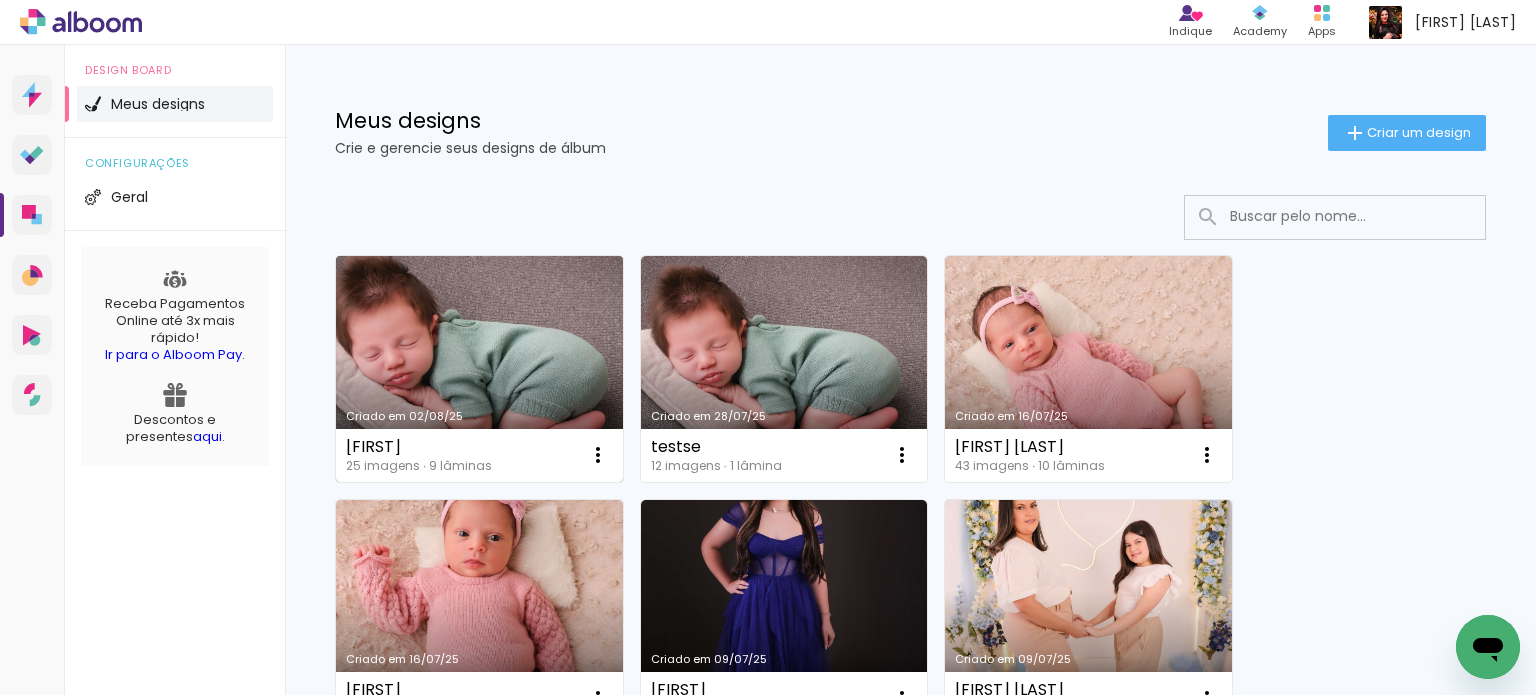 click on "Criado em 02/08/25" at bounding box center (479, 369) 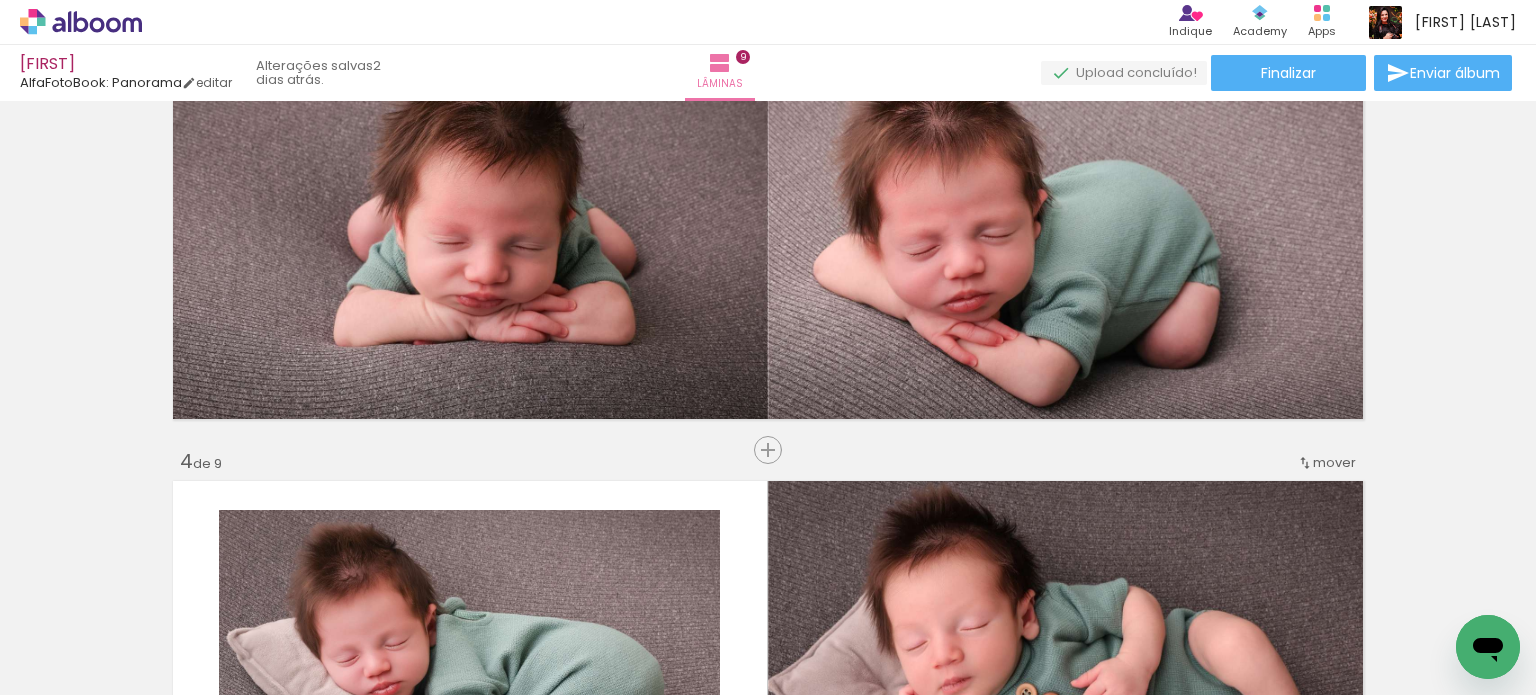 scroll, scrollTop: 1100, scrollLeft: 0, axis: vertical 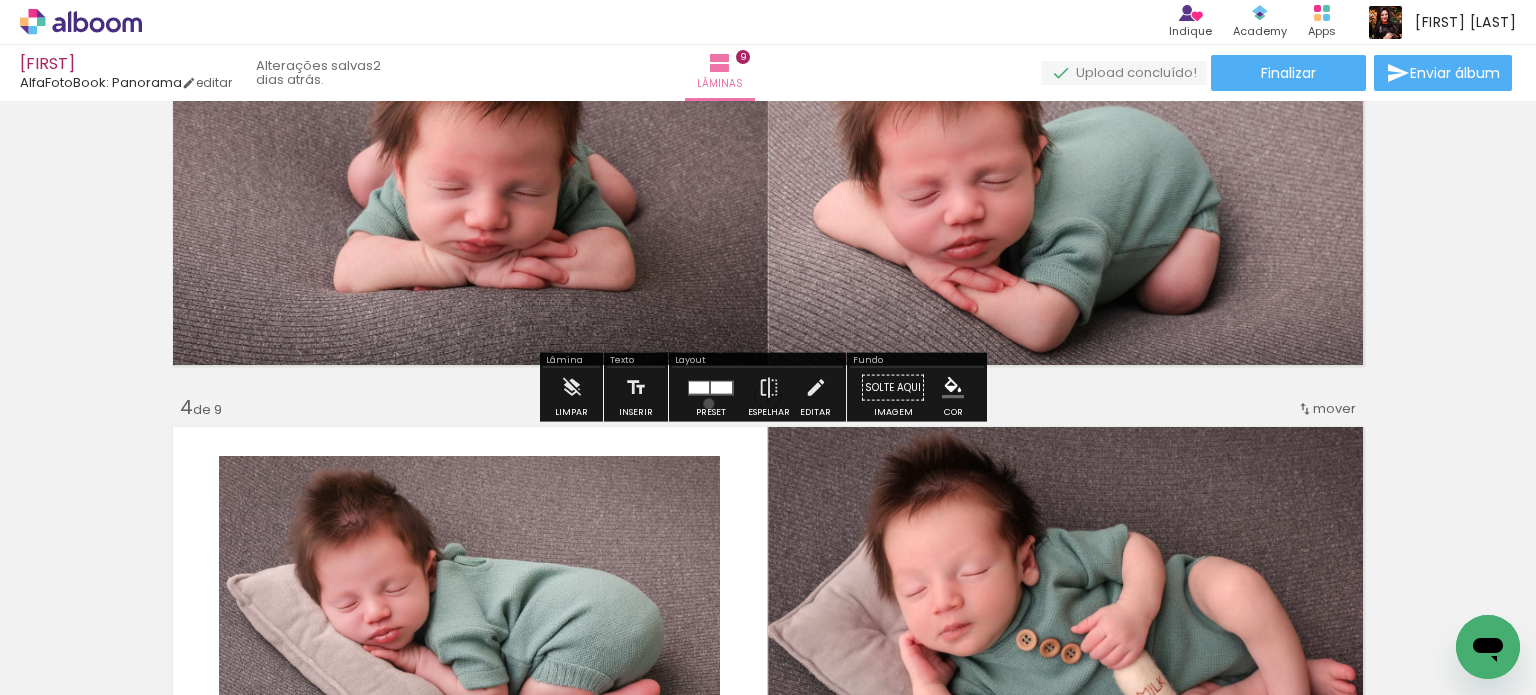 click at bounding box center (711, 388) 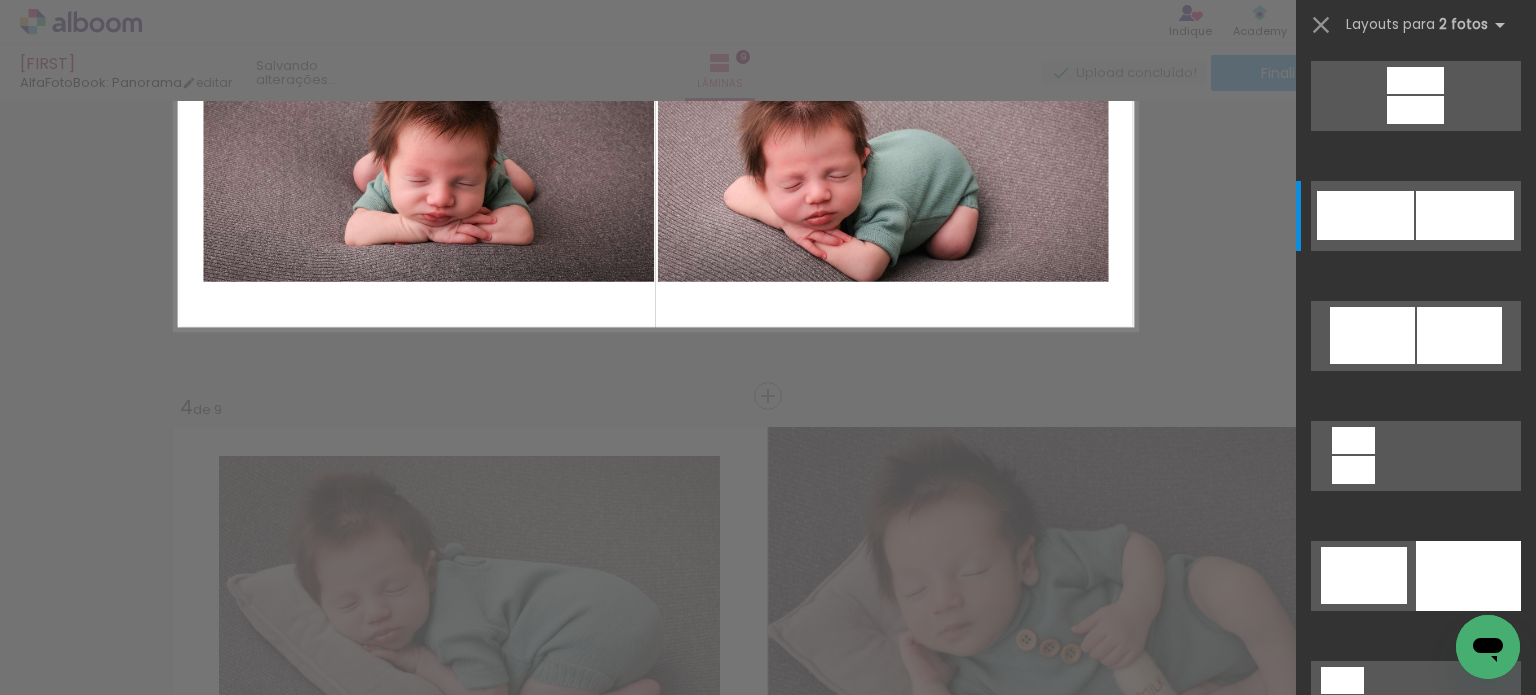 scroll, scrollTop: 120, scrollLeft: 0, axis: vertical 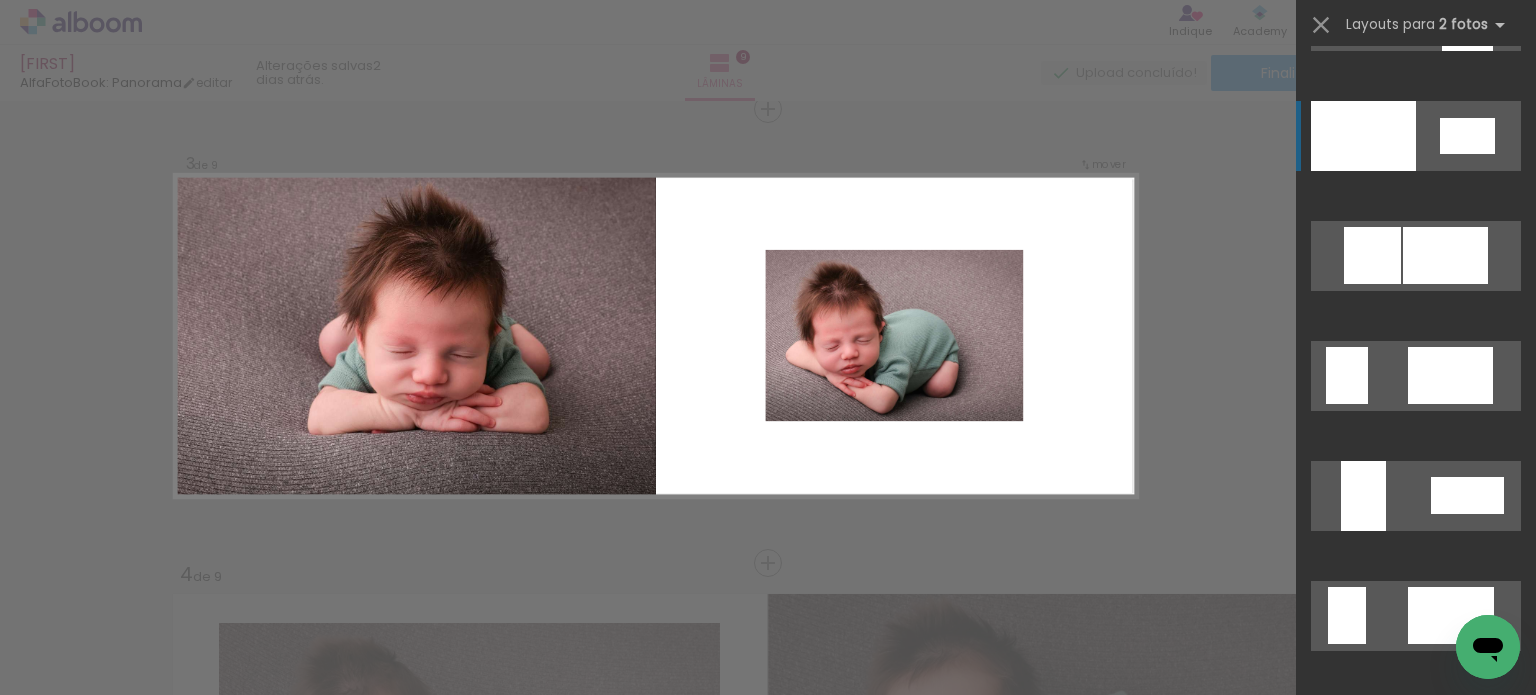 click at bounding box center [1416, 256] 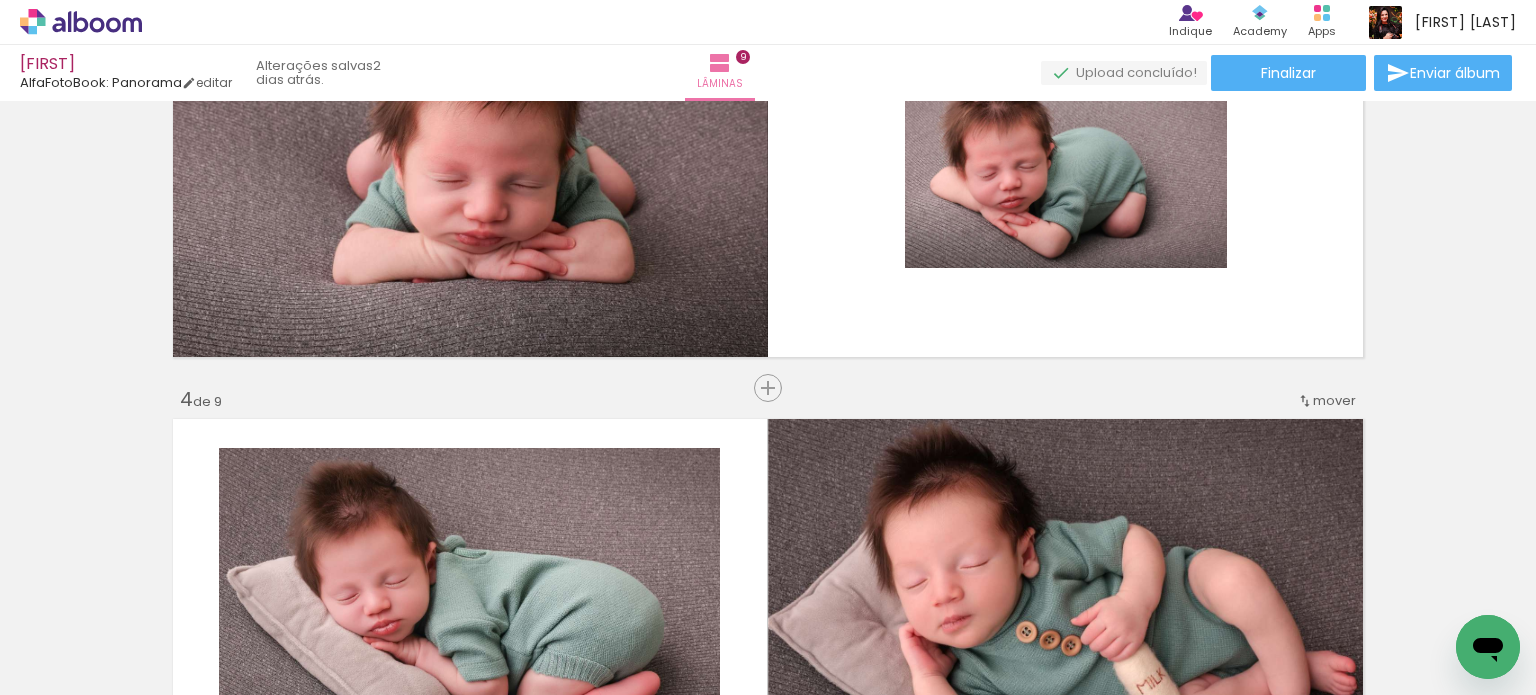 scroll, scrollTop: 1433, scrollLeft: 0, axis: vertical 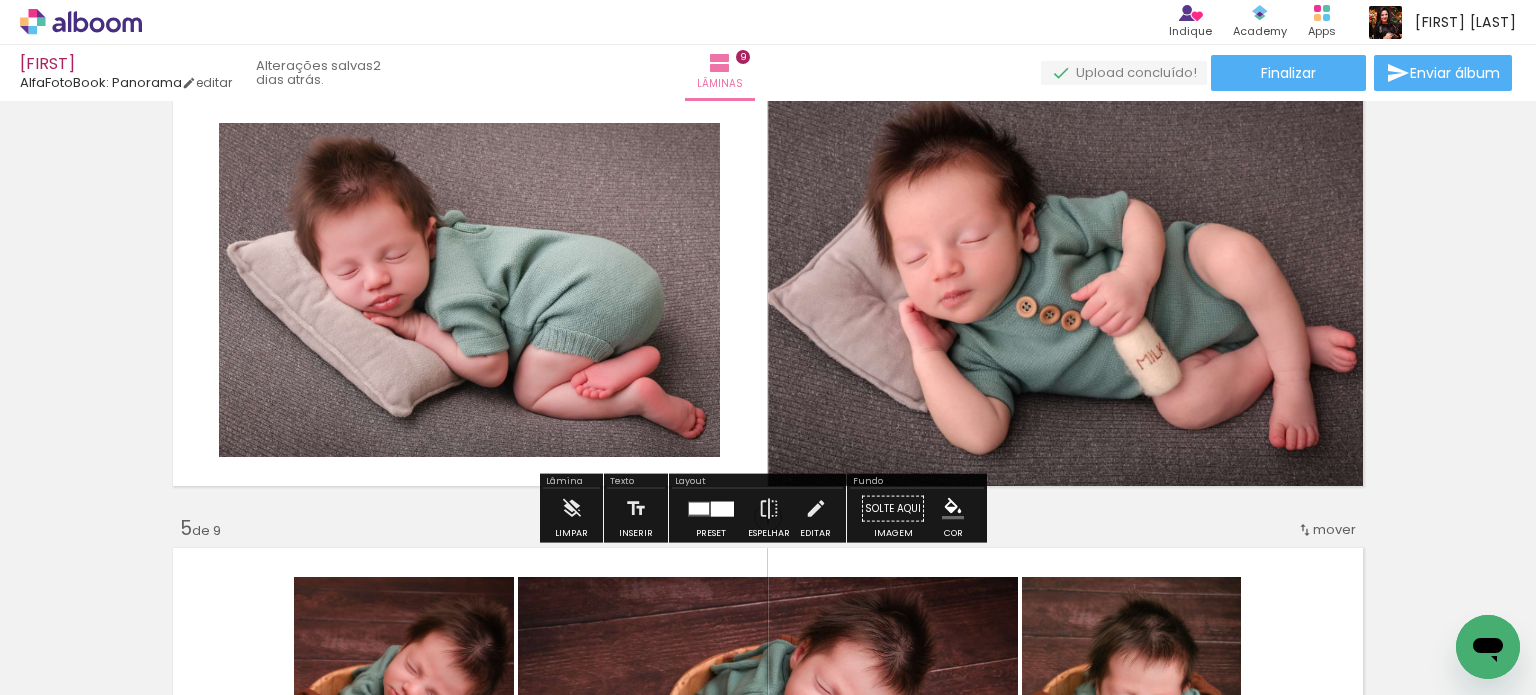 click 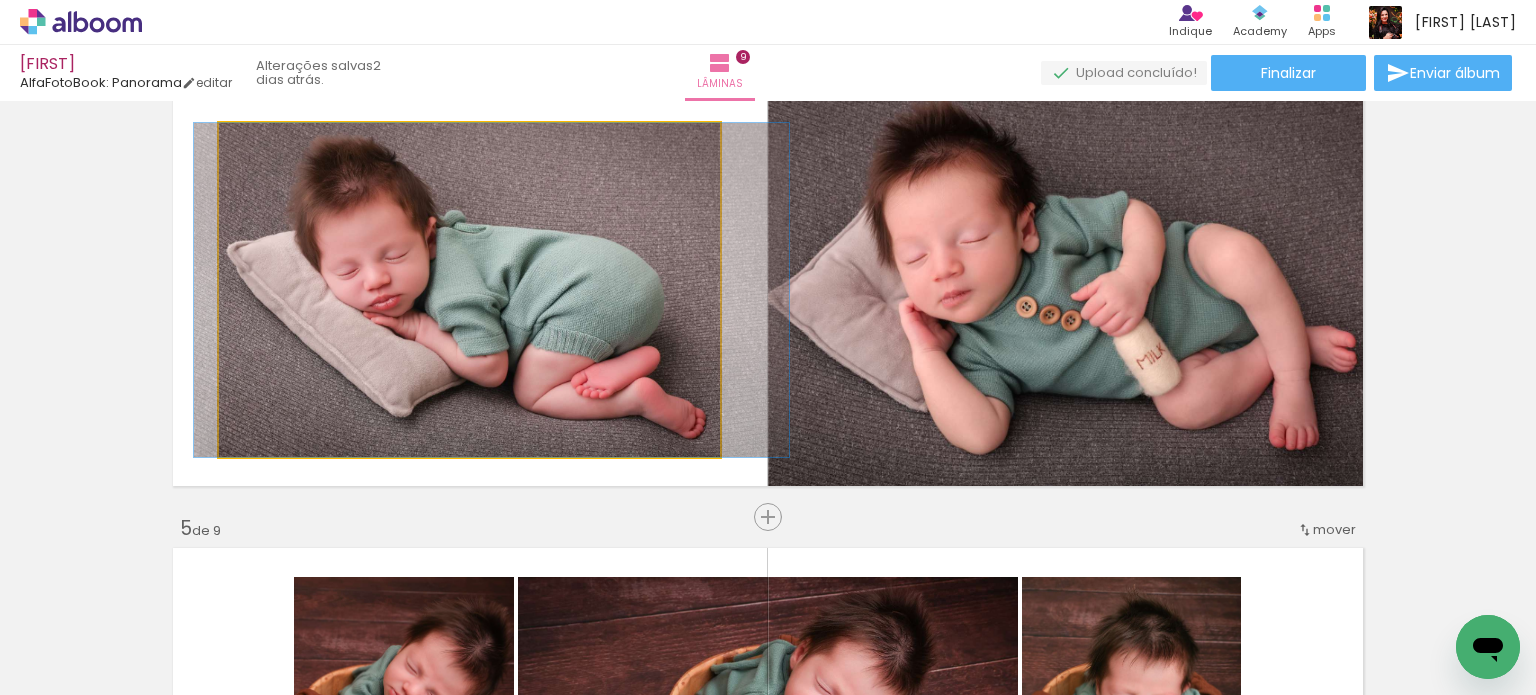 click 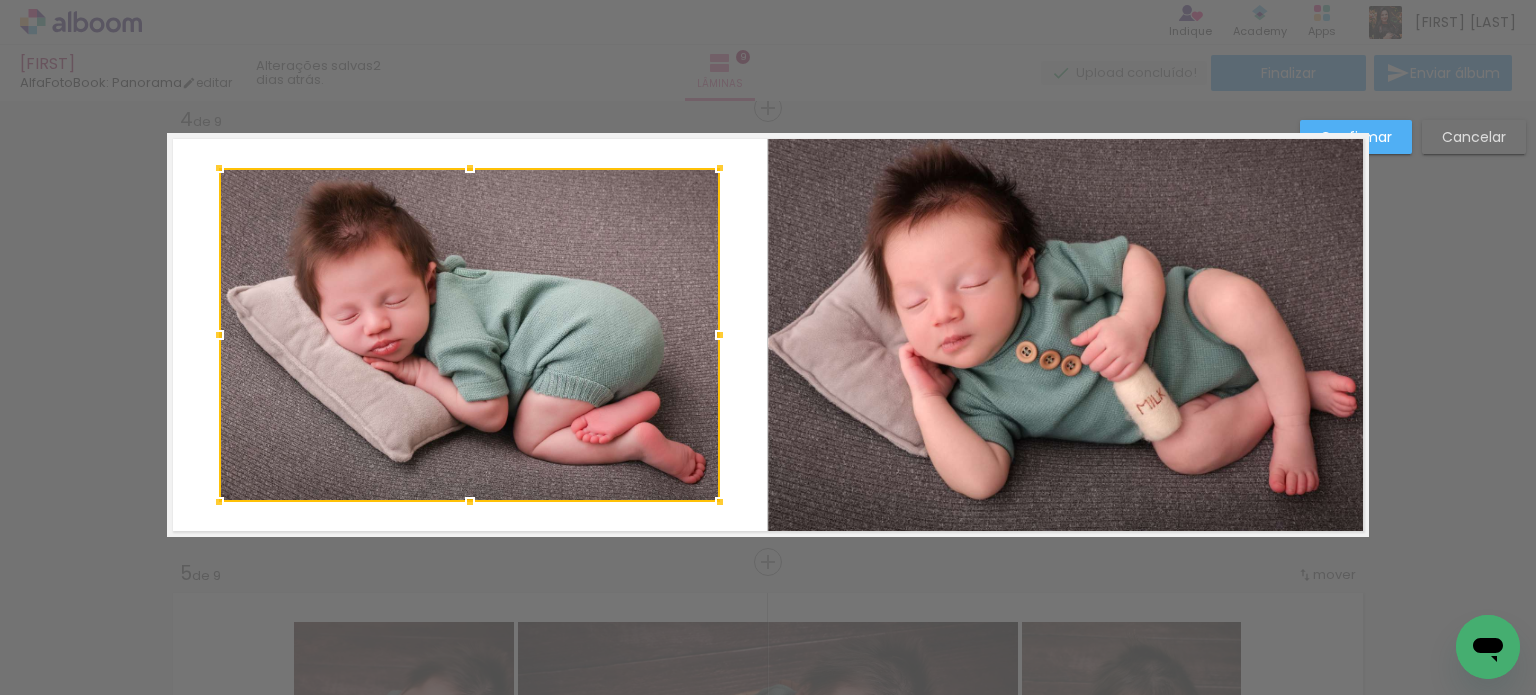 scroll, scrollTop: 1387, scrollLeft: 0, axis: vertical 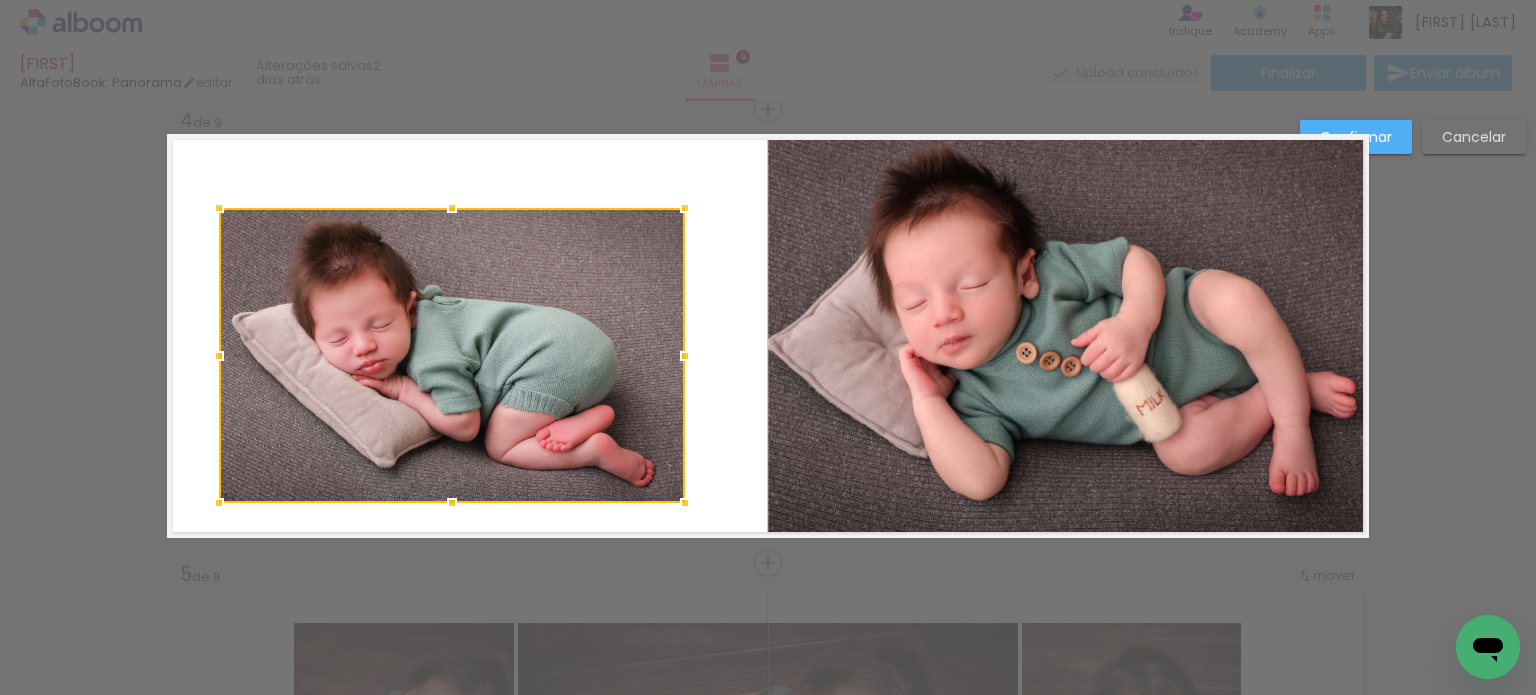 drag, startPoint x: 712, startPoint y: 168, endPoint x: 674, endPoint y: 209, distance: 55.9017 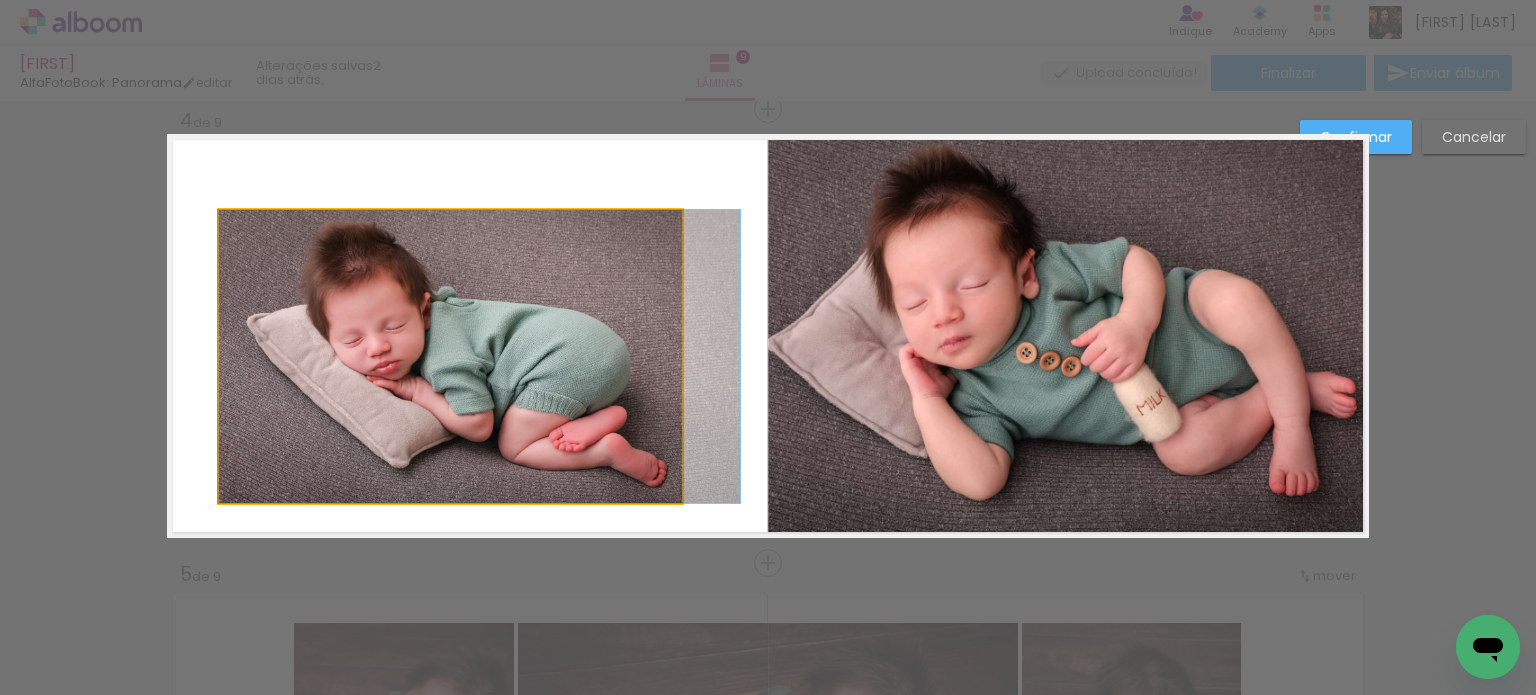 drag, startPoint x: 598, startPoint y: 283, endPoint x: 616, endPoint y: 221, distance: 64.56005 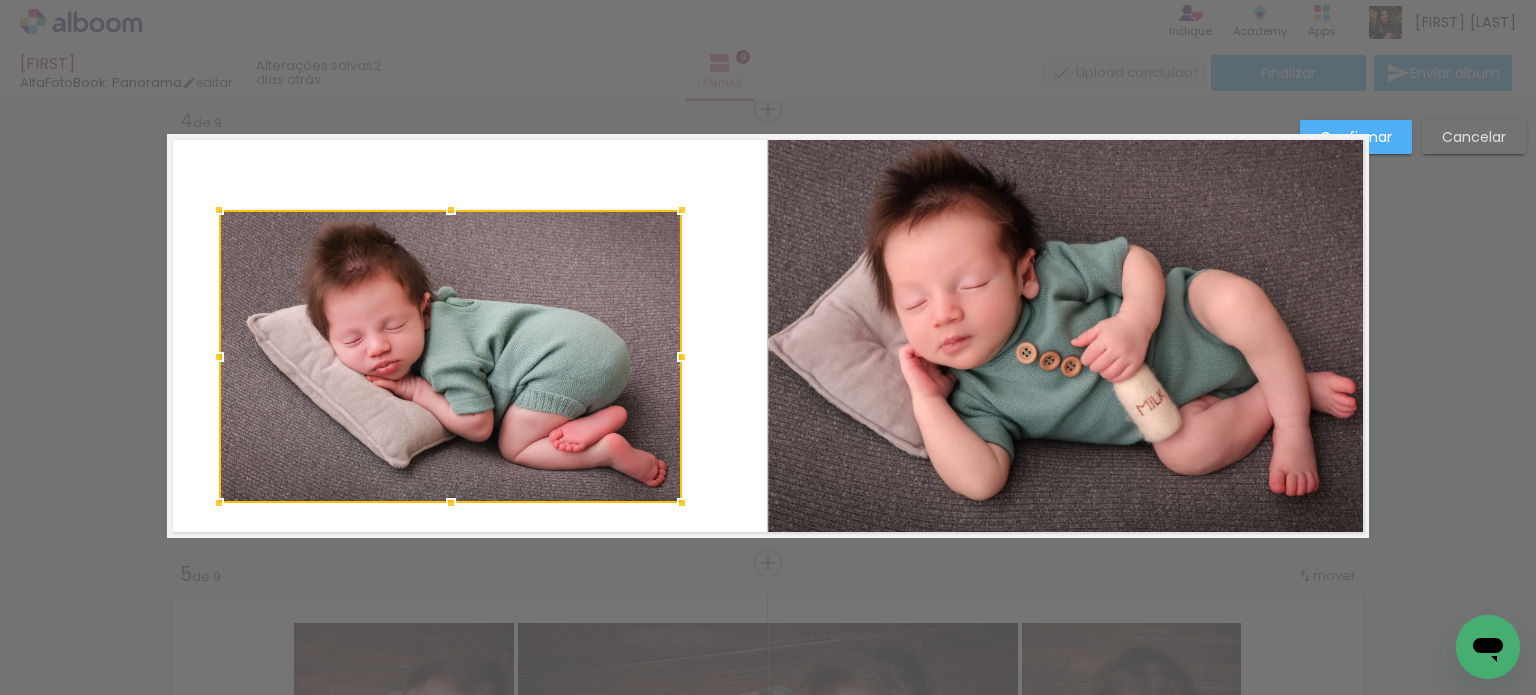 click at bounding box center [768, 336] 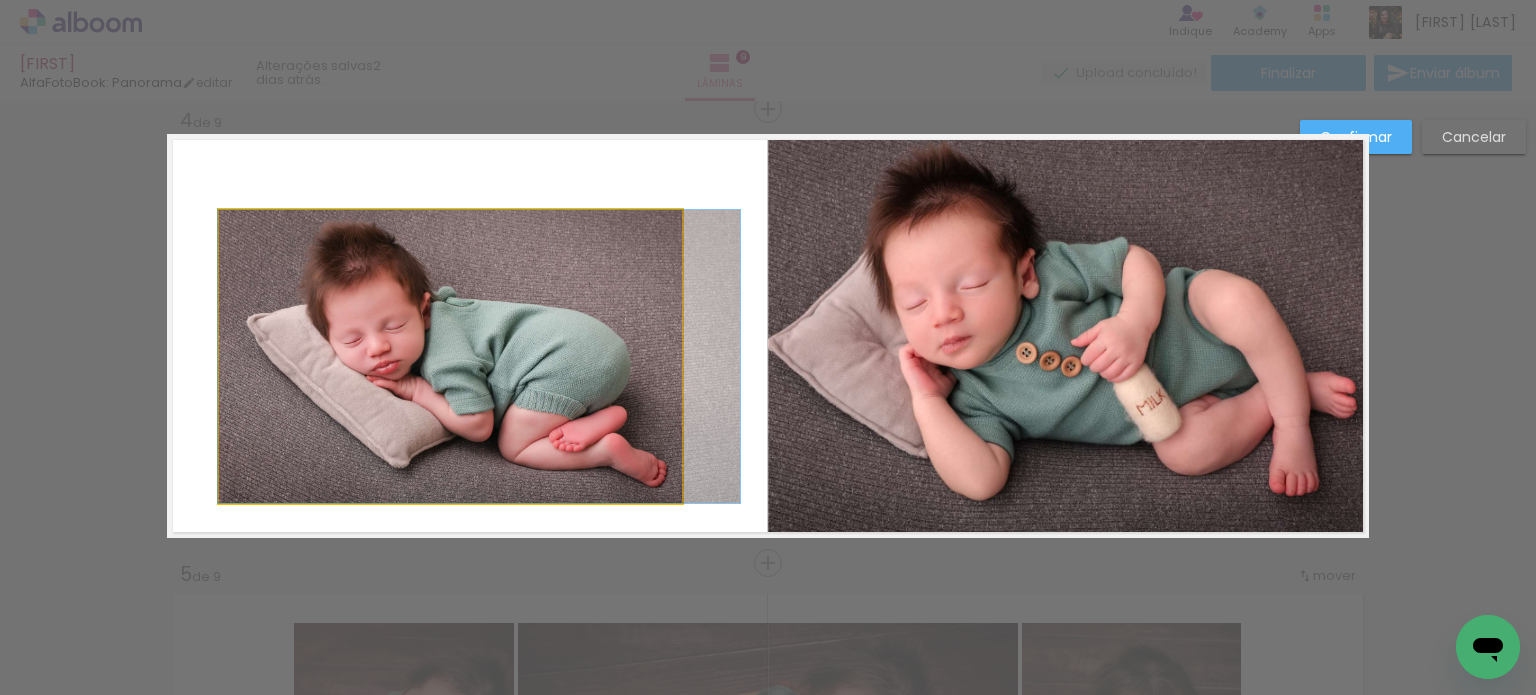 click 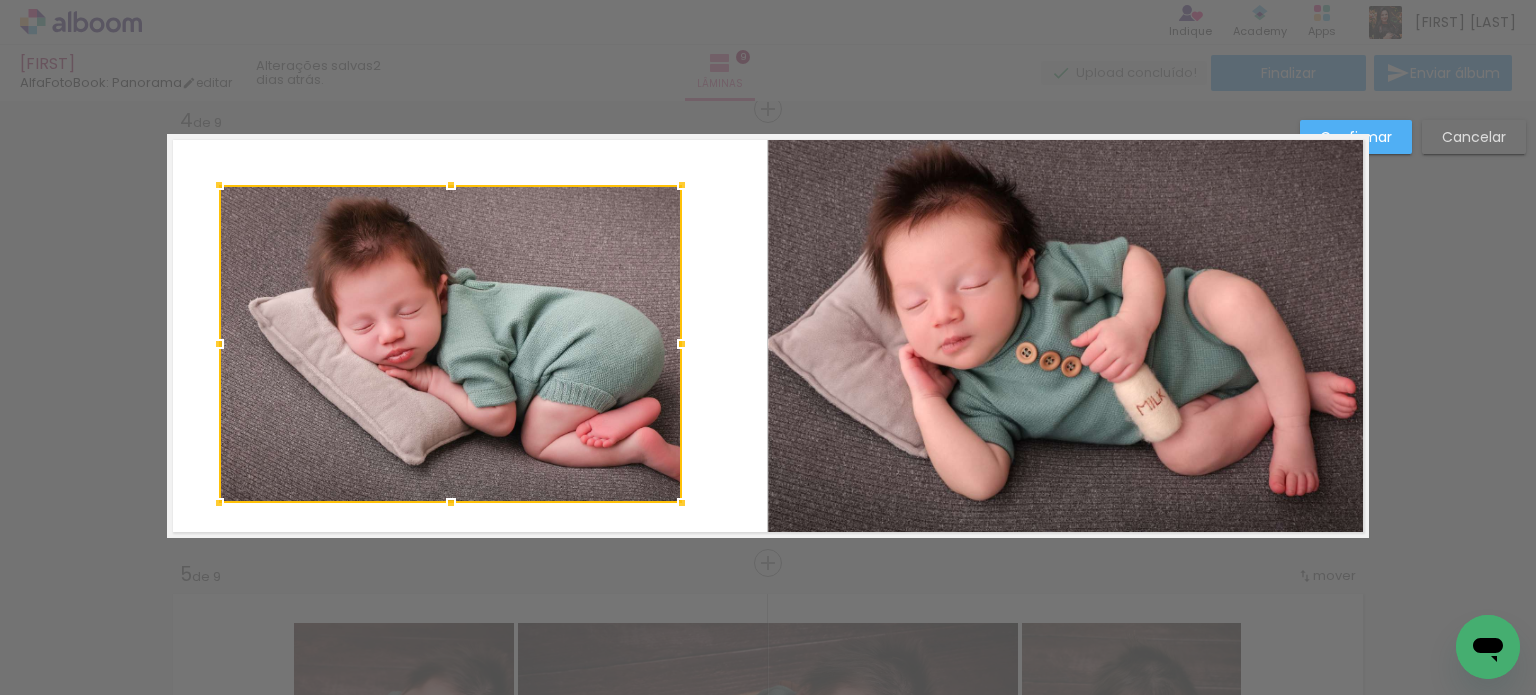 drag, startPoint x: 444, startPoint y: 209, endPoint x: 452, endPoint y: 184, distance: 26.24881 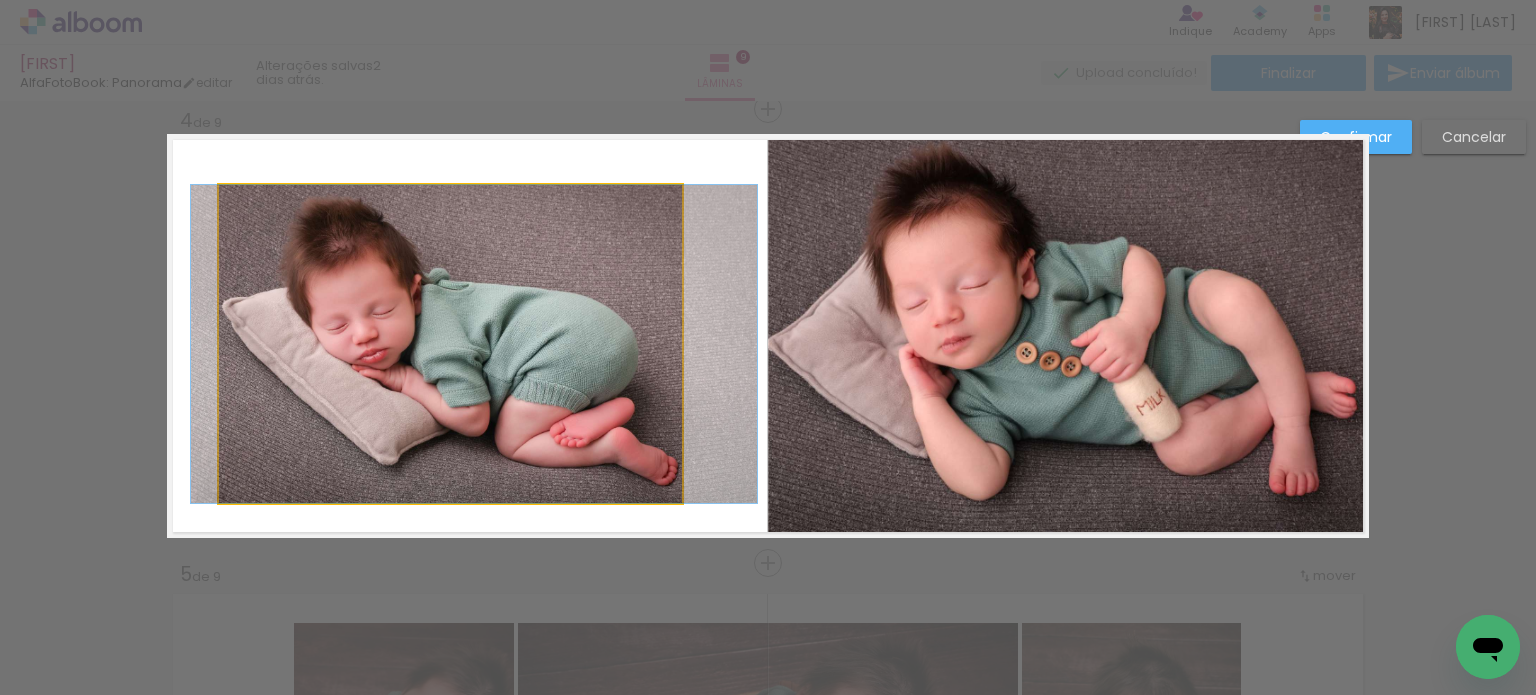 drag, startPoint x: 457, startPoint y: 297, endPoint x: 431, endPoint y: 295, distance: 26.076809 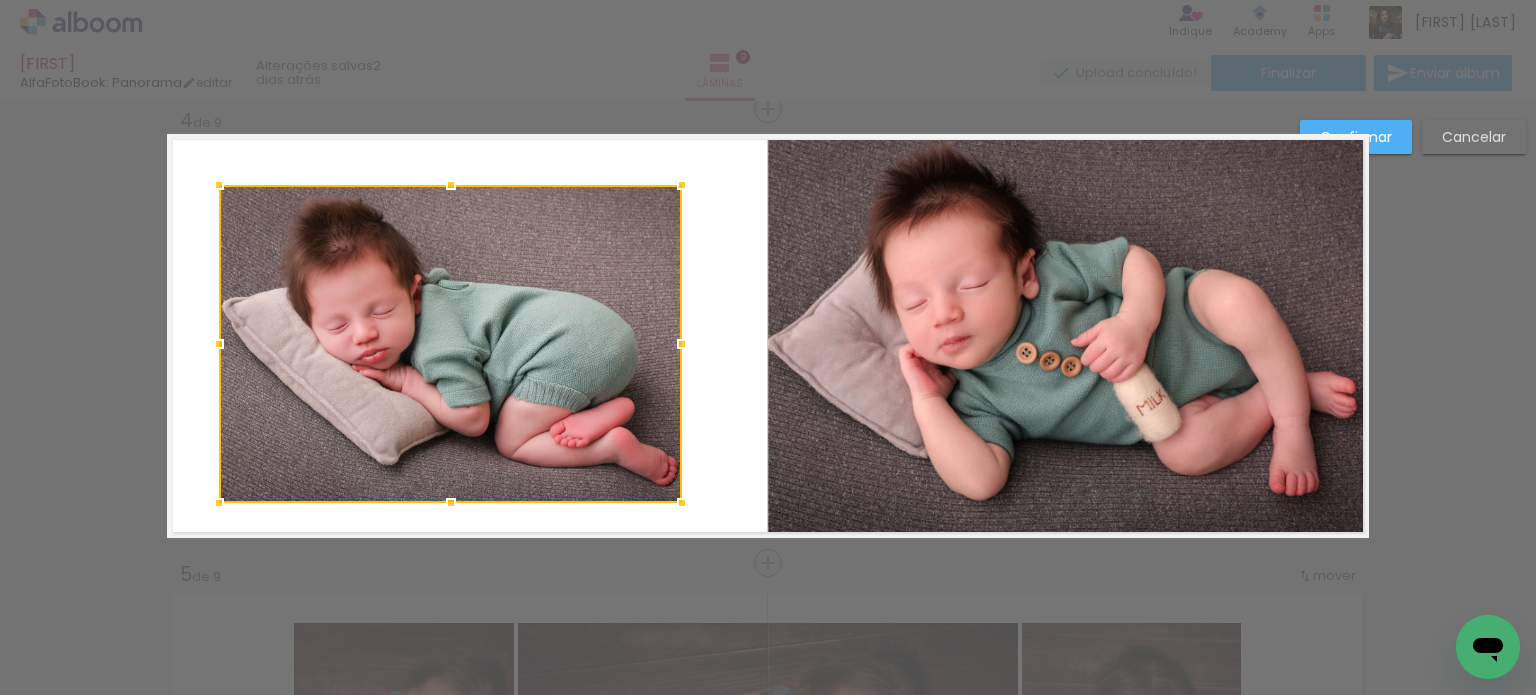 click on "Confirmar Cancelar" at bounding box center (768, 1008) 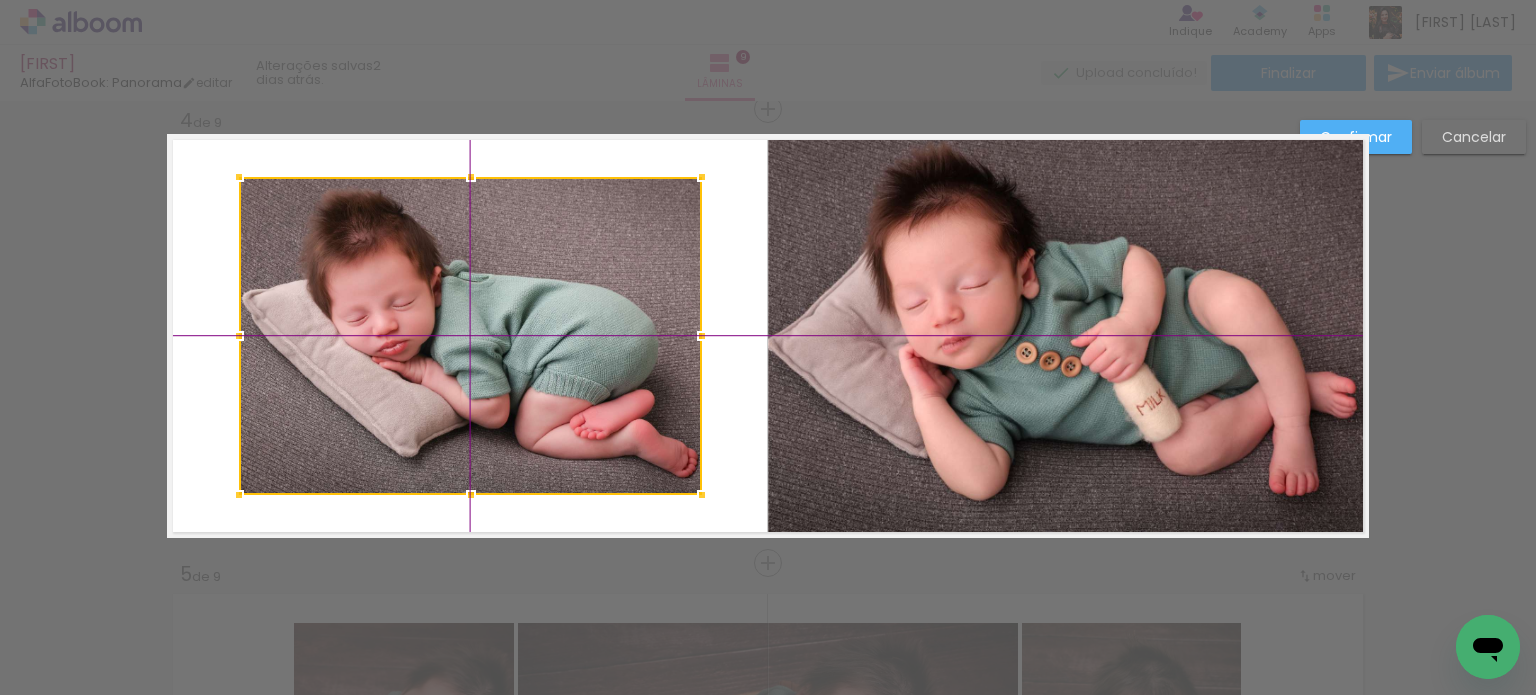 drag, startPoint x: 615, startPoint y: 278, endPoint x: 632, endPoint y: 274, distance: 17.464249 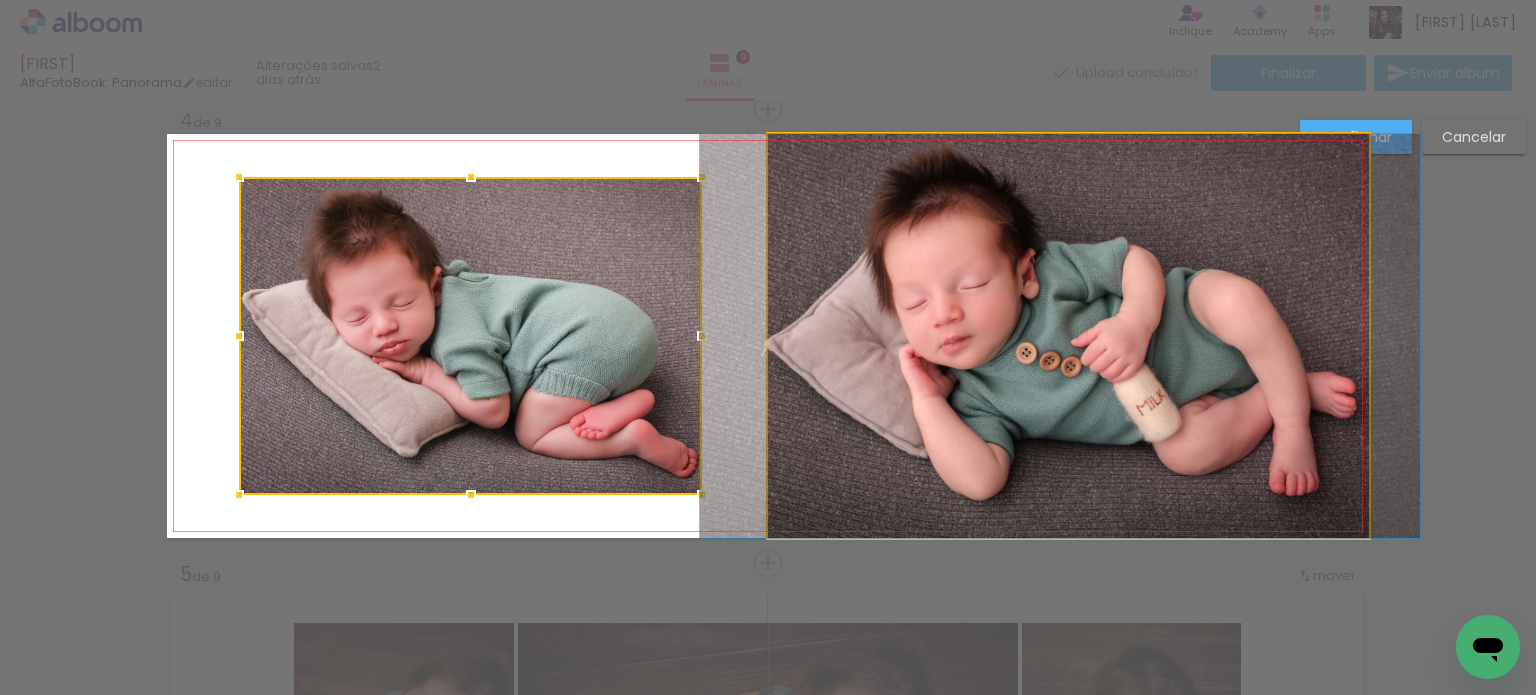 click 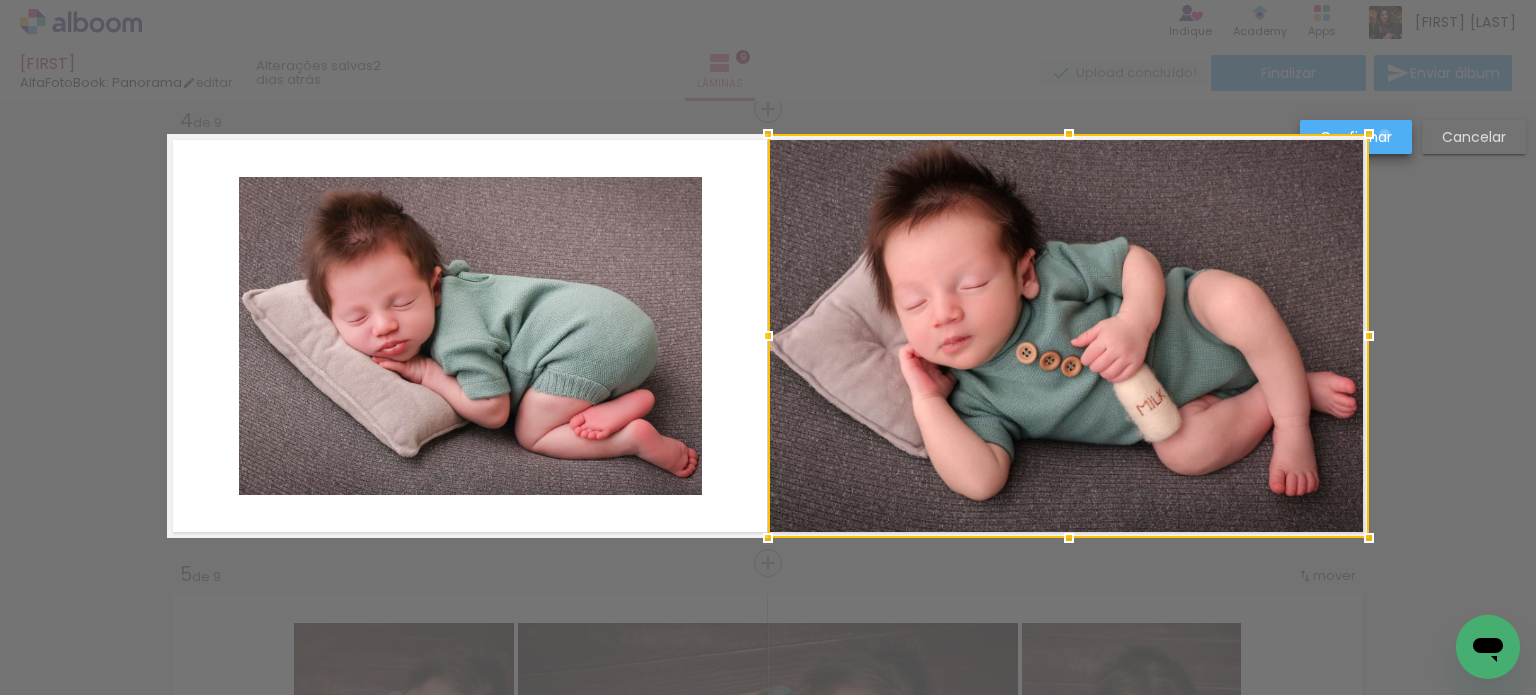 click on "Confirmar" at bounding box center [0, 0] 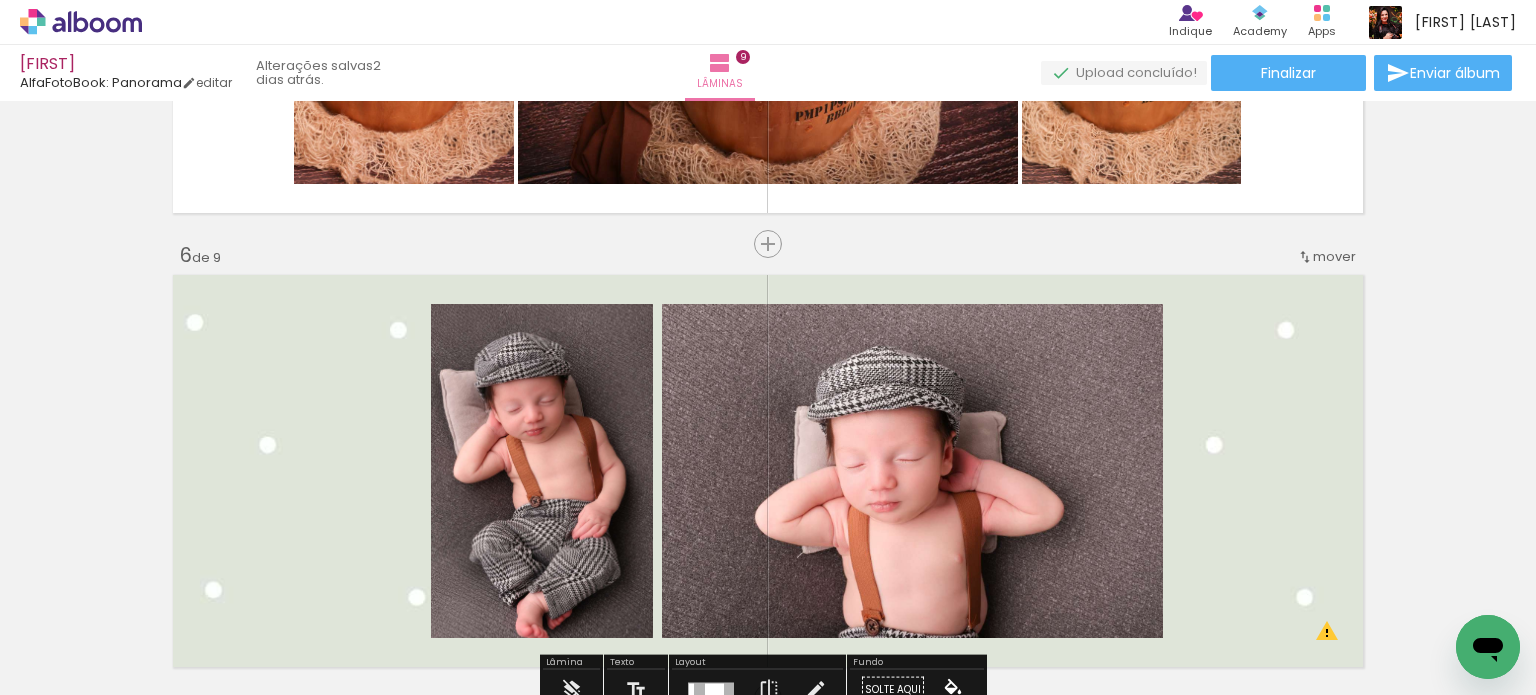 scroll, scrollTop: 2287, scrollLeft: 0, axis: vertical 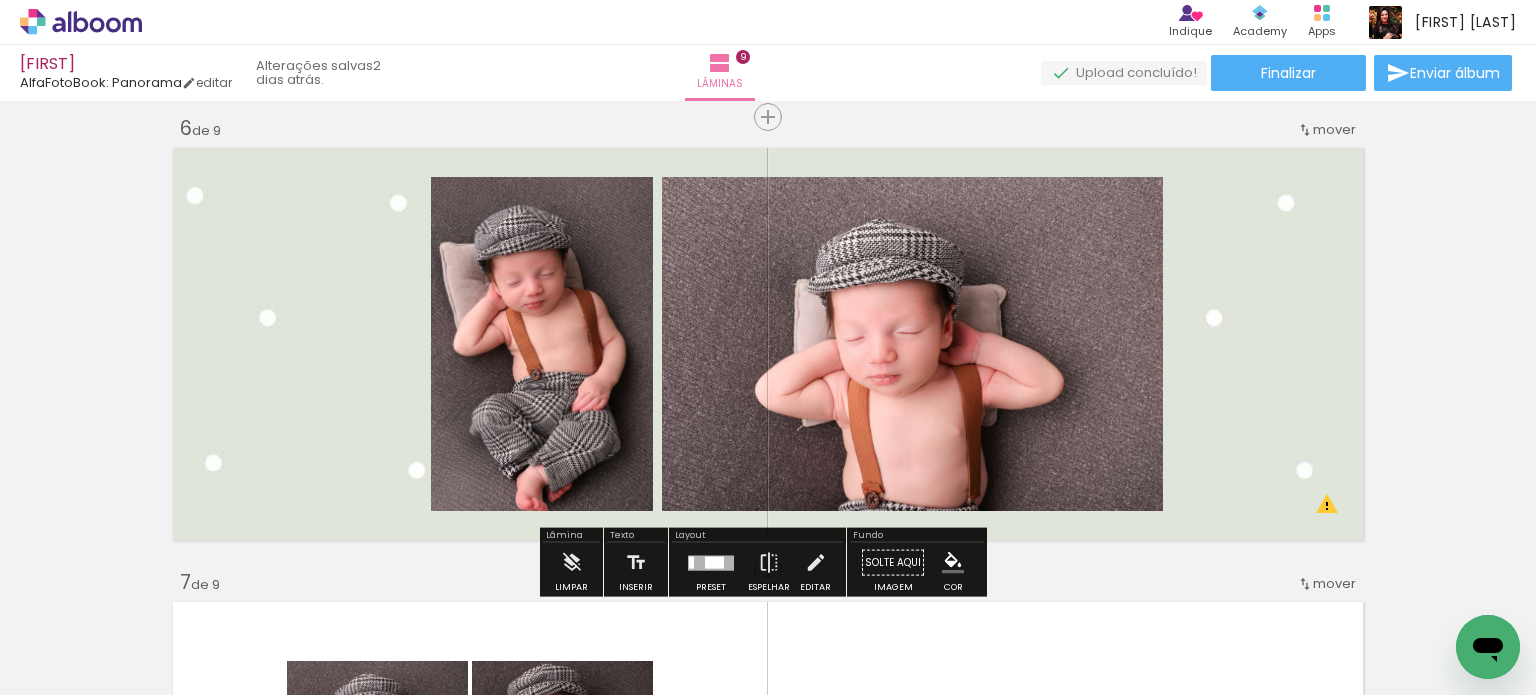 click at bounding box center [768, 344] 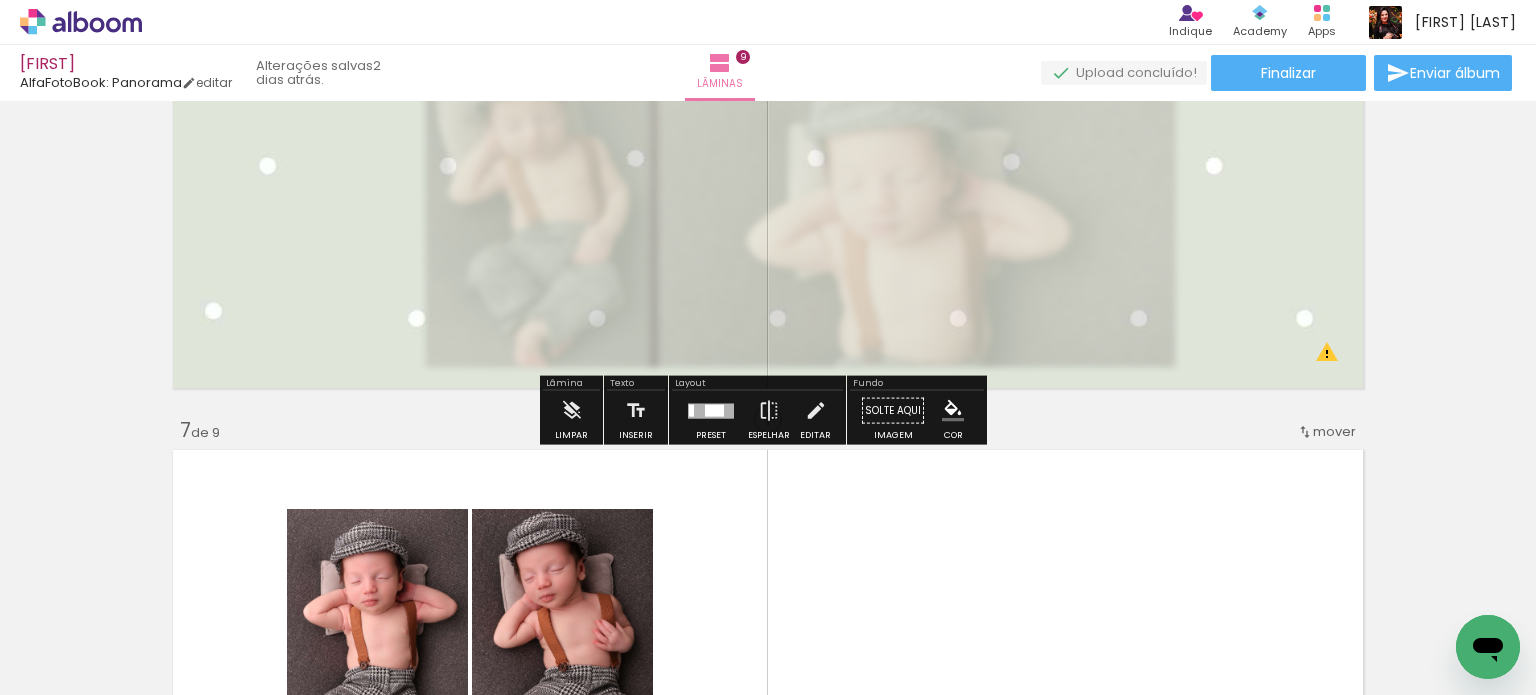 scroll, scrollTop: 2487, scrollLeft: 0, axis: vertical 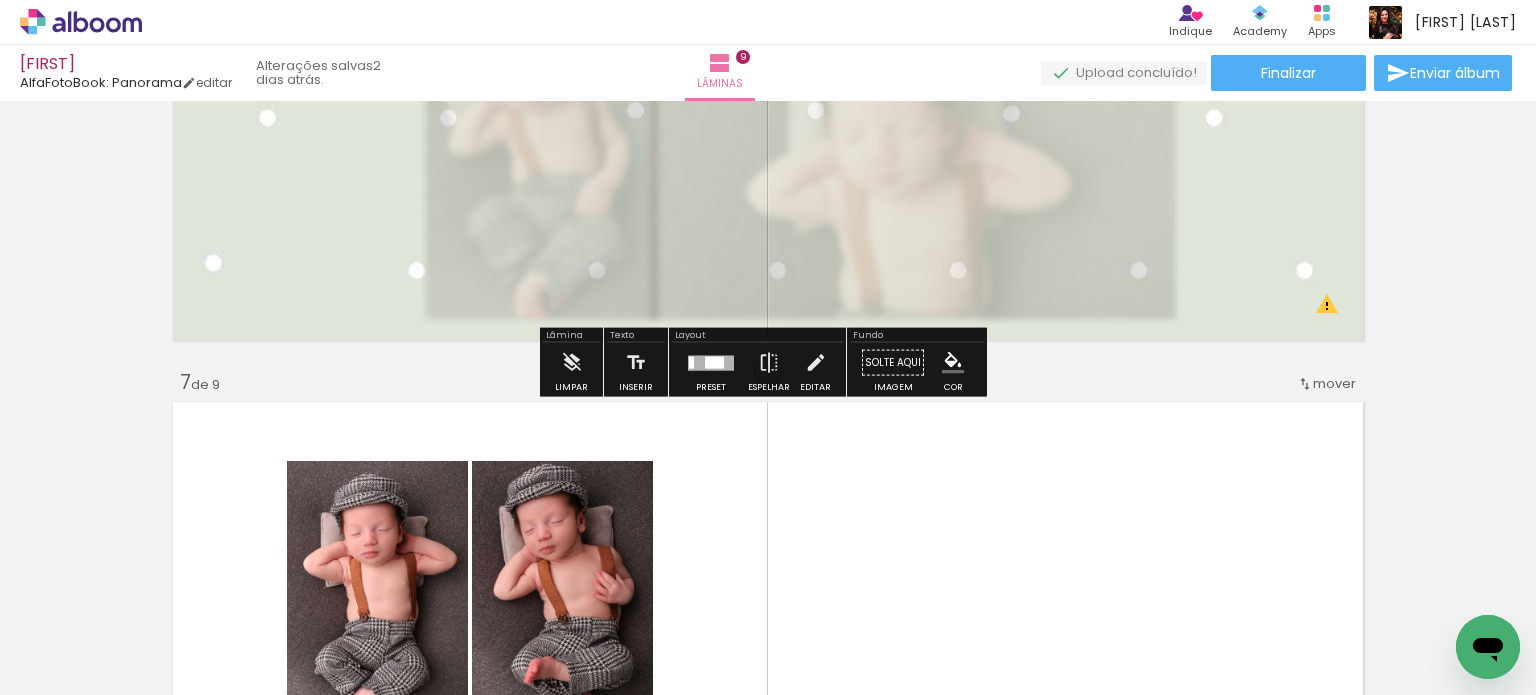 click 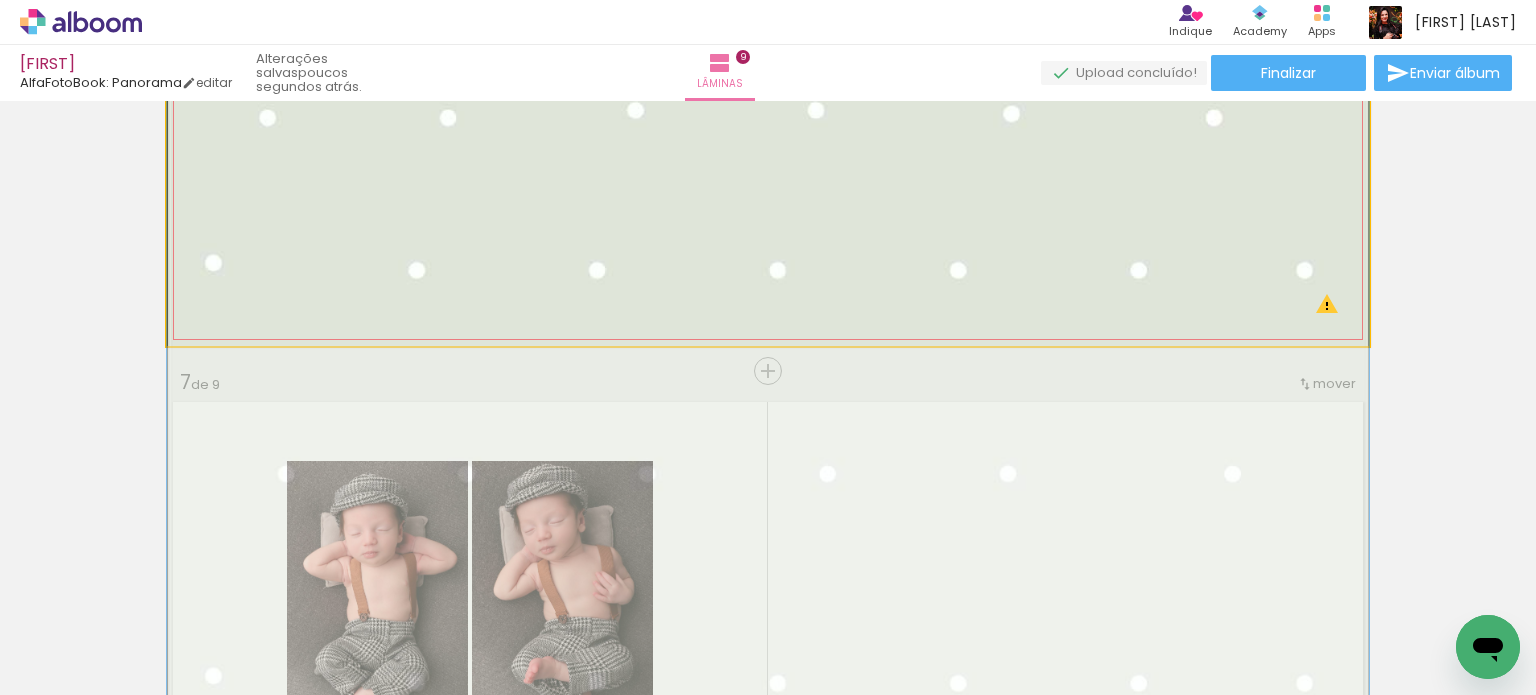 click 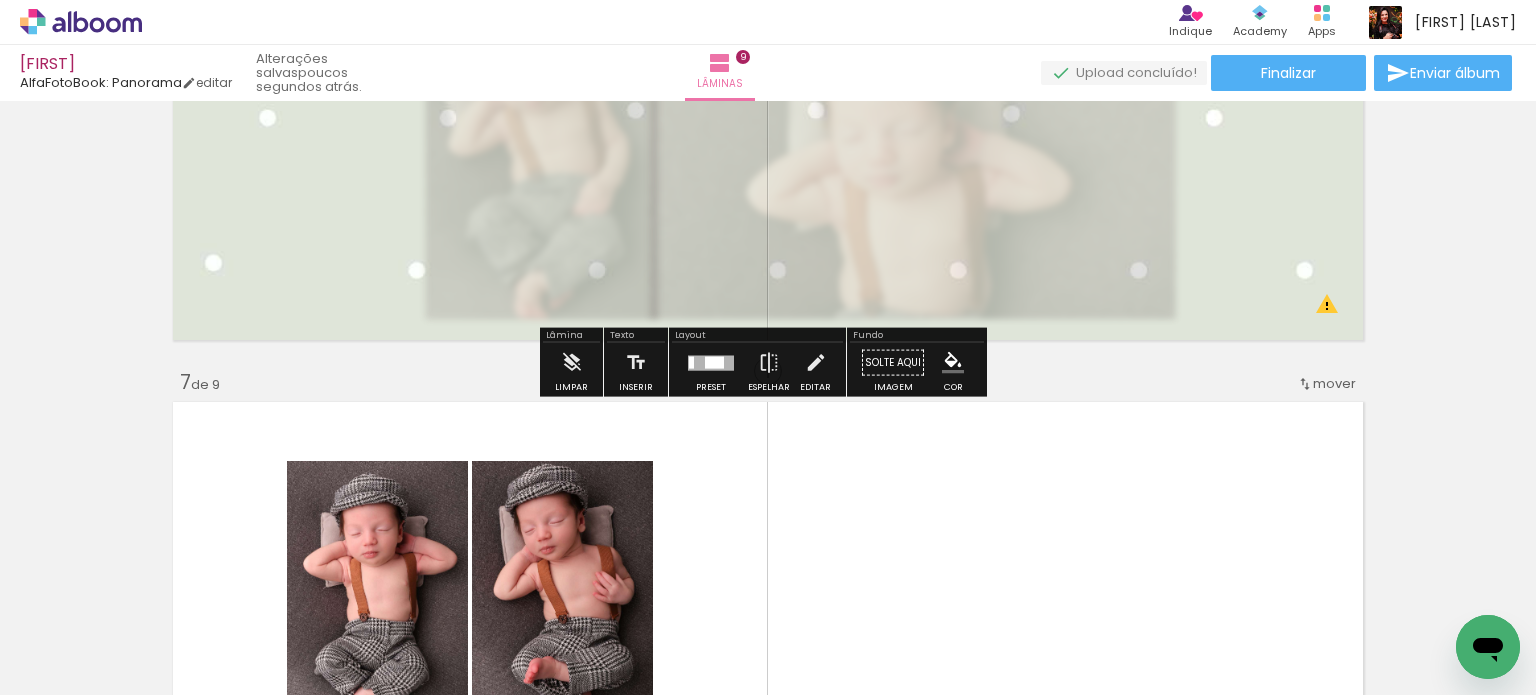 click 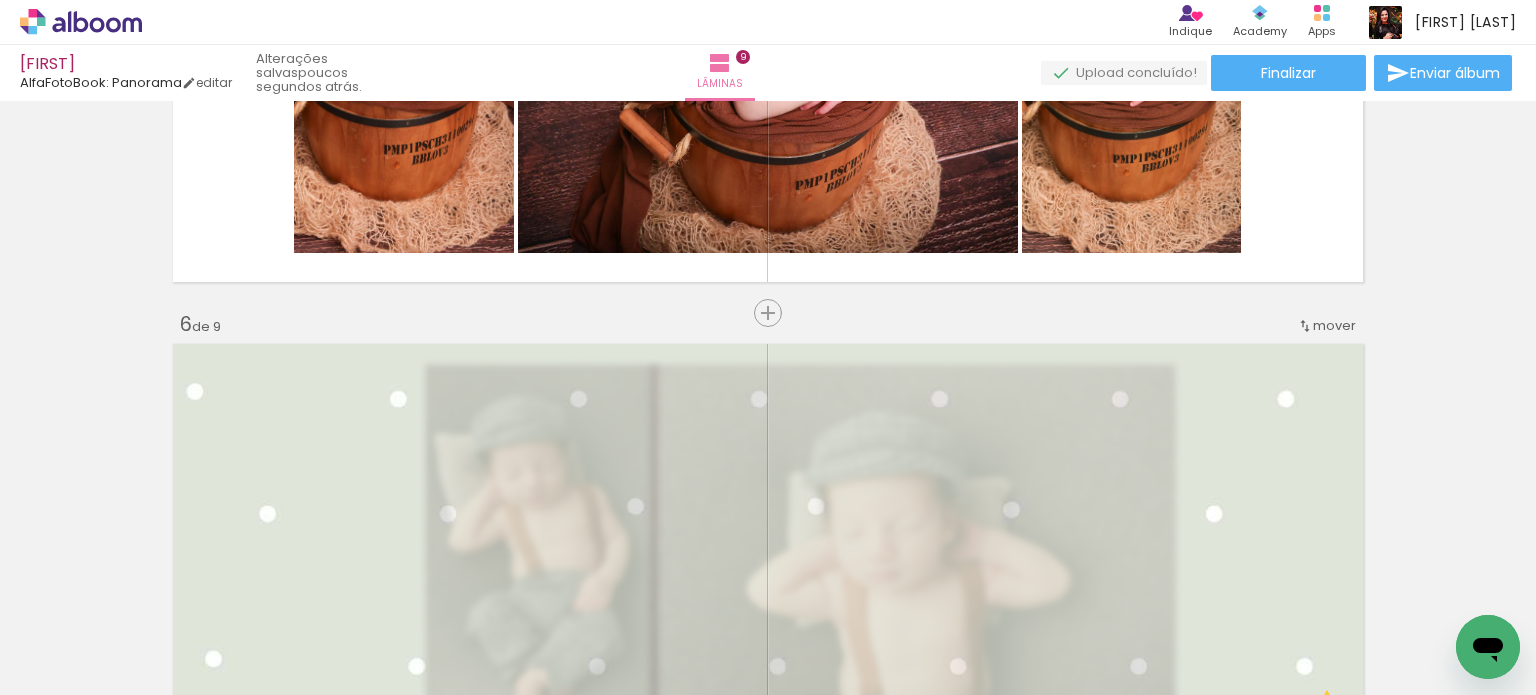 scroll, scrollTop: 2087, scrollLeft: 0, axis: vertical 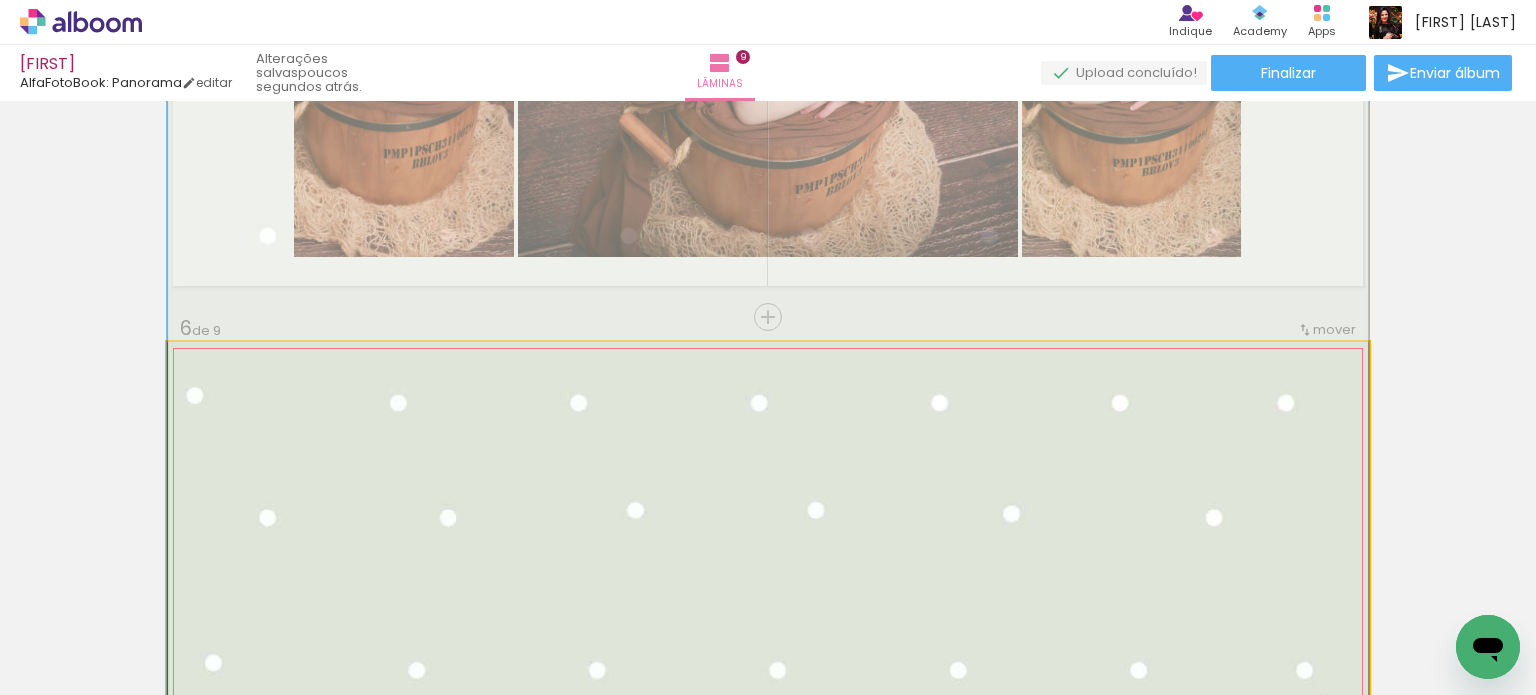 click 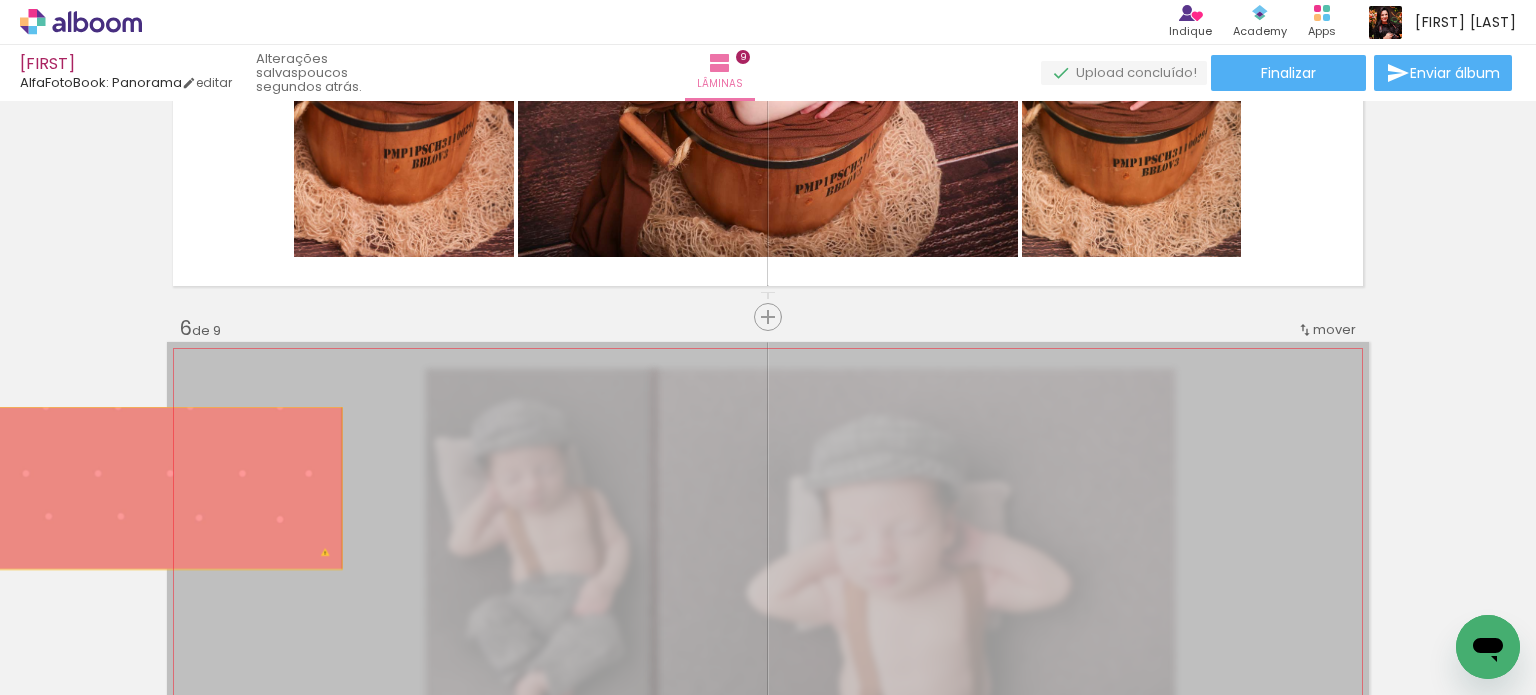 drag, startPoint x: 1024, startPoint y: 391, endPoint x: 220, endPoint y: 488, distance: 809.8302 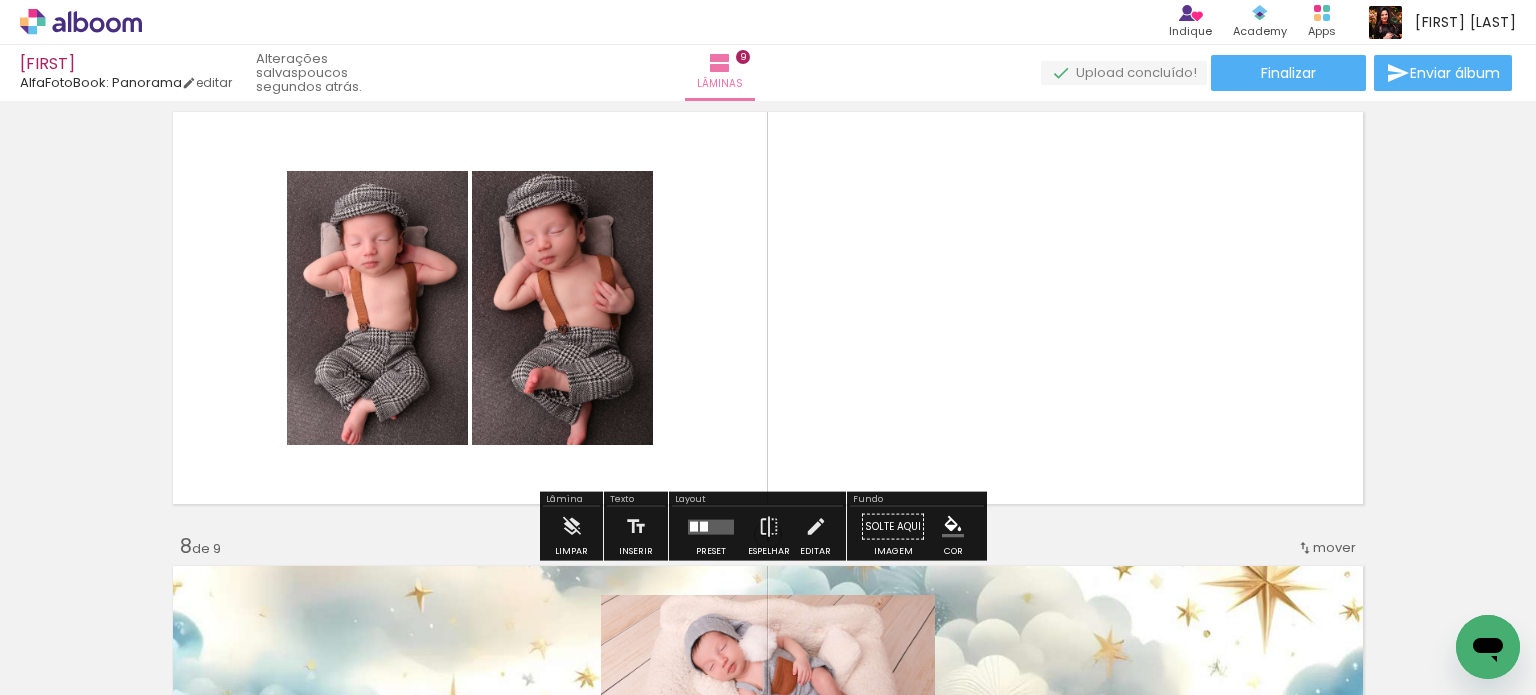 scroll, scrollTop: 2987, scrollLeft: 0, axis: vertical 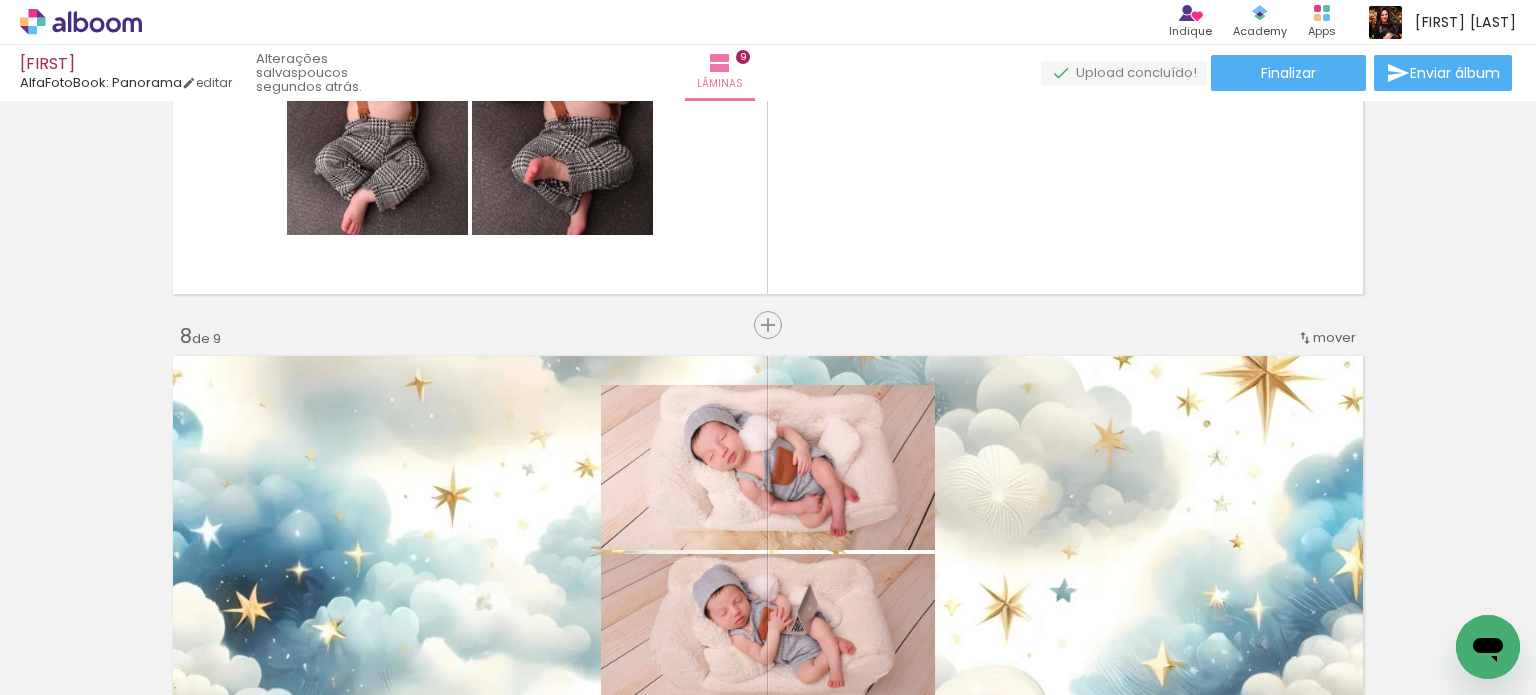 drag, startPoint x: 1124, startPoint y: 389, endPoint x: 367, endPoint y: 376, distance: 757.11163 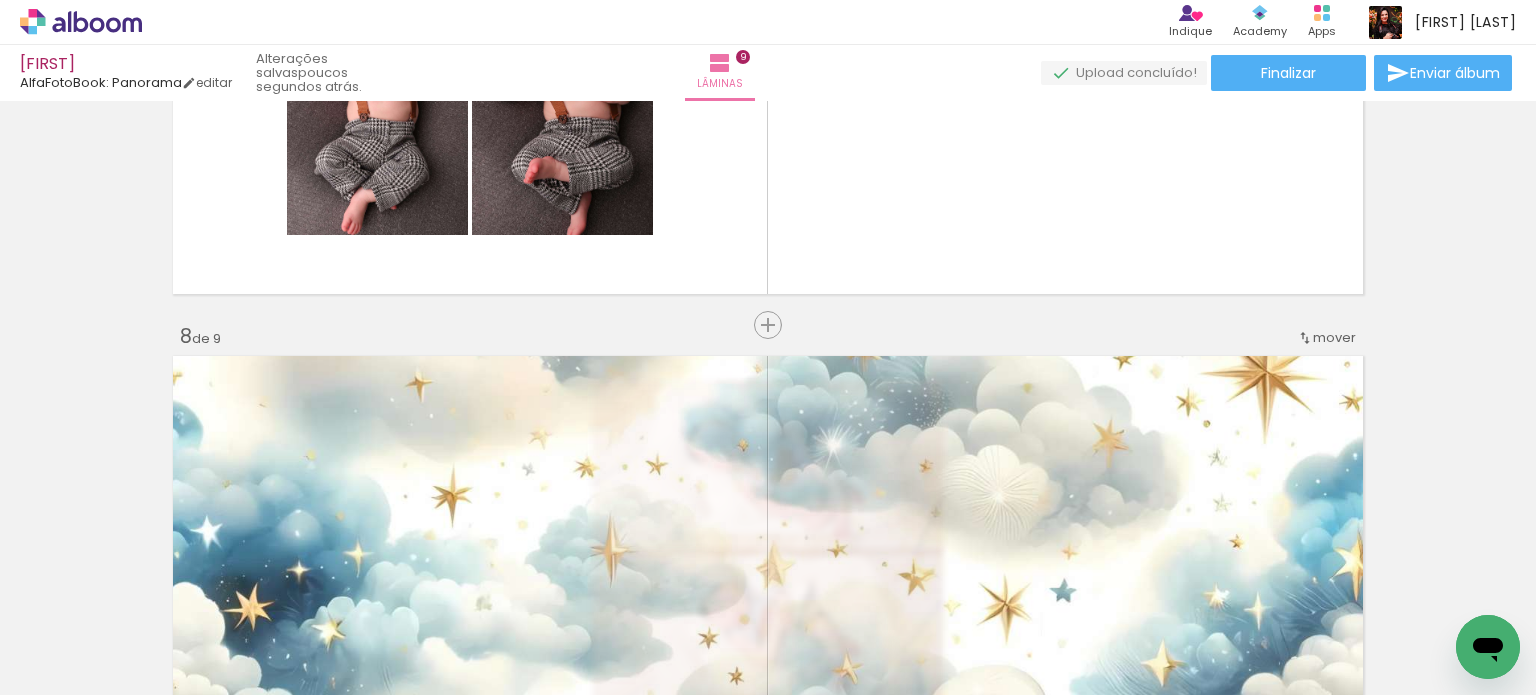 click 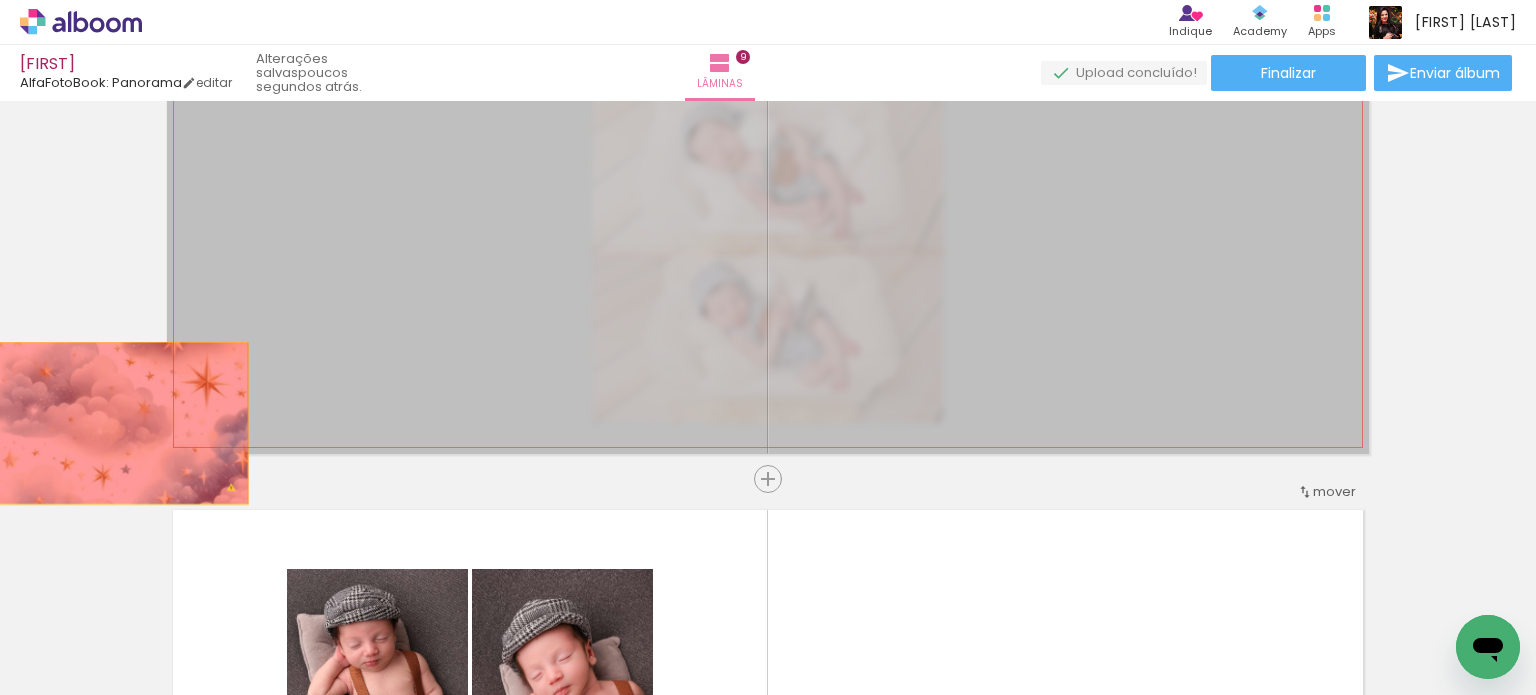drag, startPoint x: 1061, startPoint y: 288, endPoint x: 149, endPoint y: 411, distance: 920.257 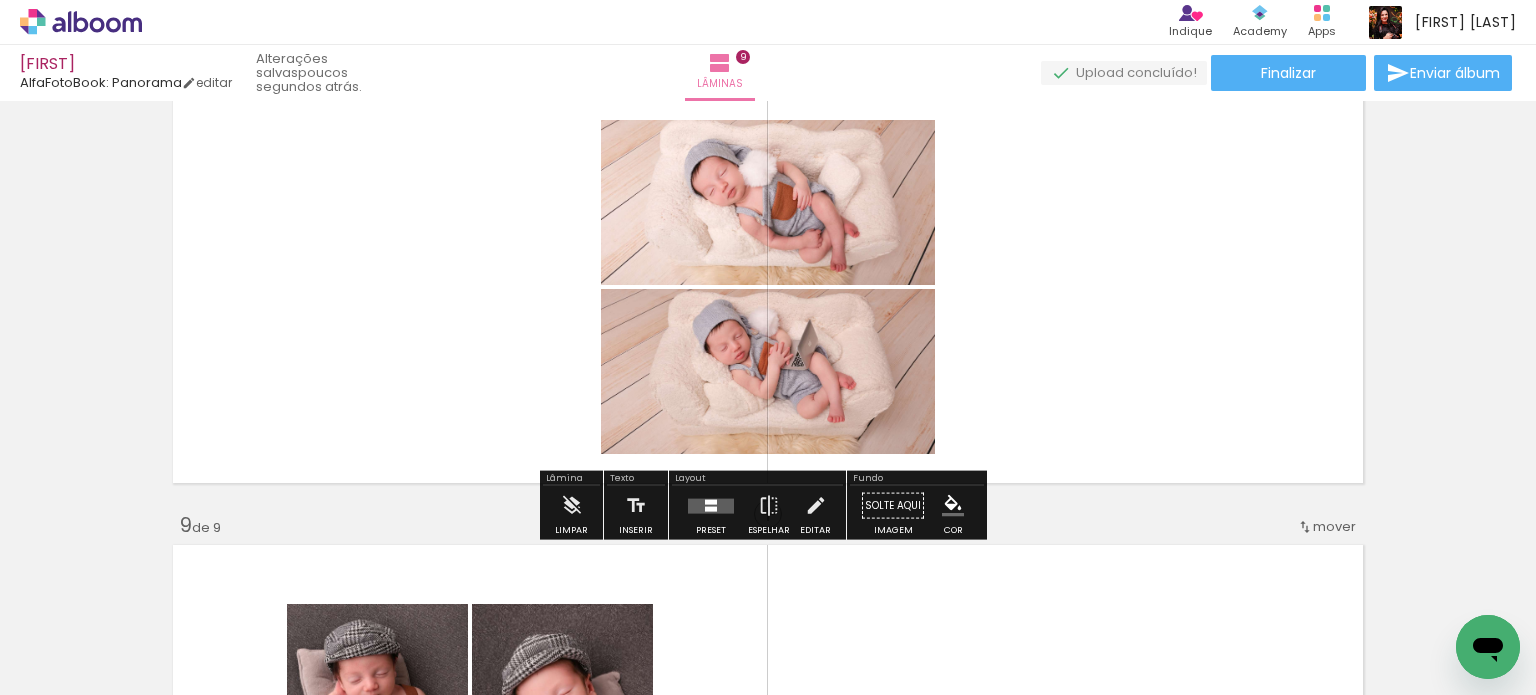 scroll, scrollTop: 3287, scrollLeft: 0, axis: vertical 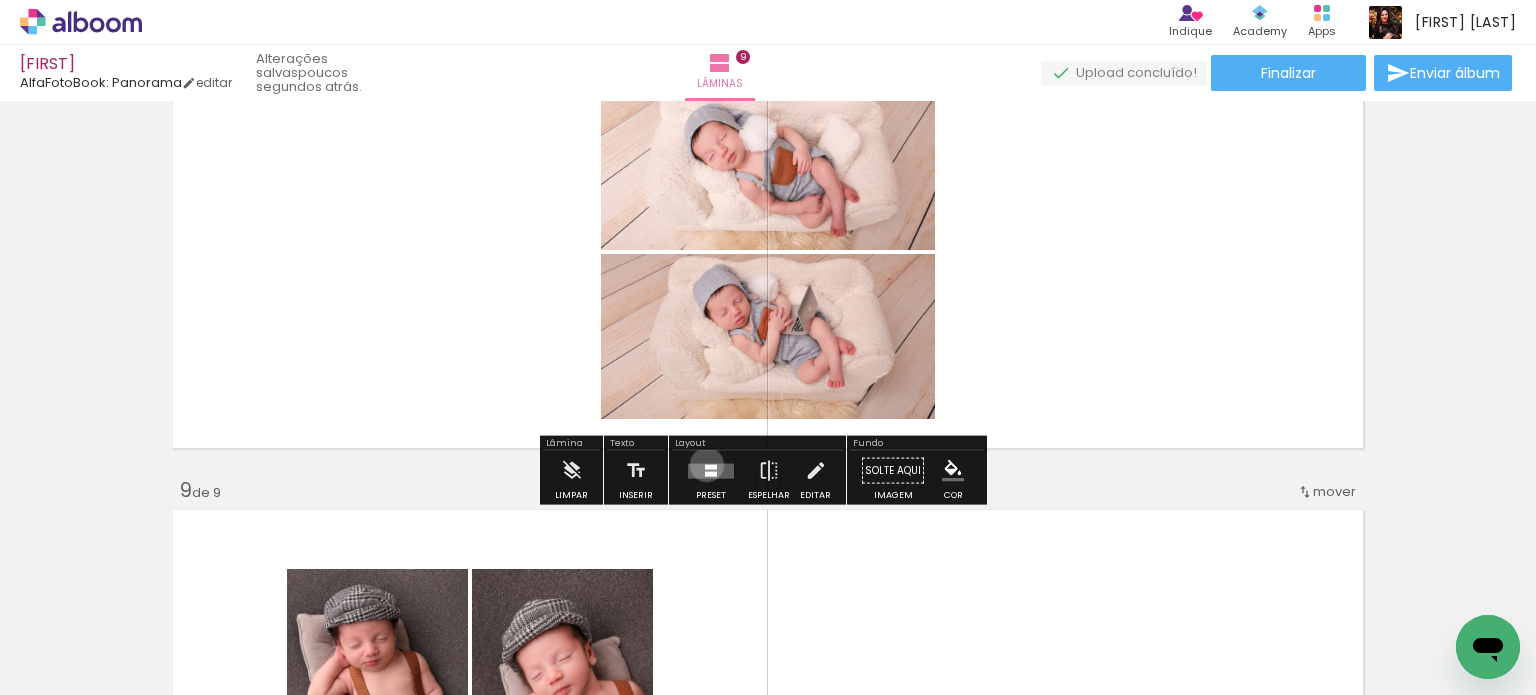 click at bounding box center [711, 466] 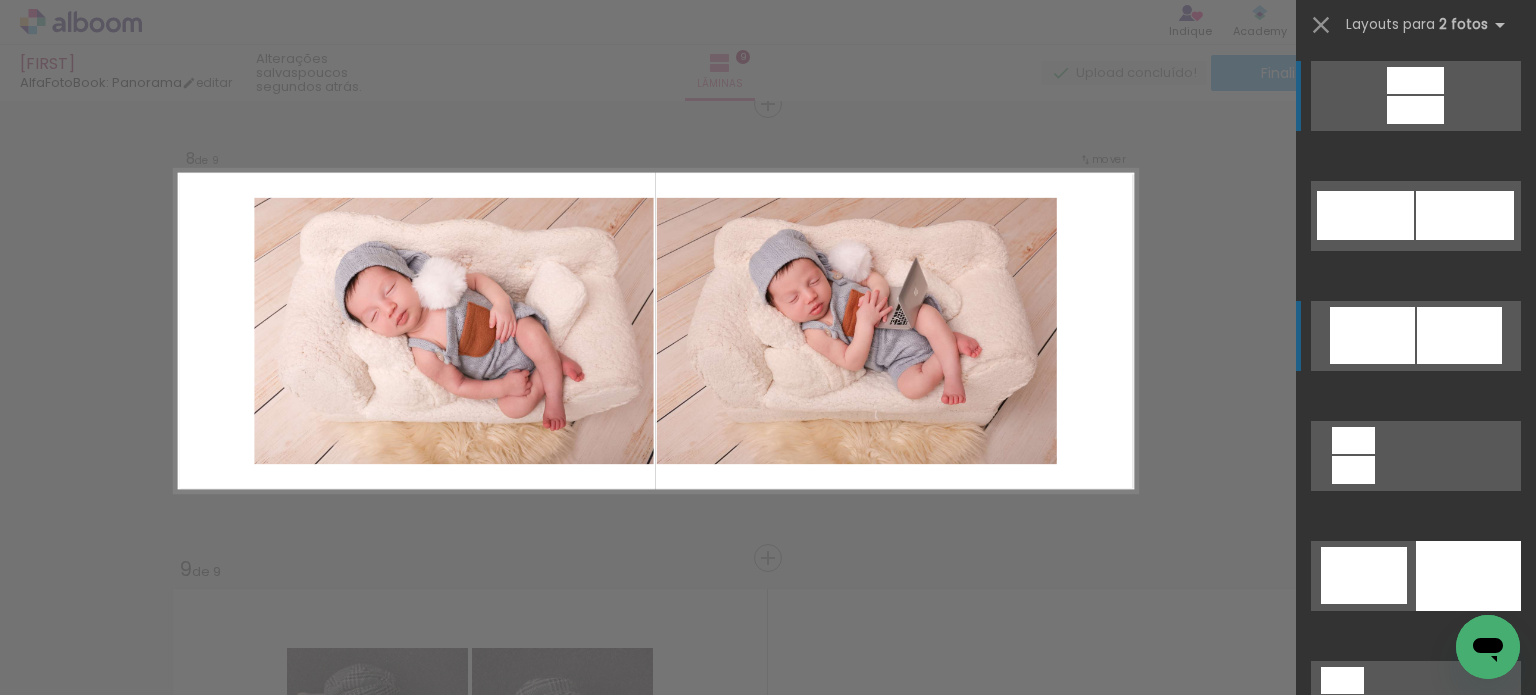 scroll, scrollTop: 3203, scrollLeft: 0, axis: vertical 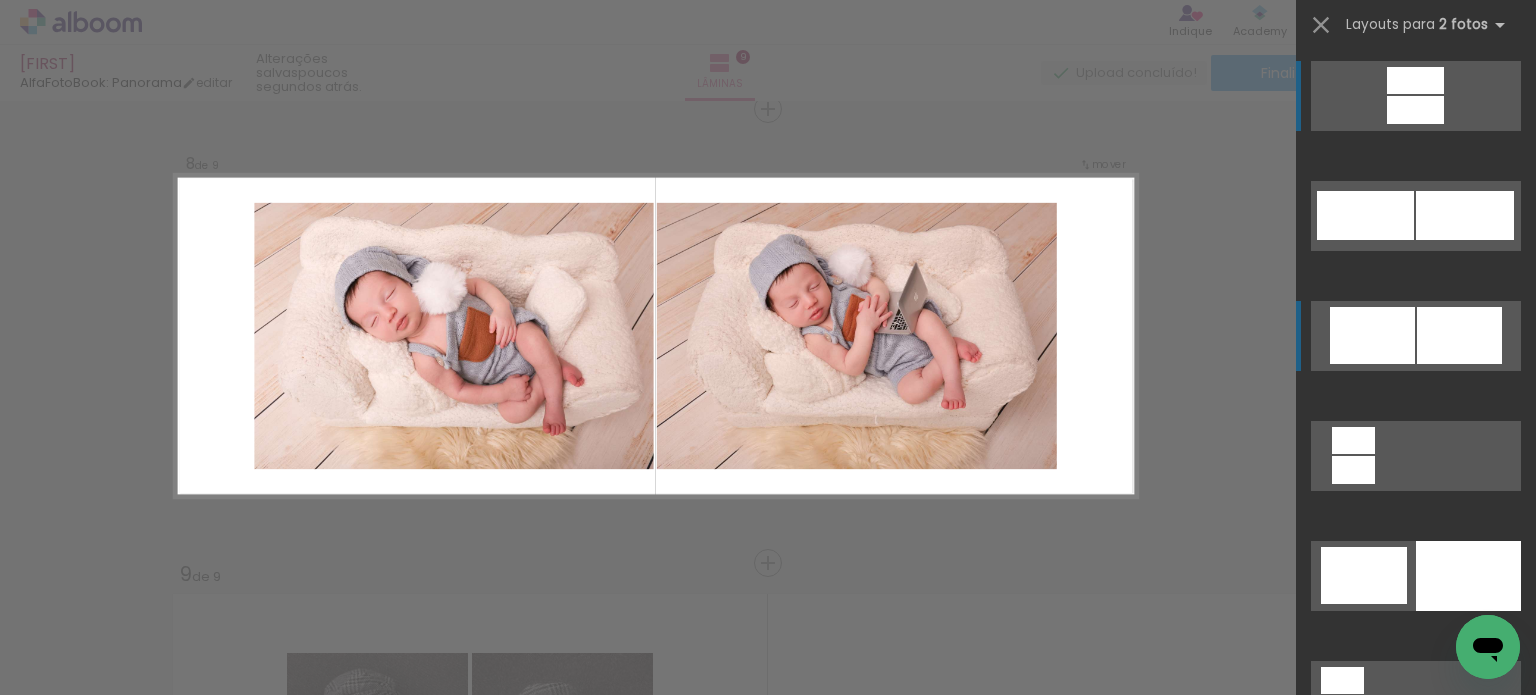 click at bounding box center [1342, 680] 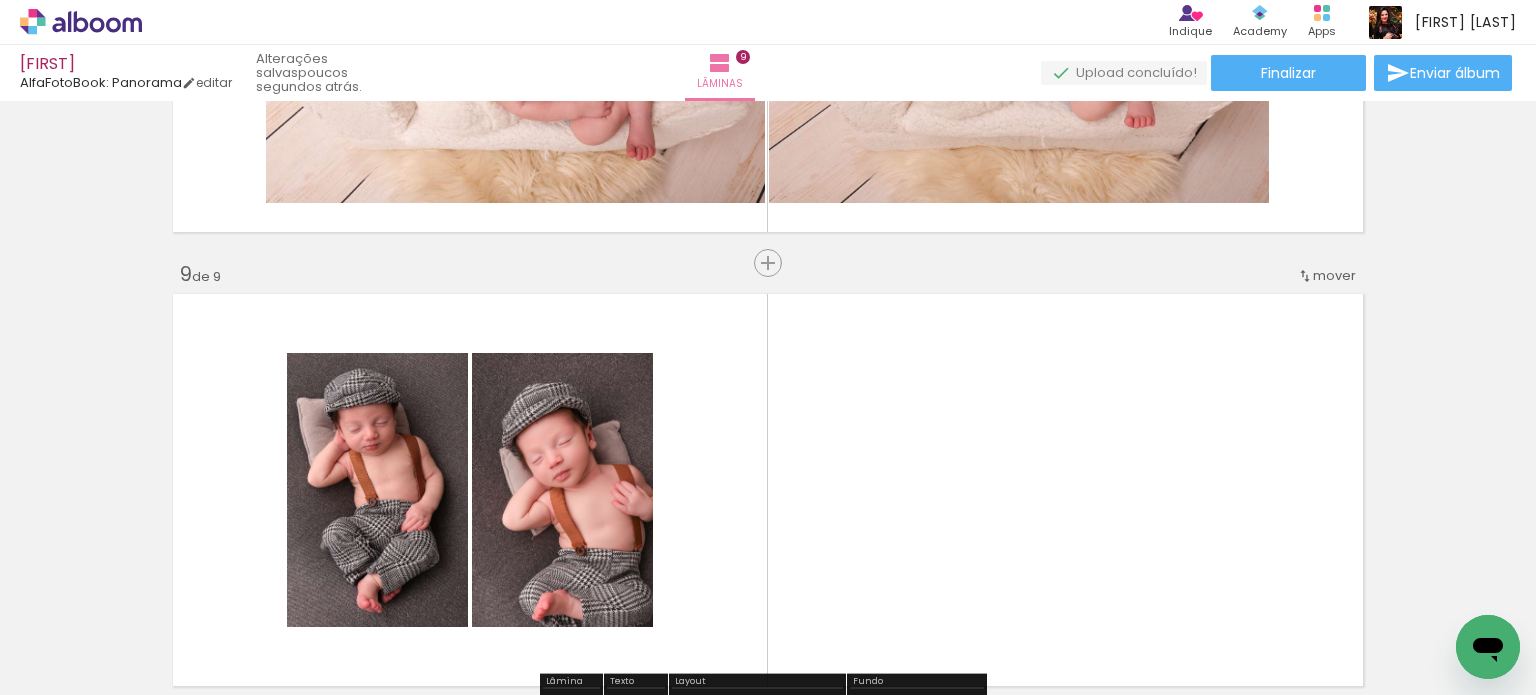 scroll, scrollTop: 3803, scrollLeft: 0, axis: vertical 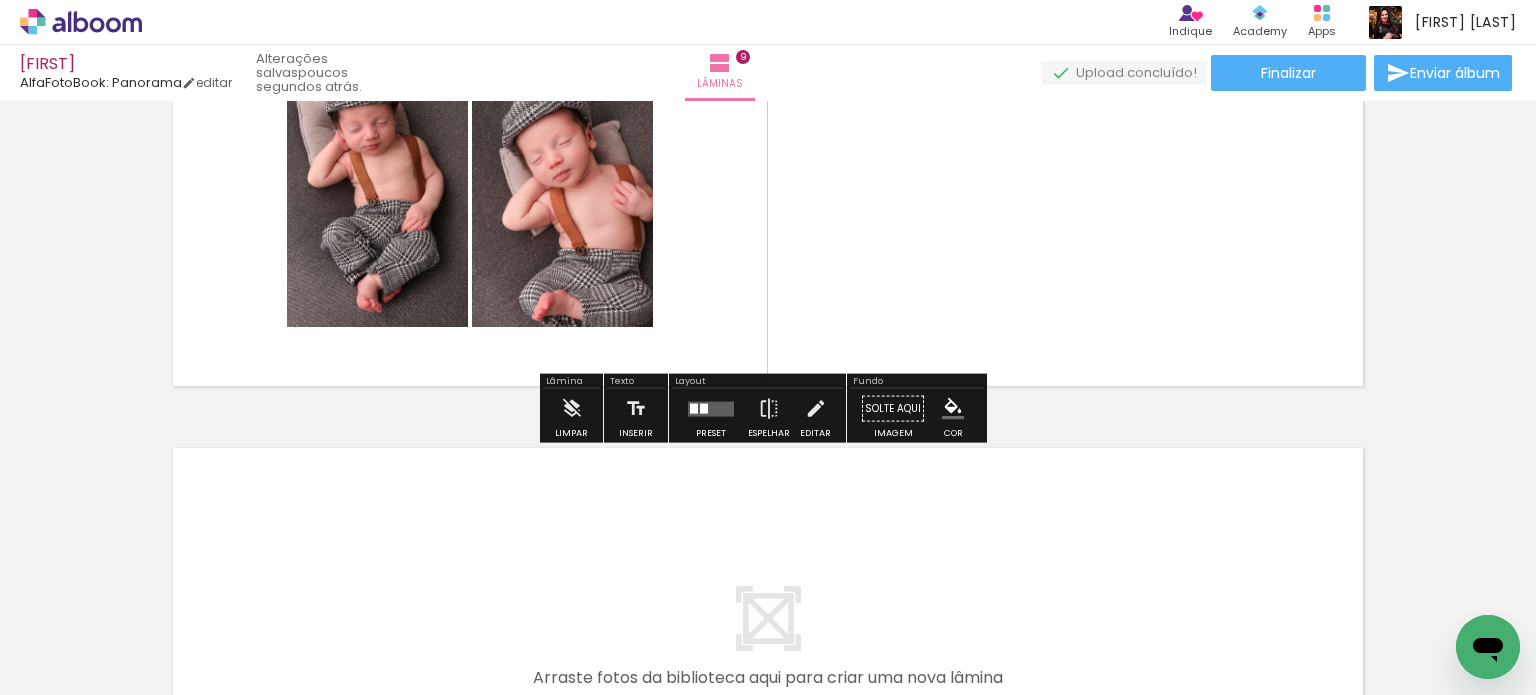 click 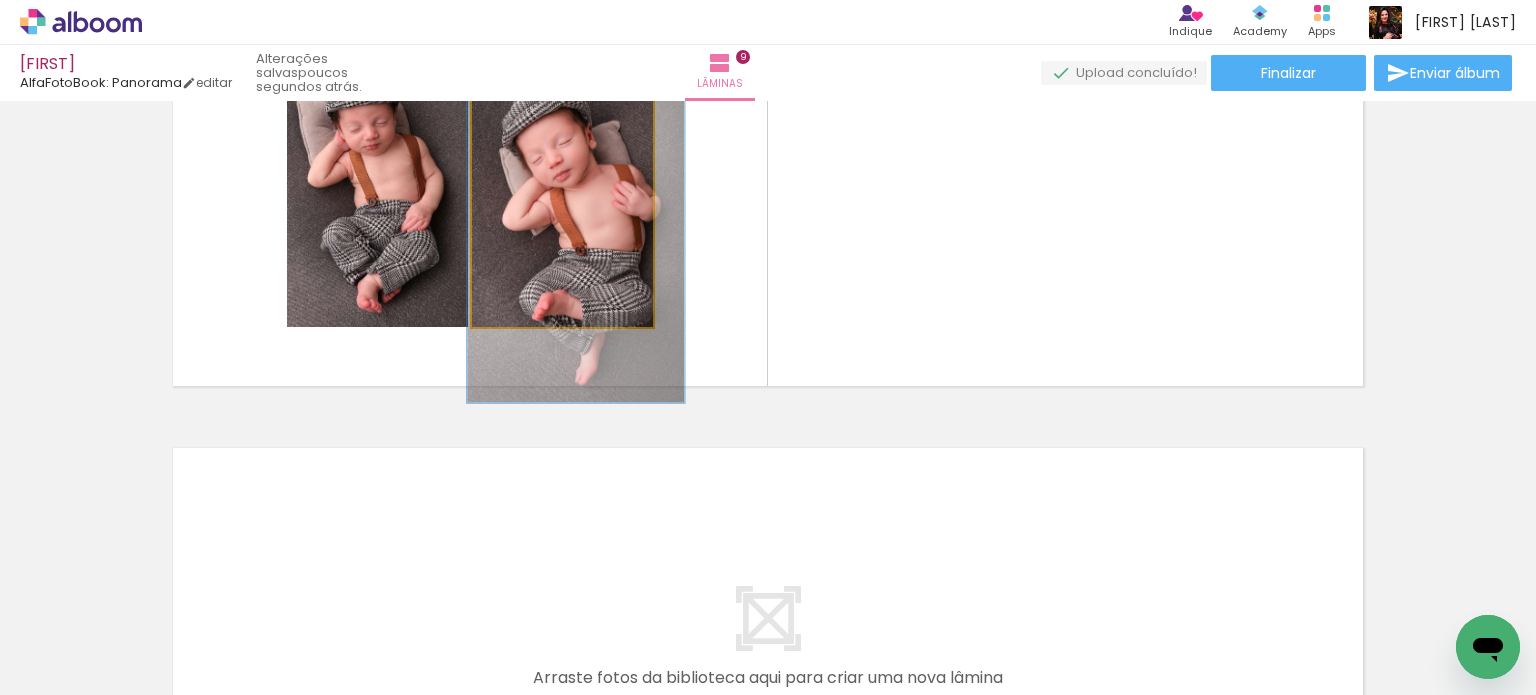 click 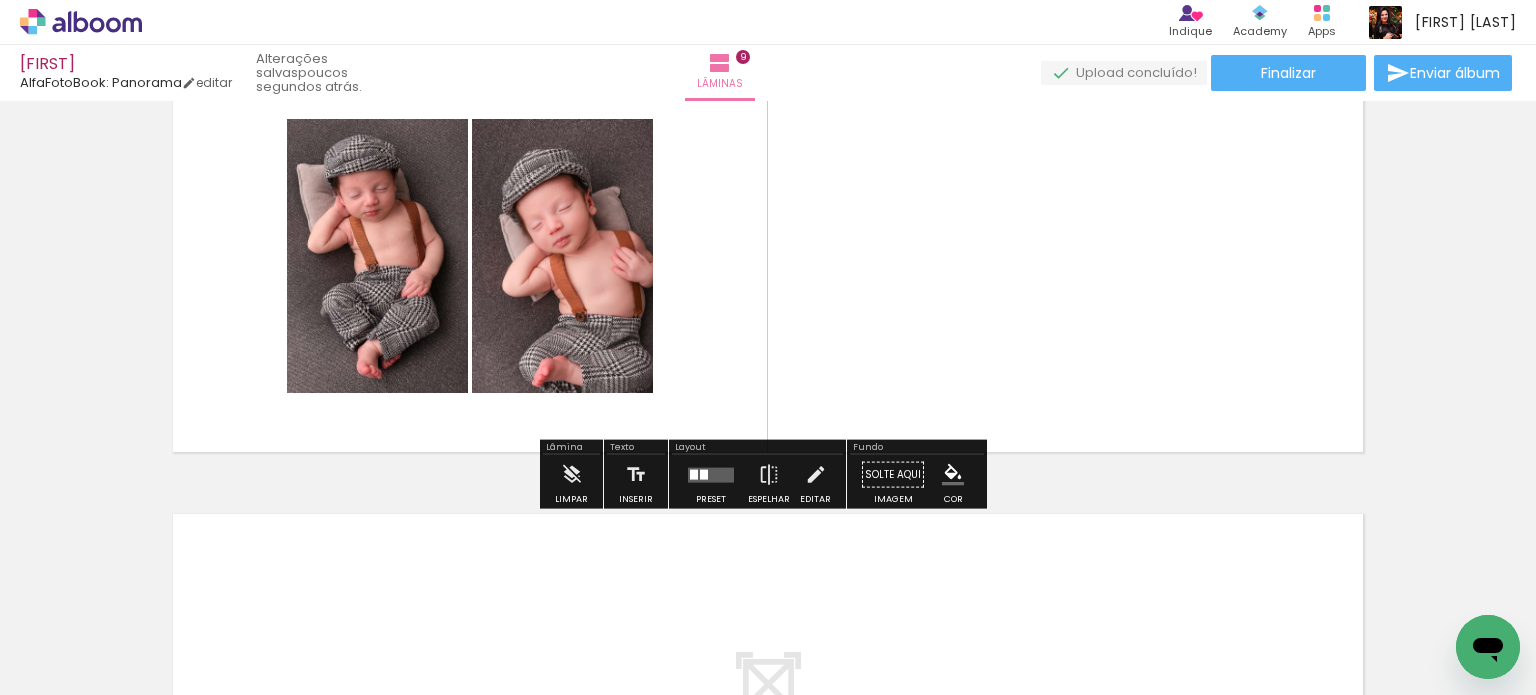 scroll, scrollTop: 3703, scrollLeft: 0, axis: vertical 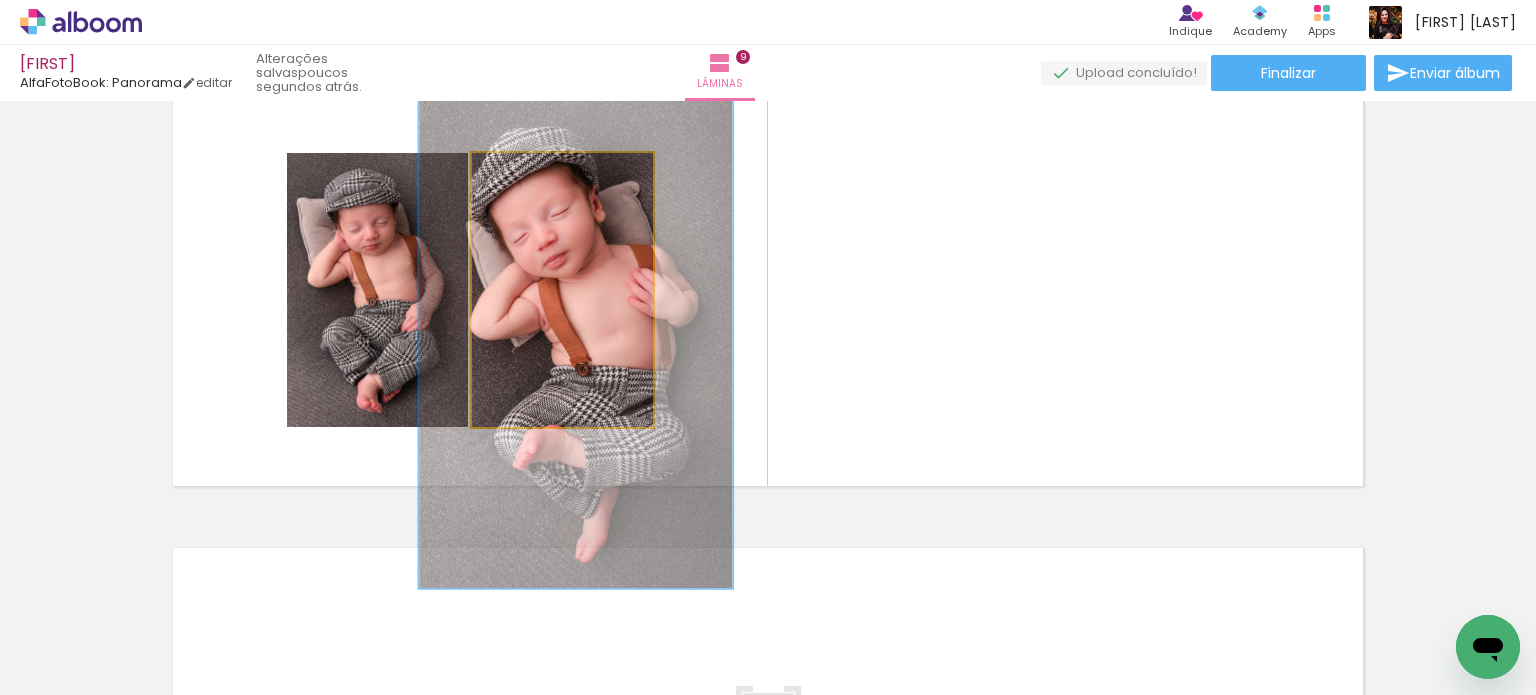 drag, startPoint x: 539, startPoint y: 175, endPoint x: 579, endPoint y: 175, distance: 40 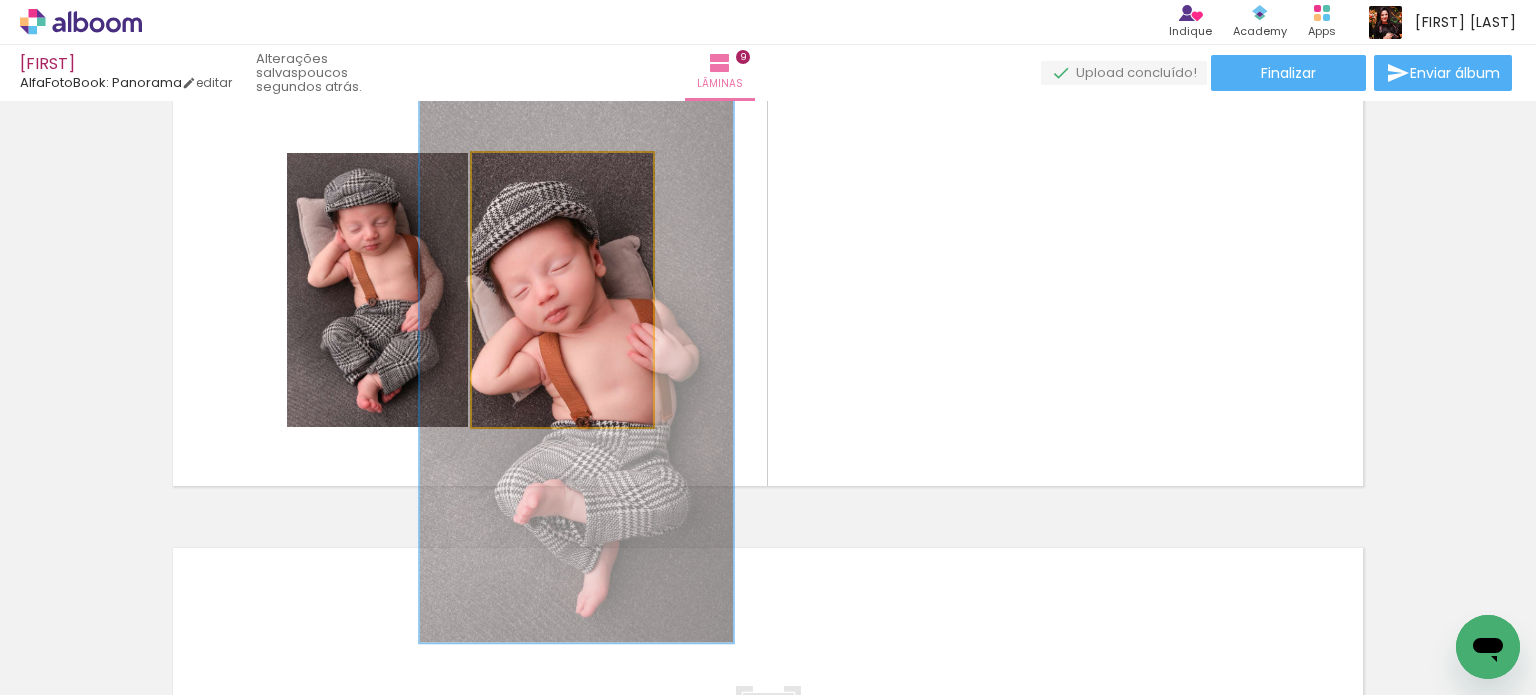 drag, startPoint x: 591, startPoint y: 307, endPoint x: 592, endPoint y: 362, distance: 55.00909 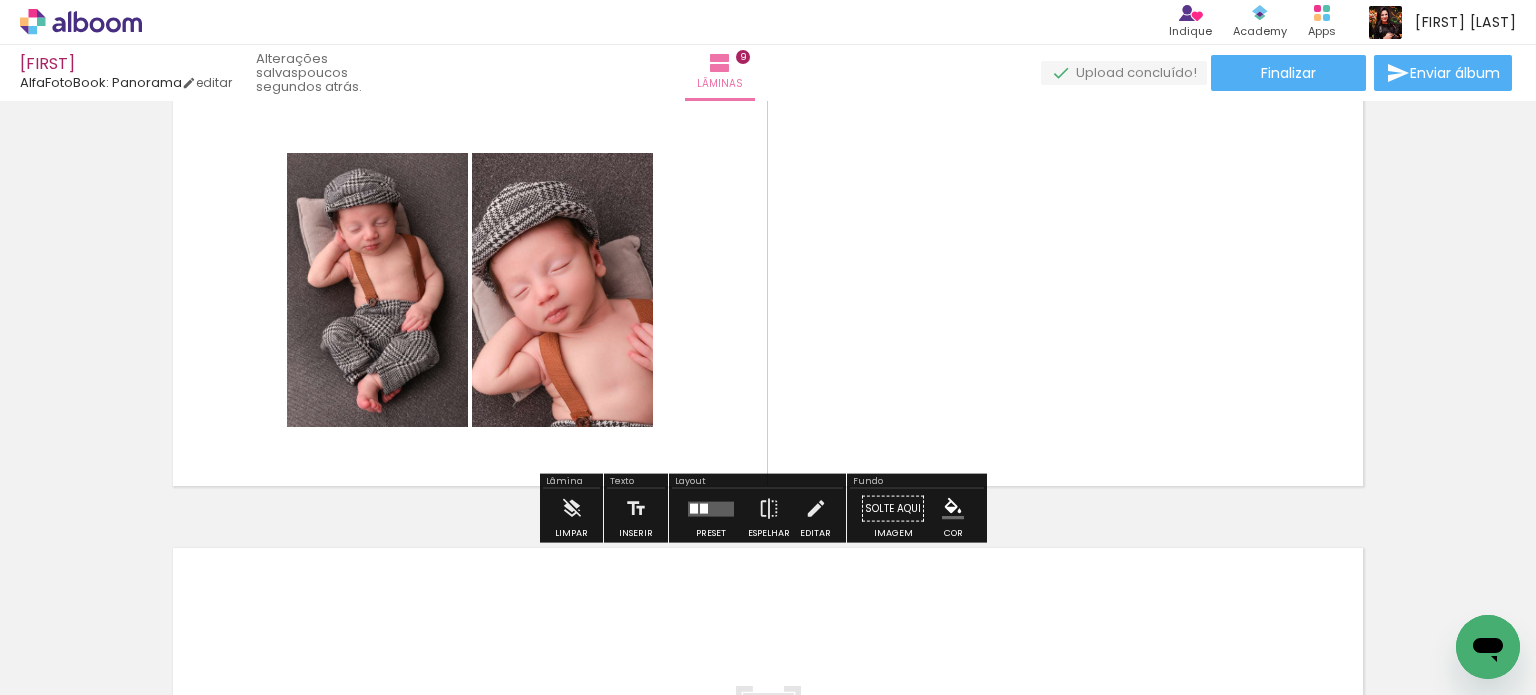 click at bounding box center [768, 290] 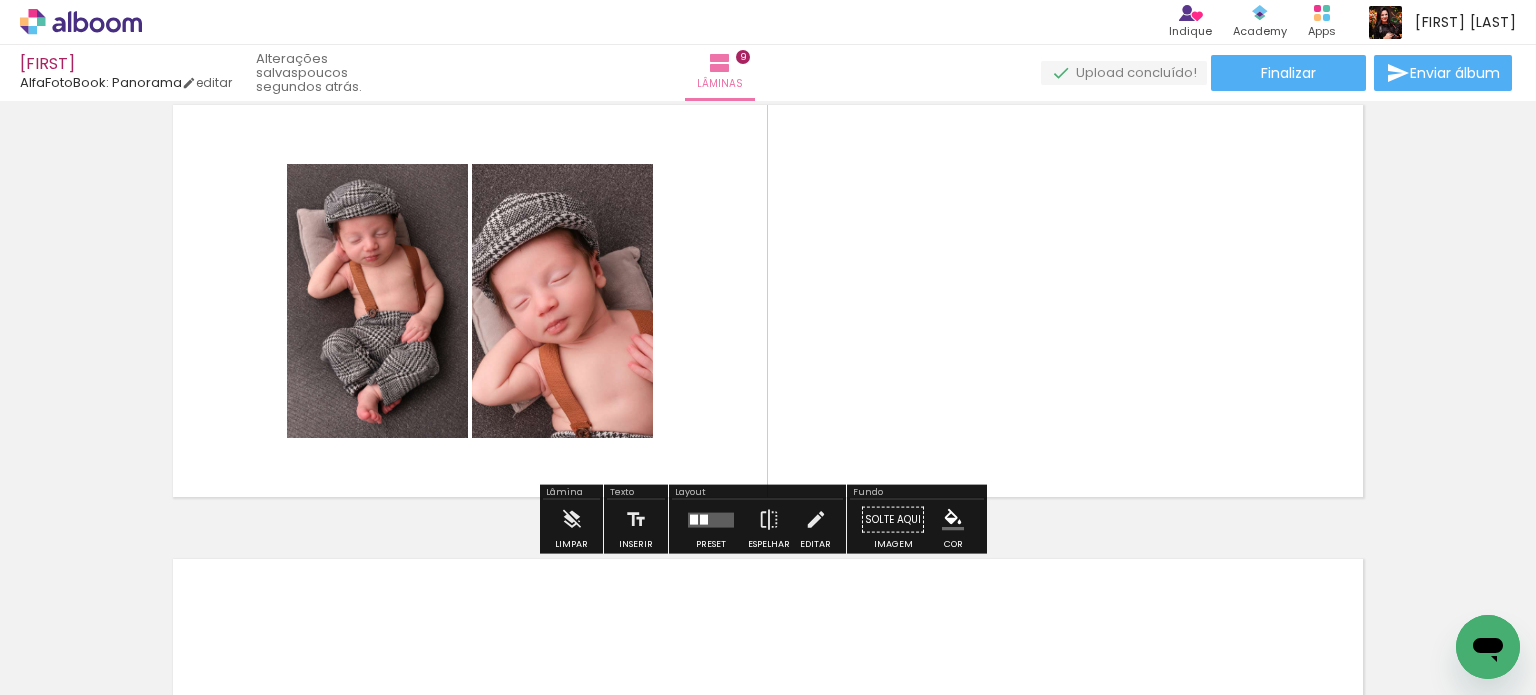 scroll, scrollTop: 3900, scrollLeft: 0, axis: vertical 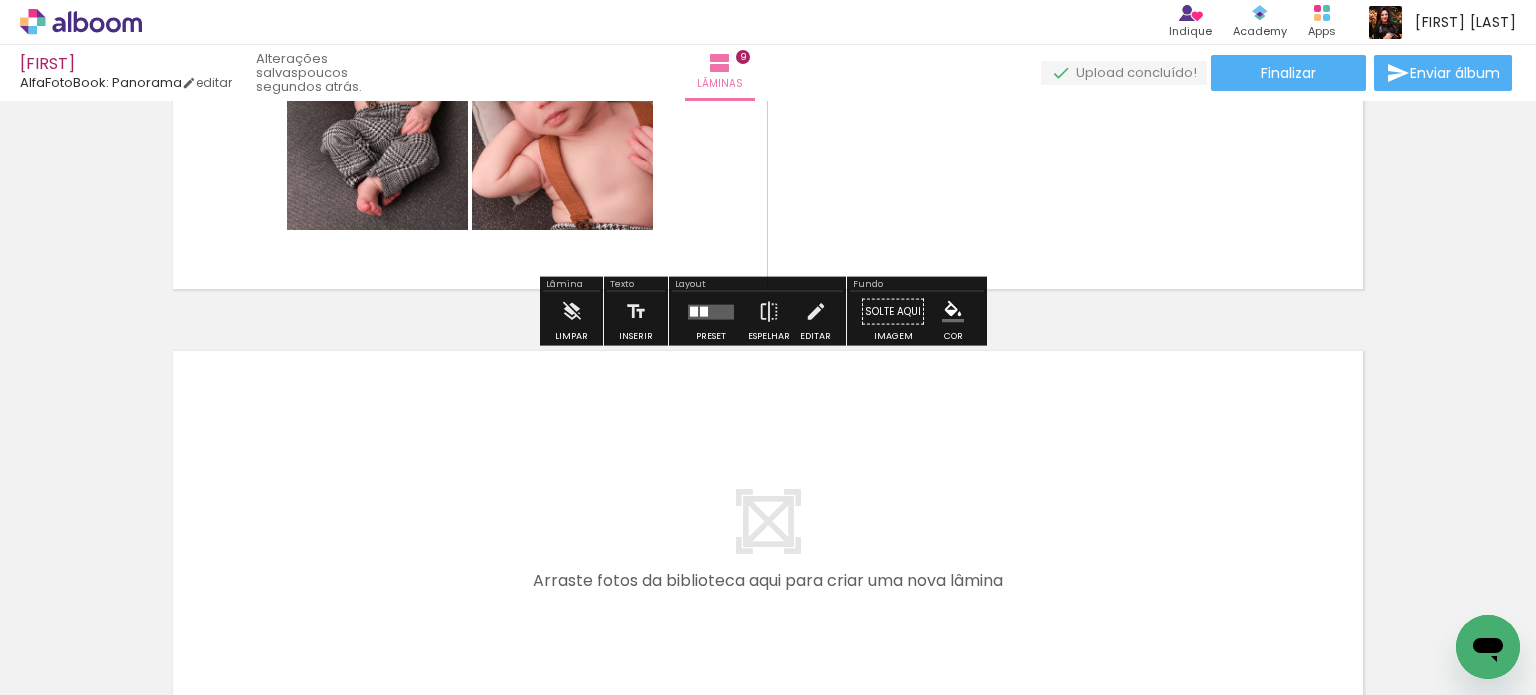 click at bounding box center [711, 312] 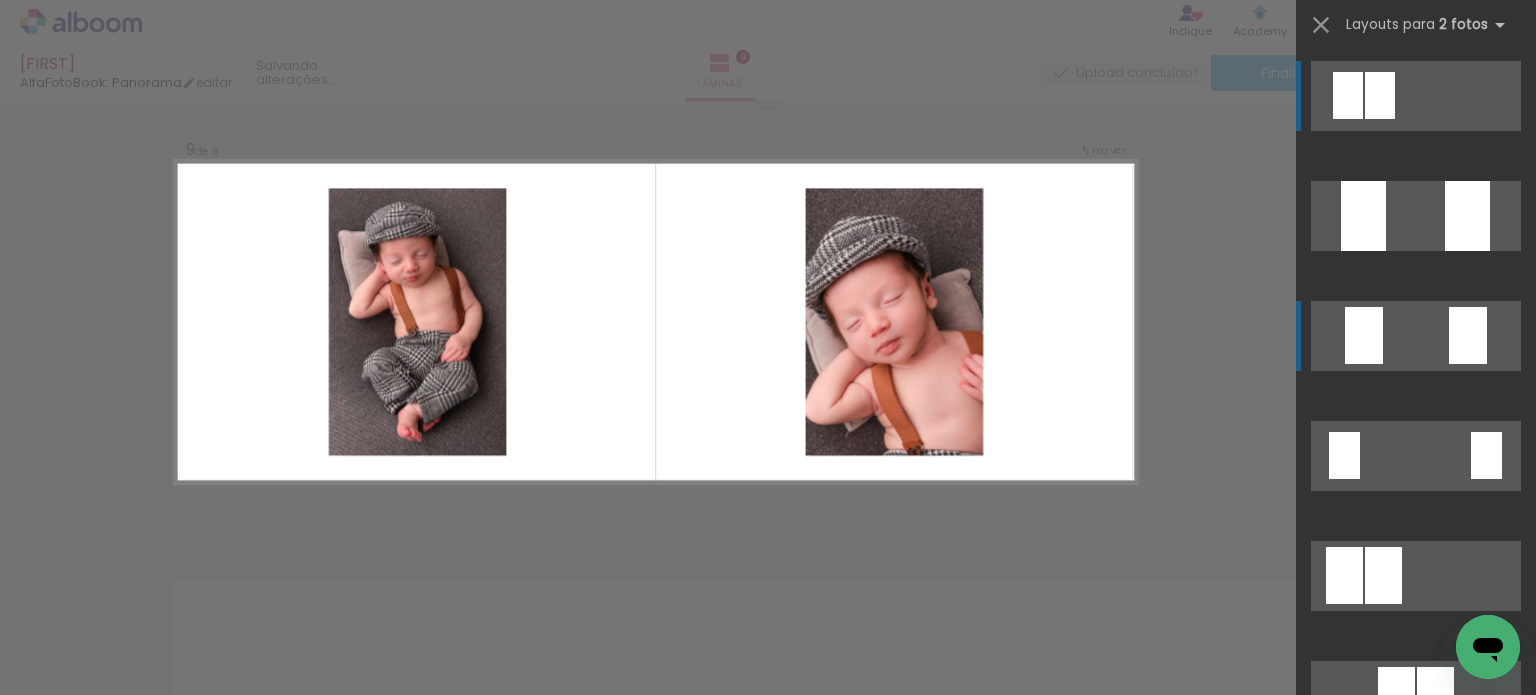 scroll, scrollTop: 3657, scrollLeft: 0, axis: vertical 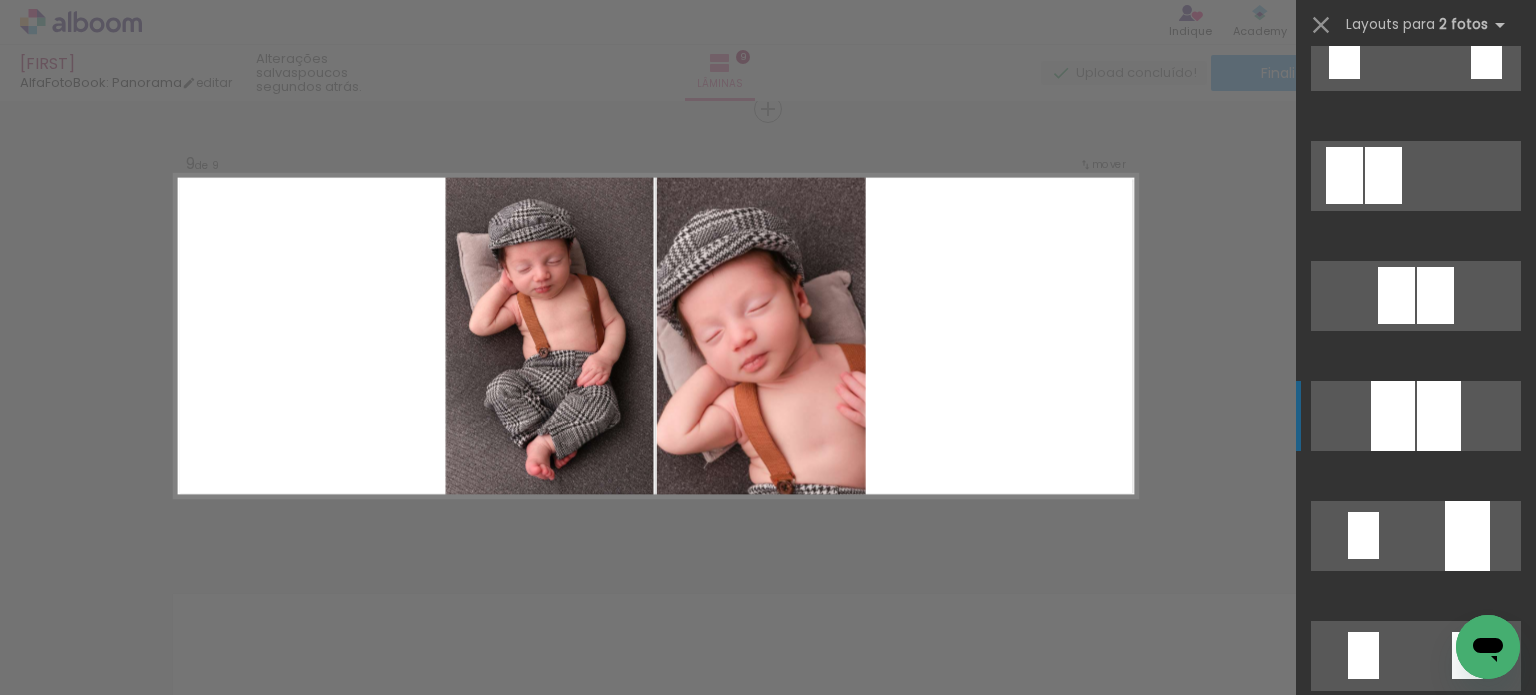 click at bounding box center (1393, 416) 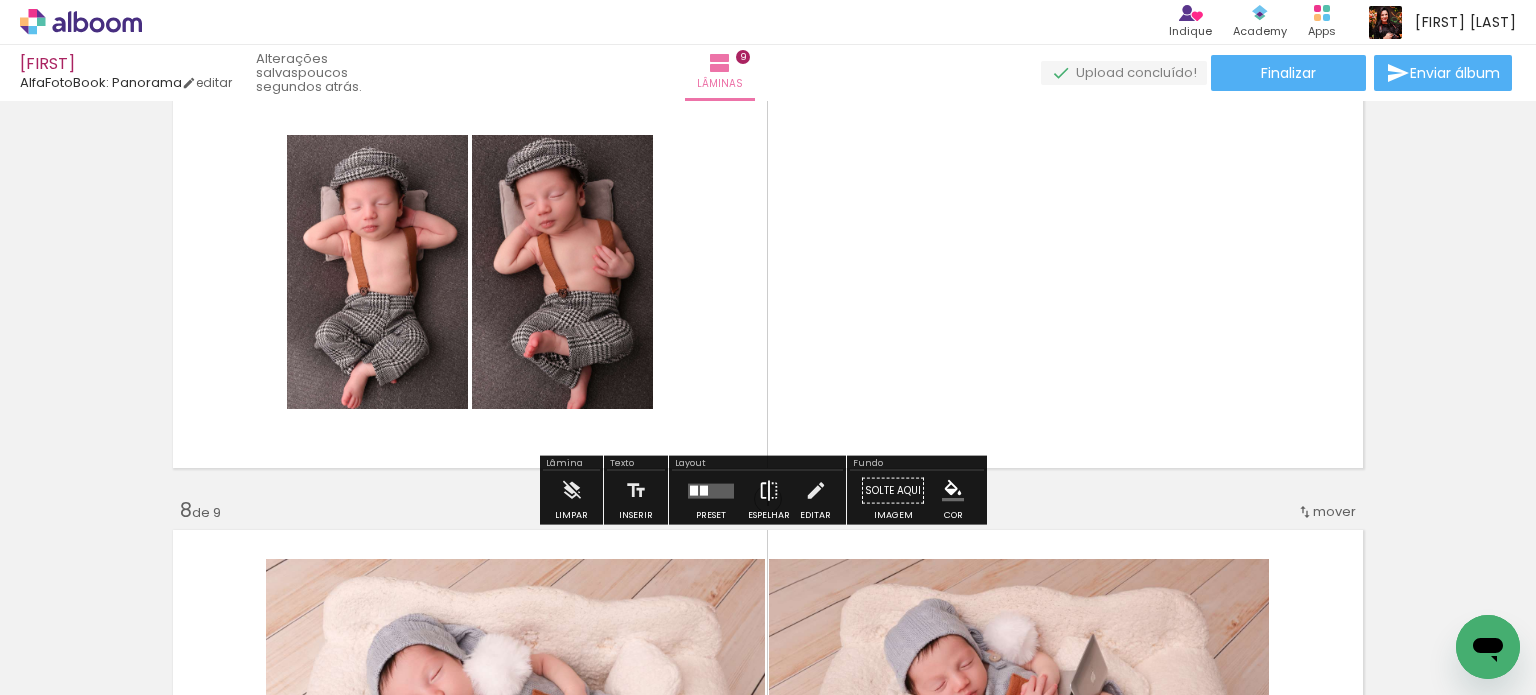scroll, scrollTop: 2857, scrollLeft: 0, axis: vertical 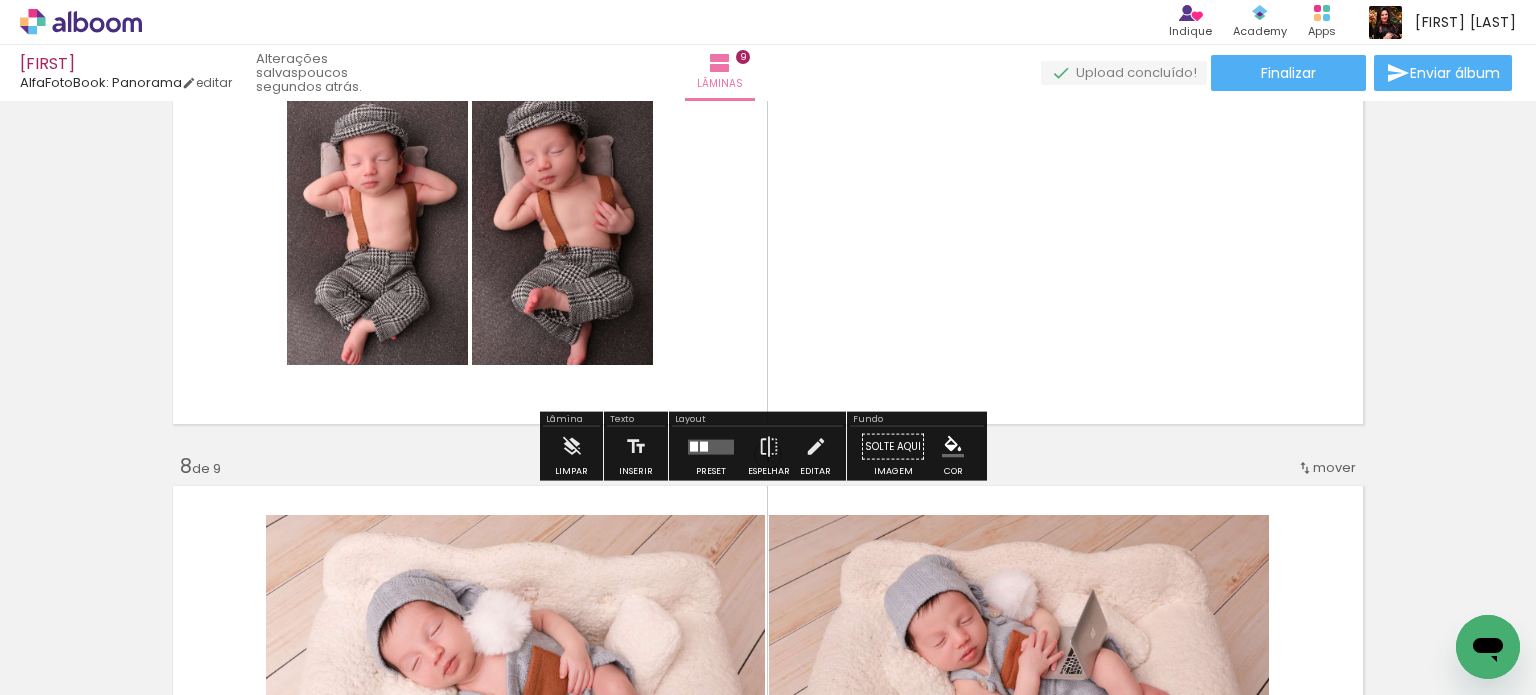 click at bounding box center (711, 447) 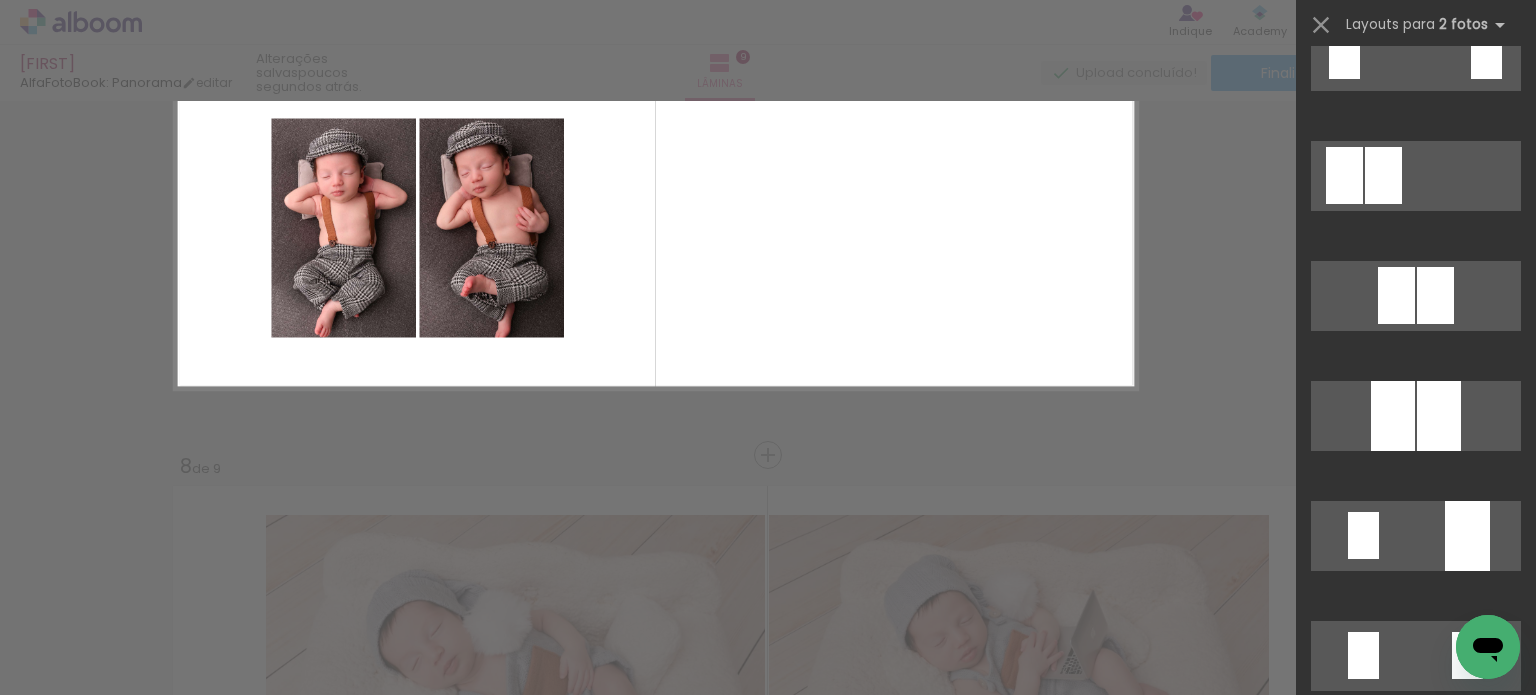 scroll, scrollTop: 0, scrollLeft: 0, axis: both 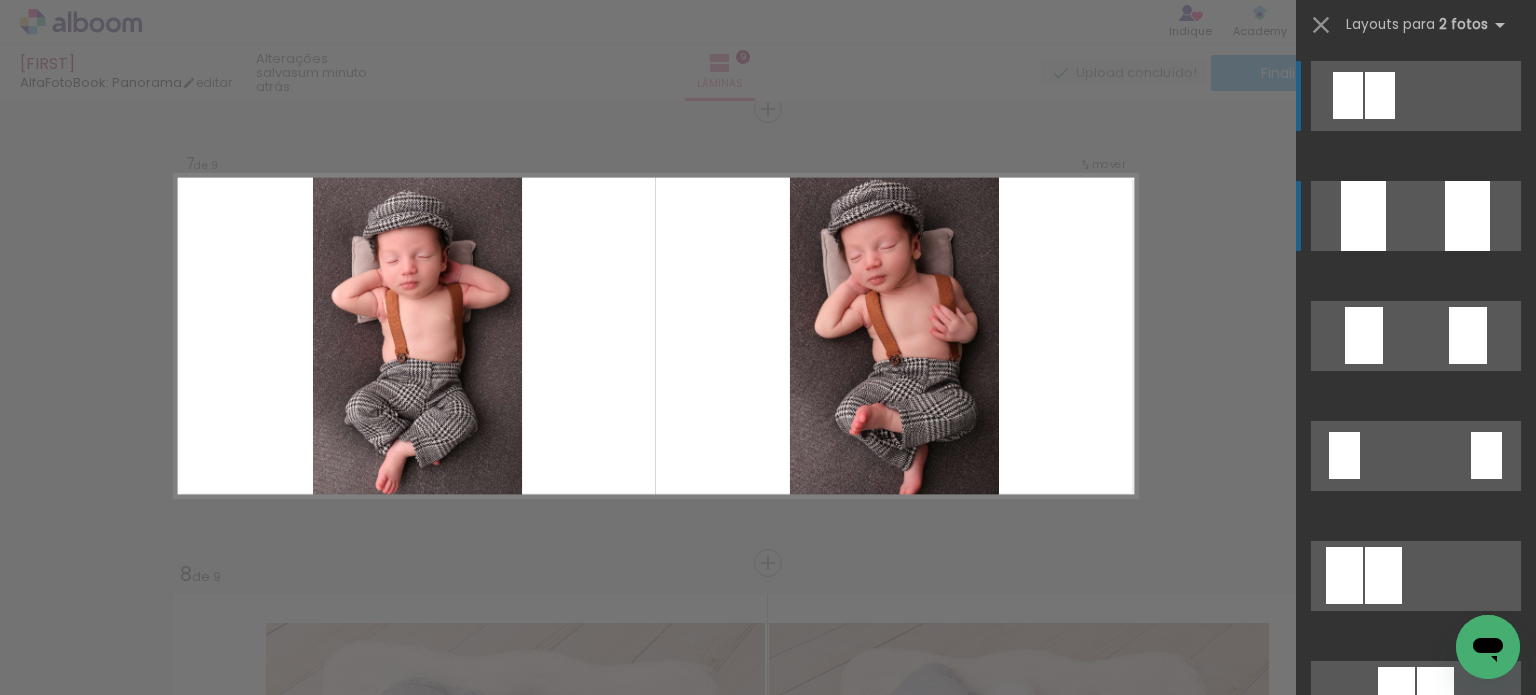 click at bounding box center [1416, 96] 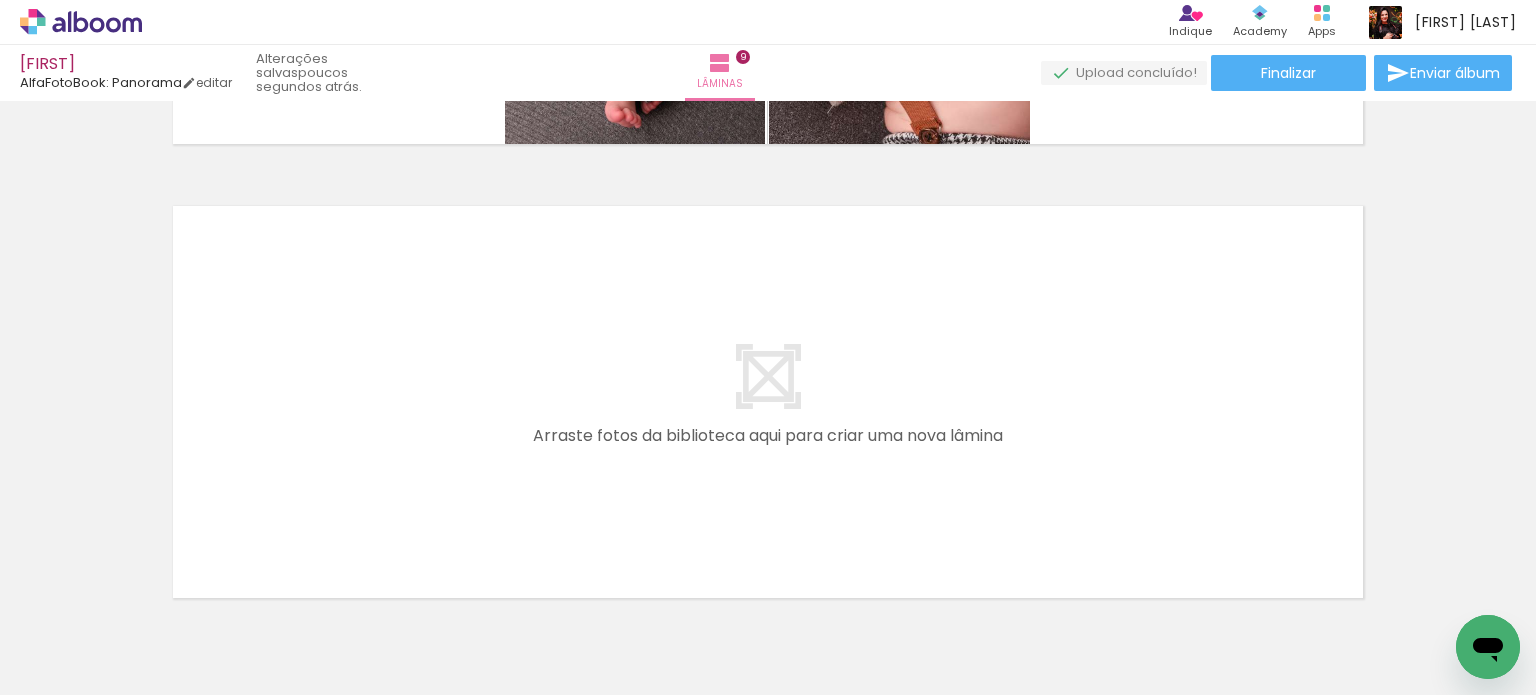 scroll, scrollTop: 4148, scrollLeft: 0, axis: vertical 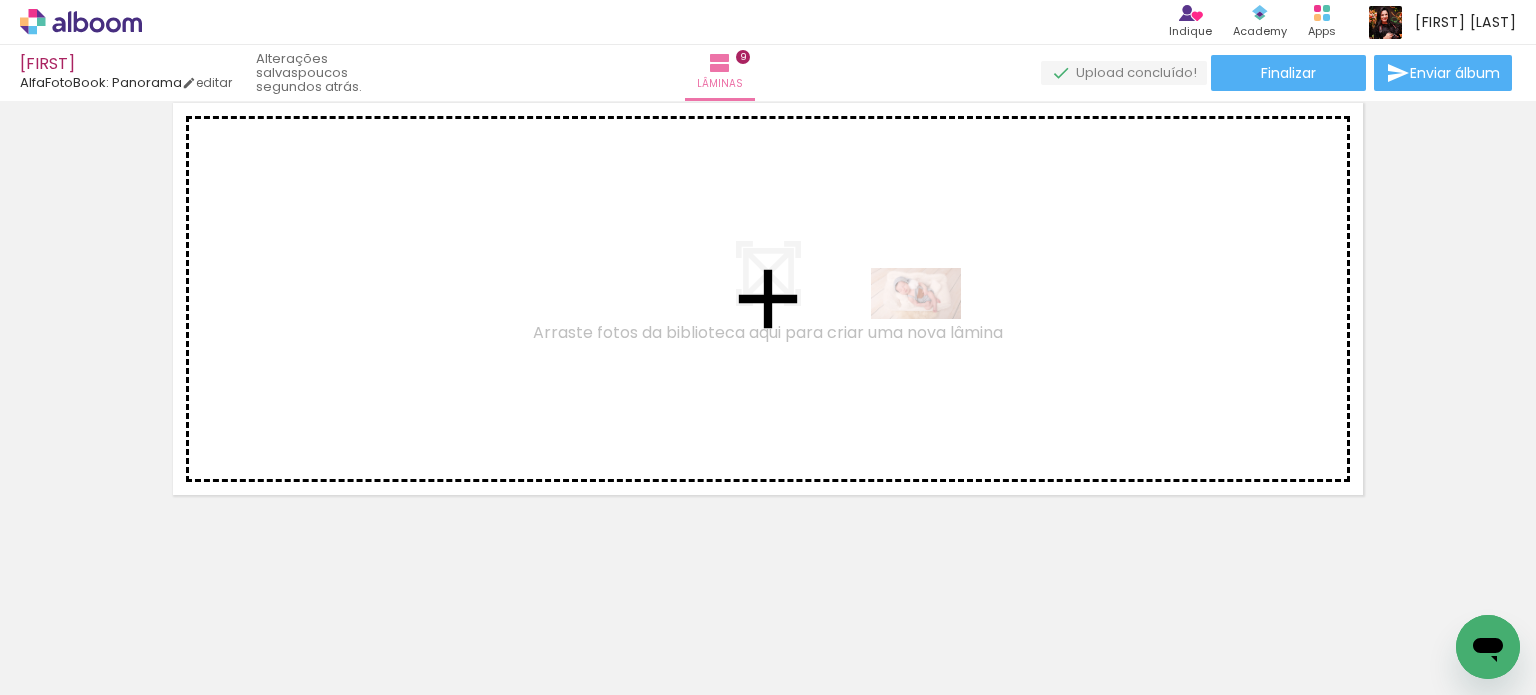 drag, startPoint x: 1208, startPoint y: 627, endPoint x: 916, endPoint y: 325, distance: 420.08093 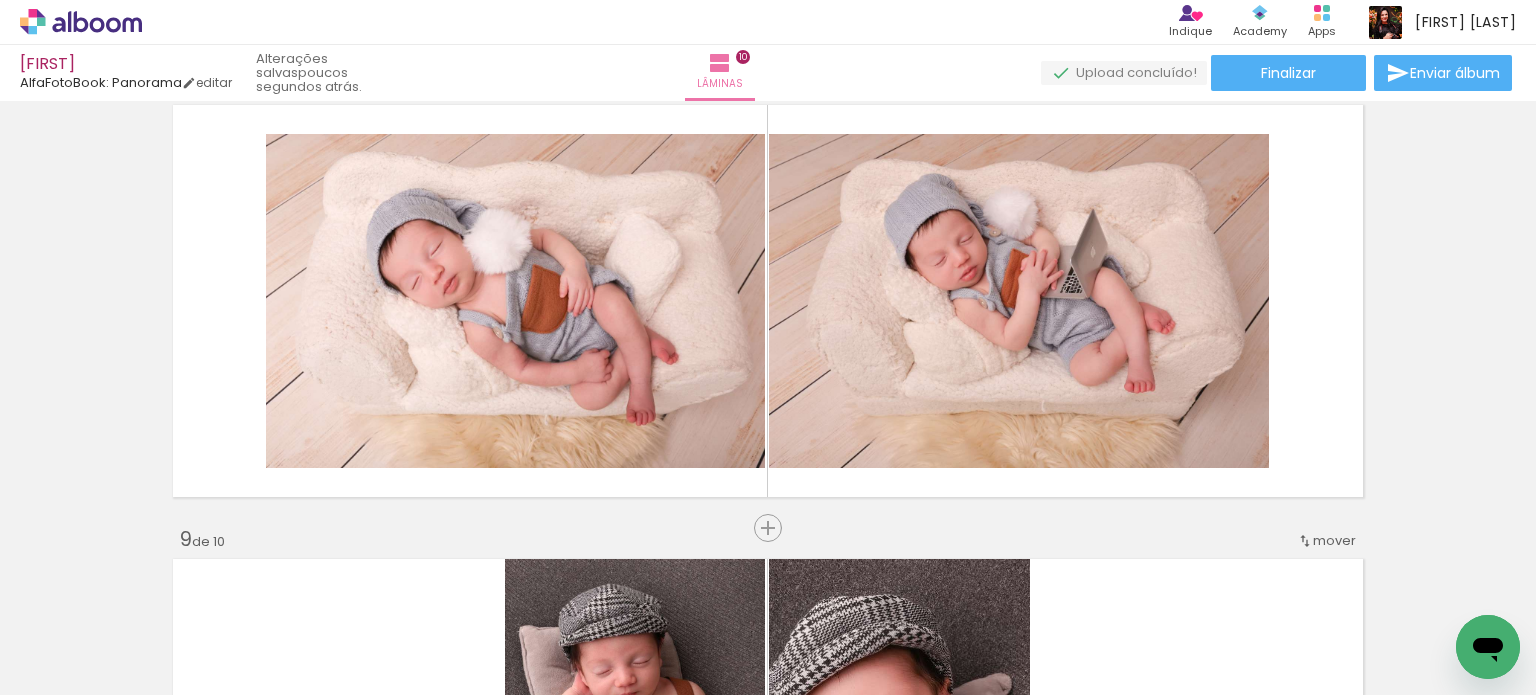scroll, scrollTop: 3211, scrollLeft: 0, axis: vertical 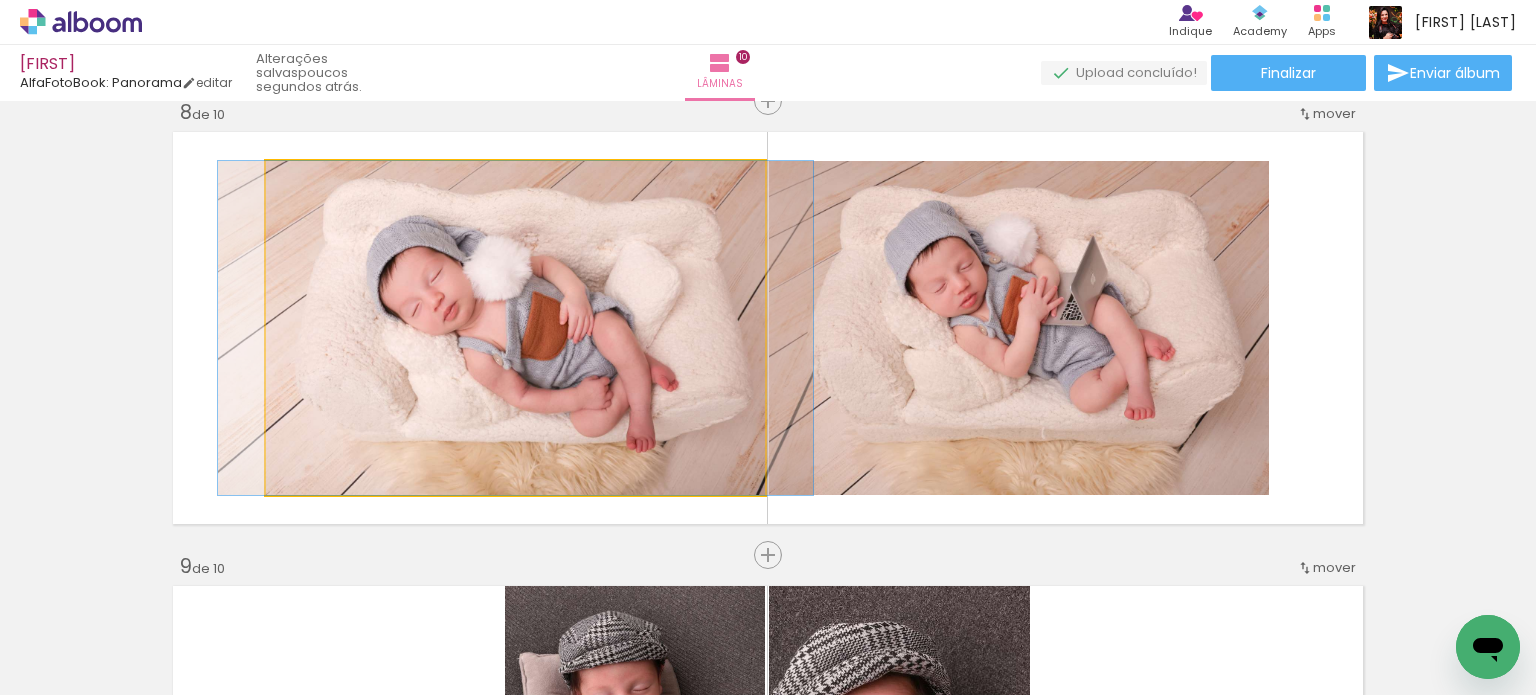 click 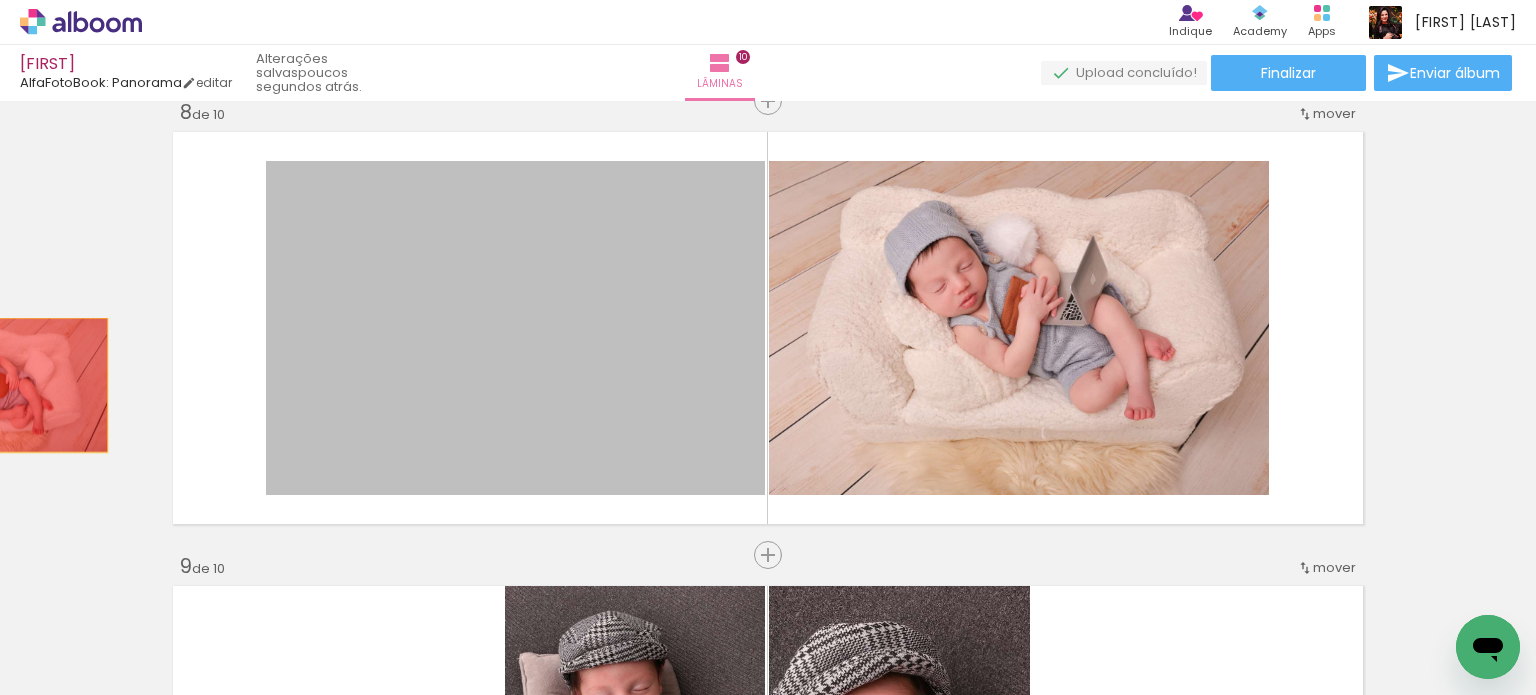 drag, startPoint x: 635, startPoint y: 334, endPoint x: 324, endPoint y: 377, distance: 313.9586 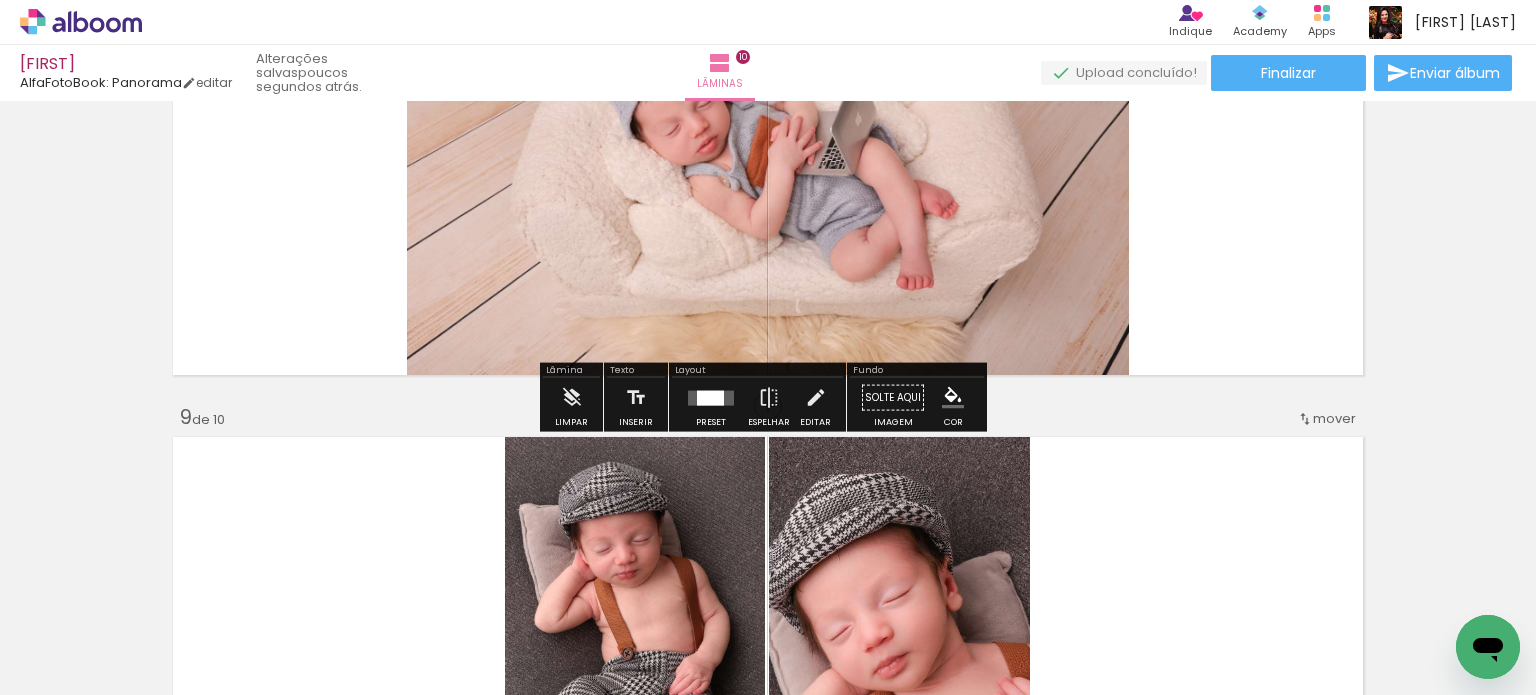 scroll, scrollTop: 3611, scrollLeft: 0, axis: vertical 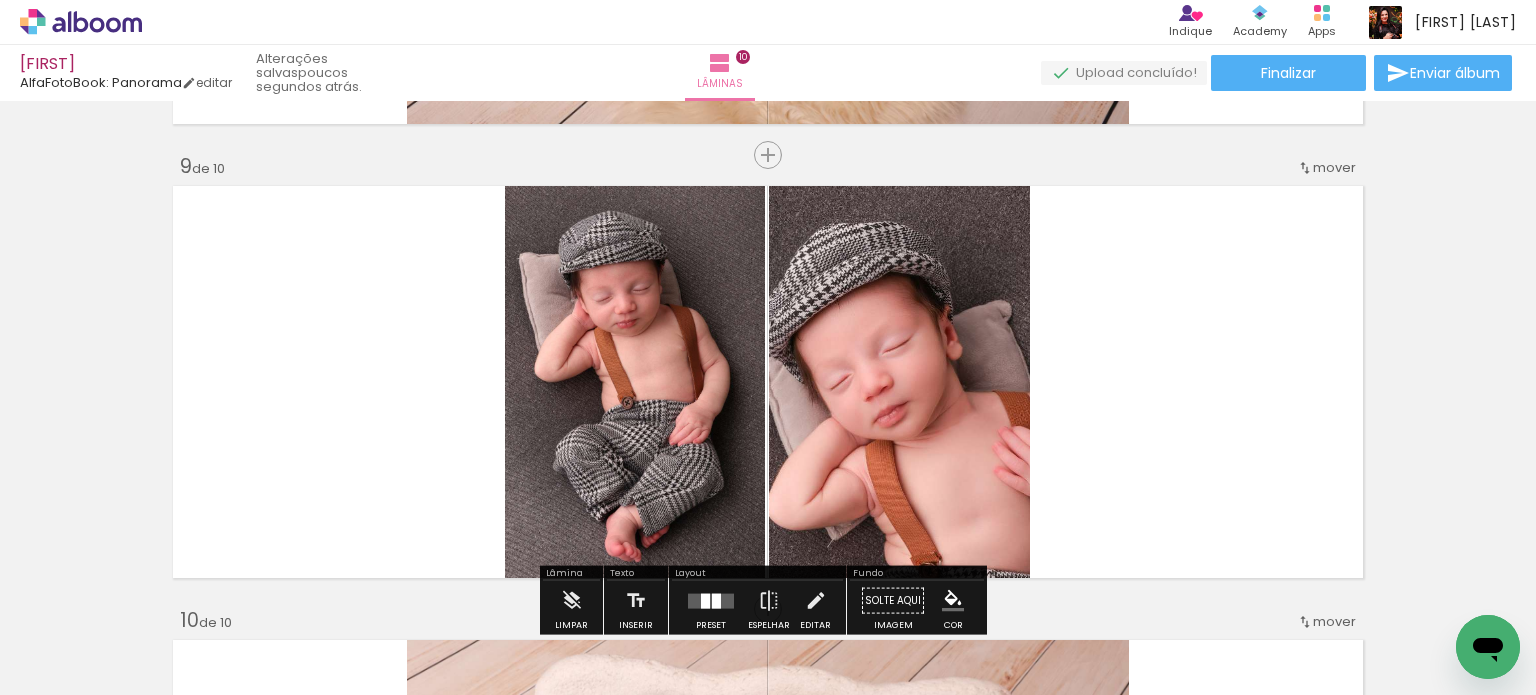 click on "mover" at bounding box center [1334, 167] 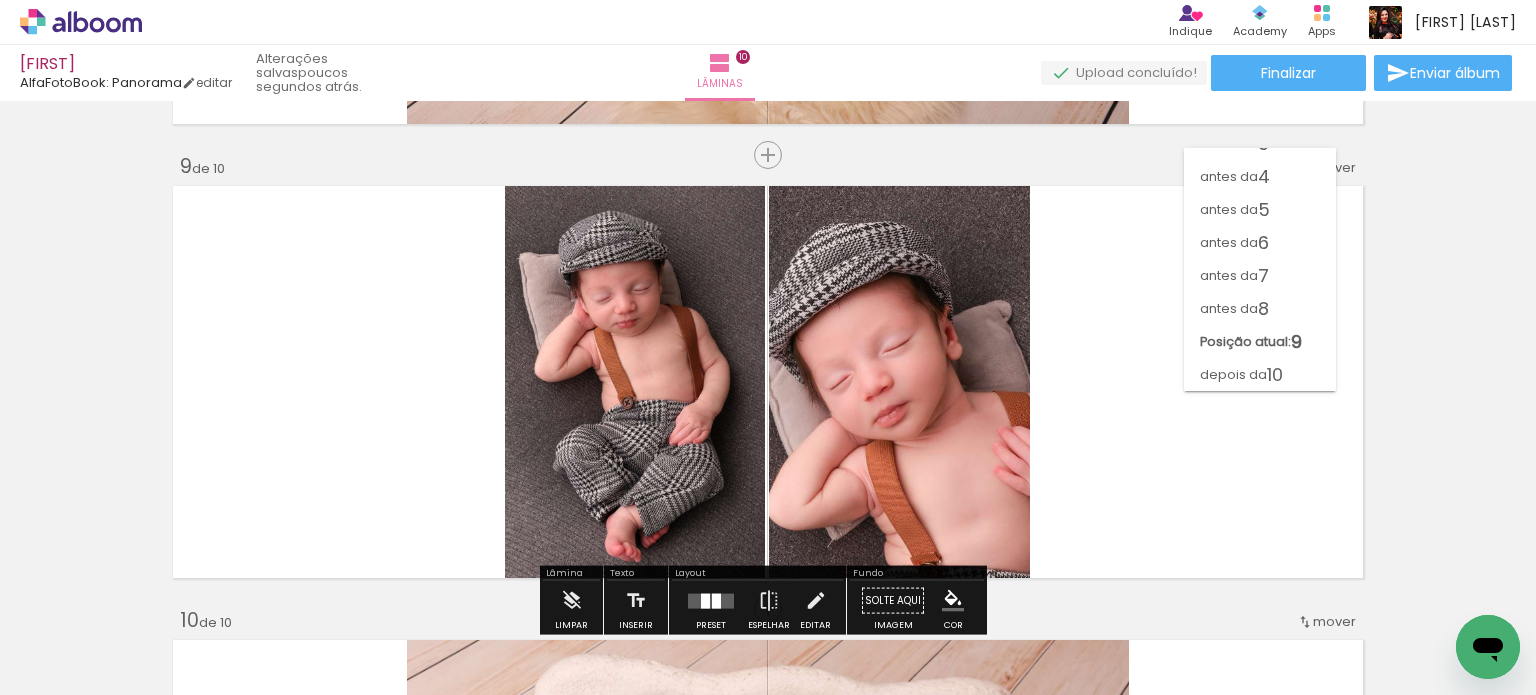 scroll, scrollTop: 87, scrollLeft: 0, axis: vertical 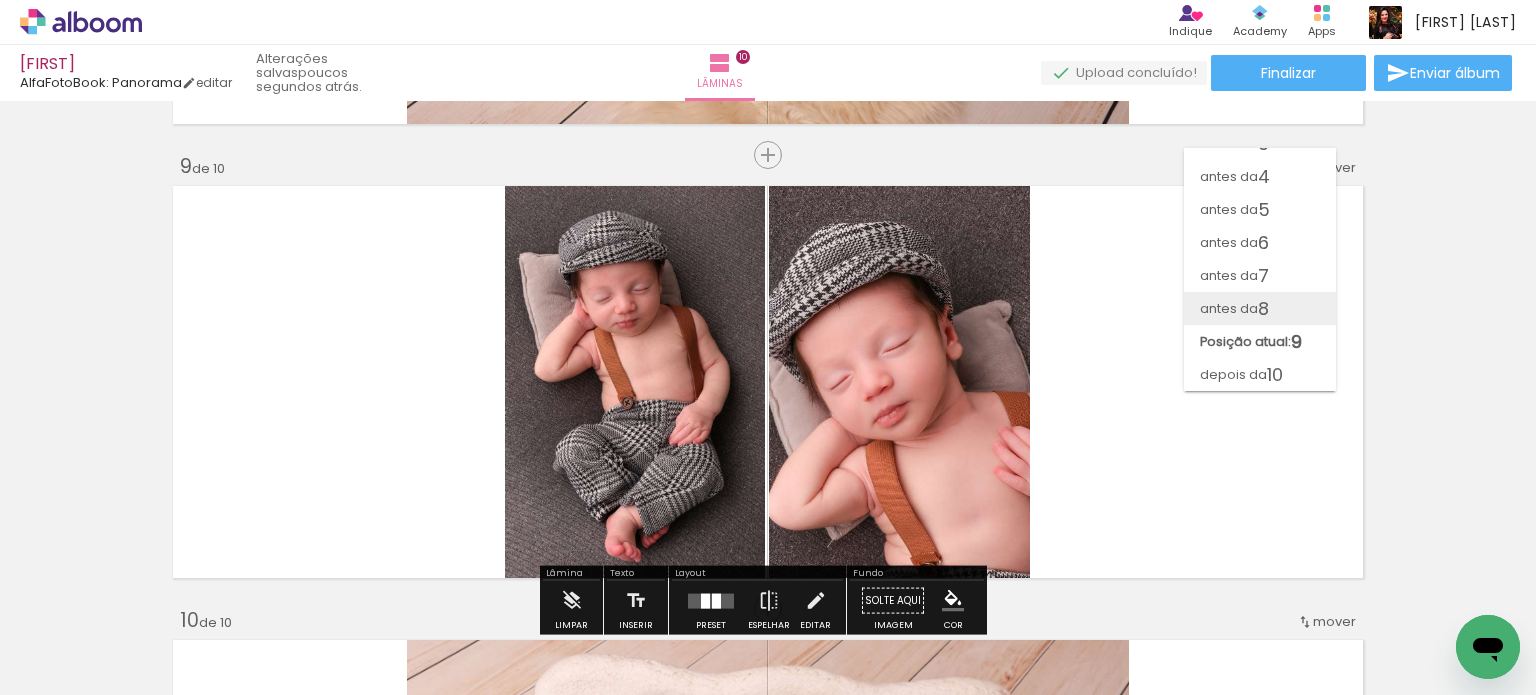 click on "8" at bounding box center (1263, 308) 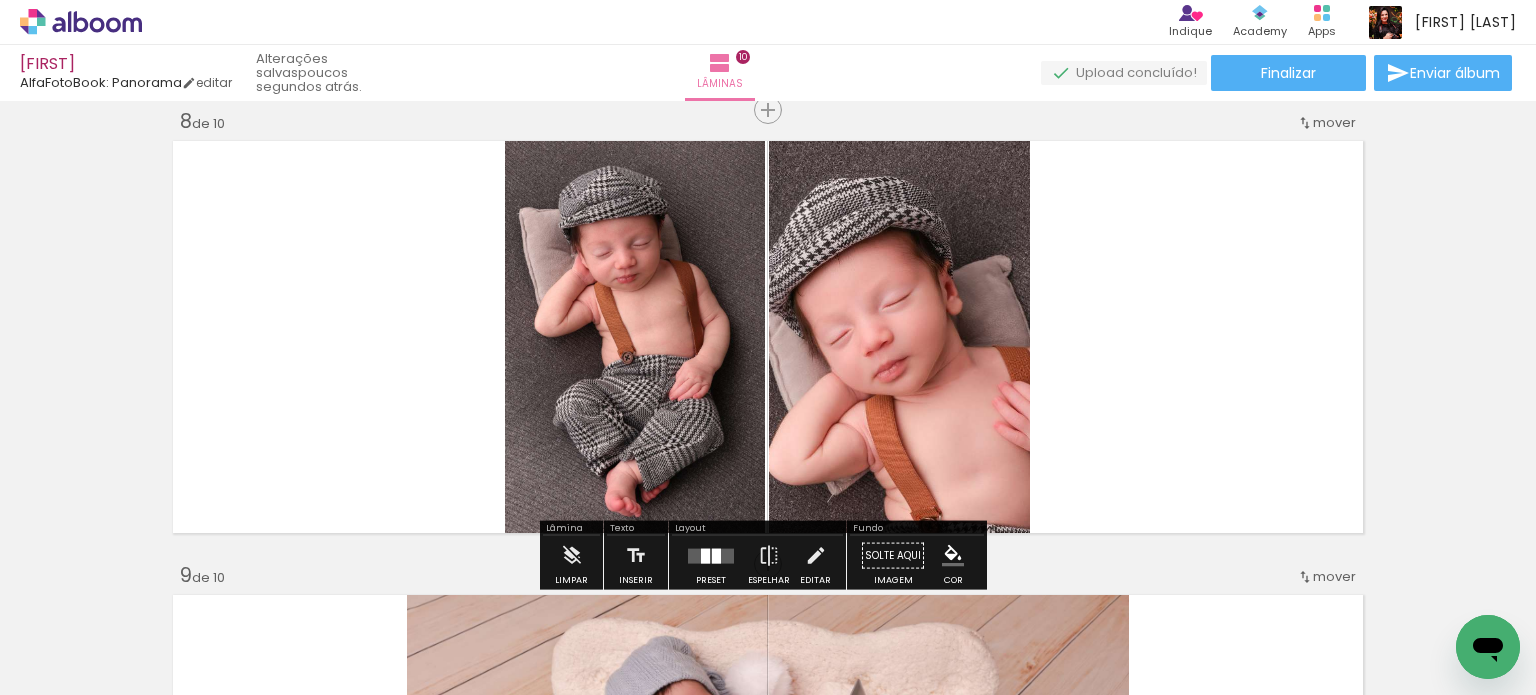 scroll, scrollTop: 3203, scrollLeft: 0, axis: vertical 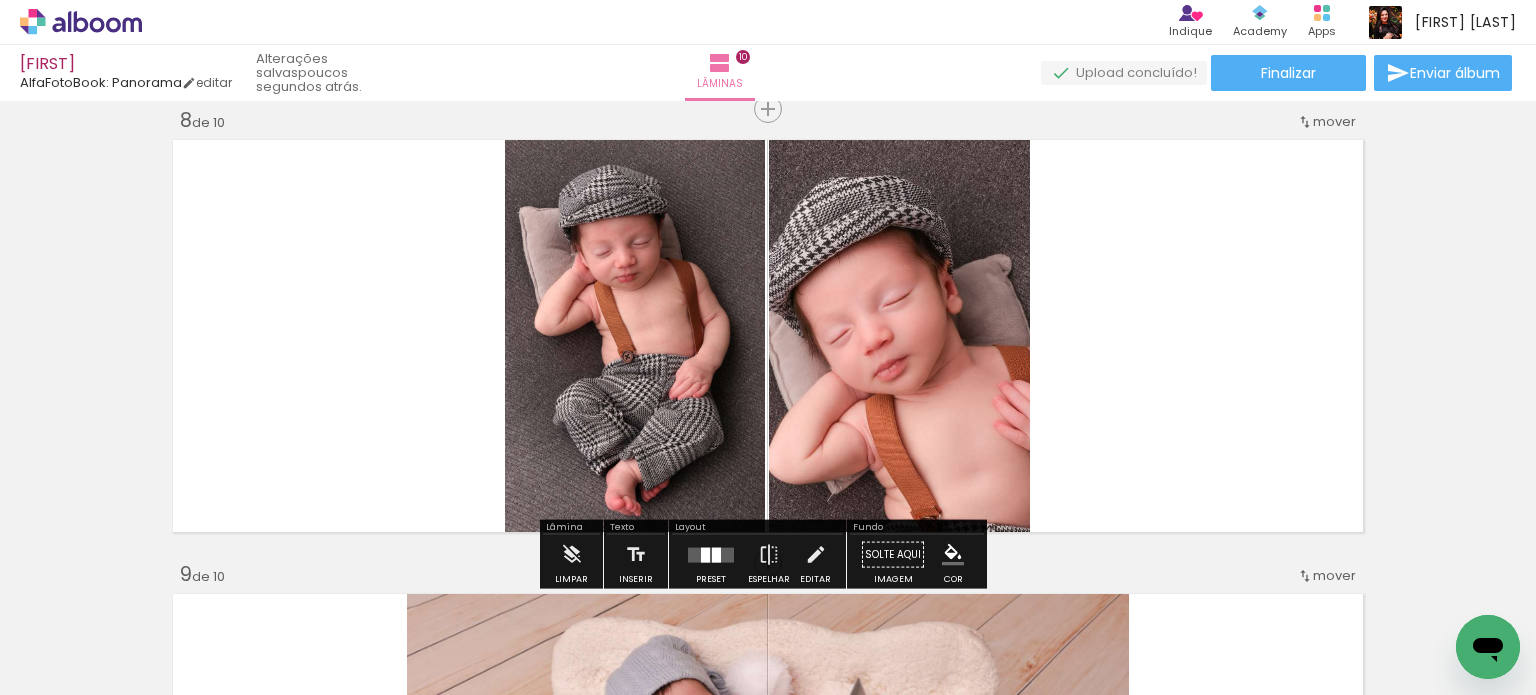 click 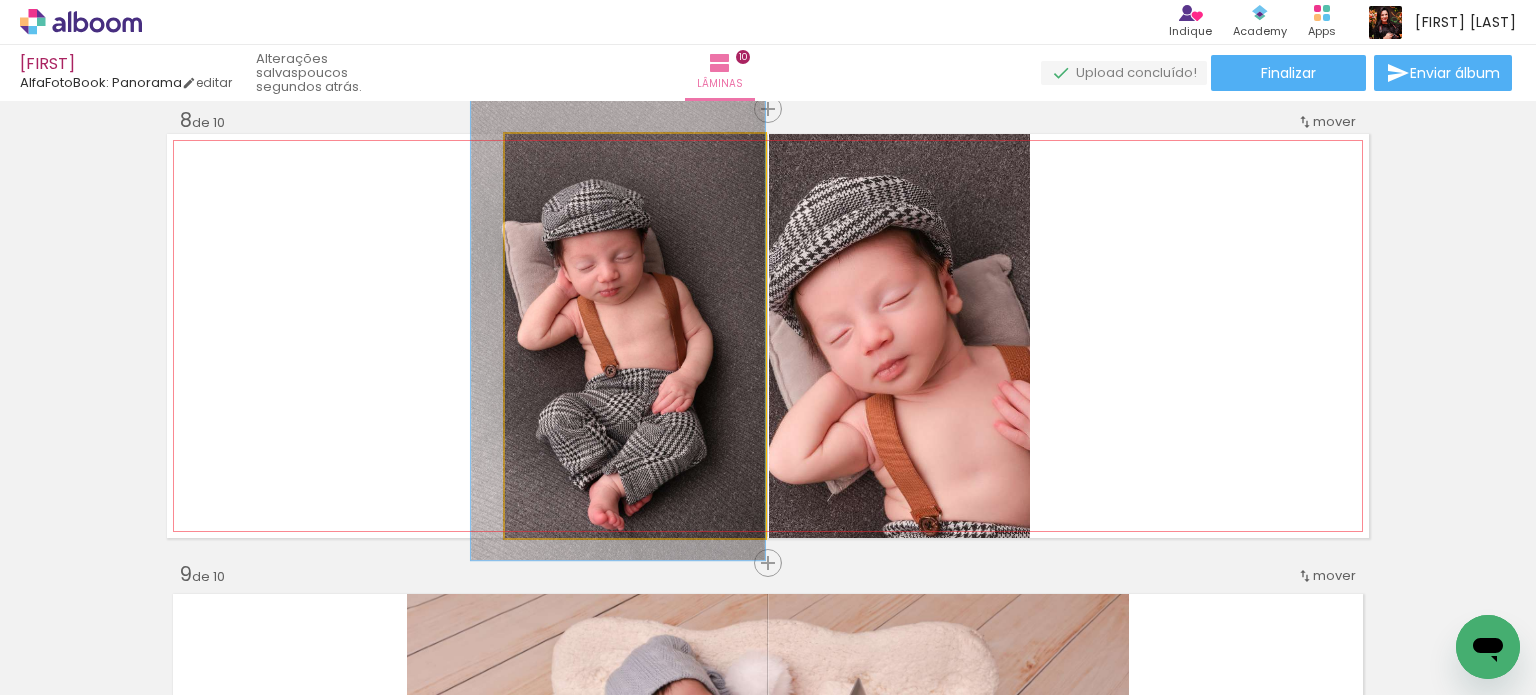 drag, startPoint x: 709, startPoint y: 319, endPoint x: 208, endPoint y: 449, distance: 517.59155 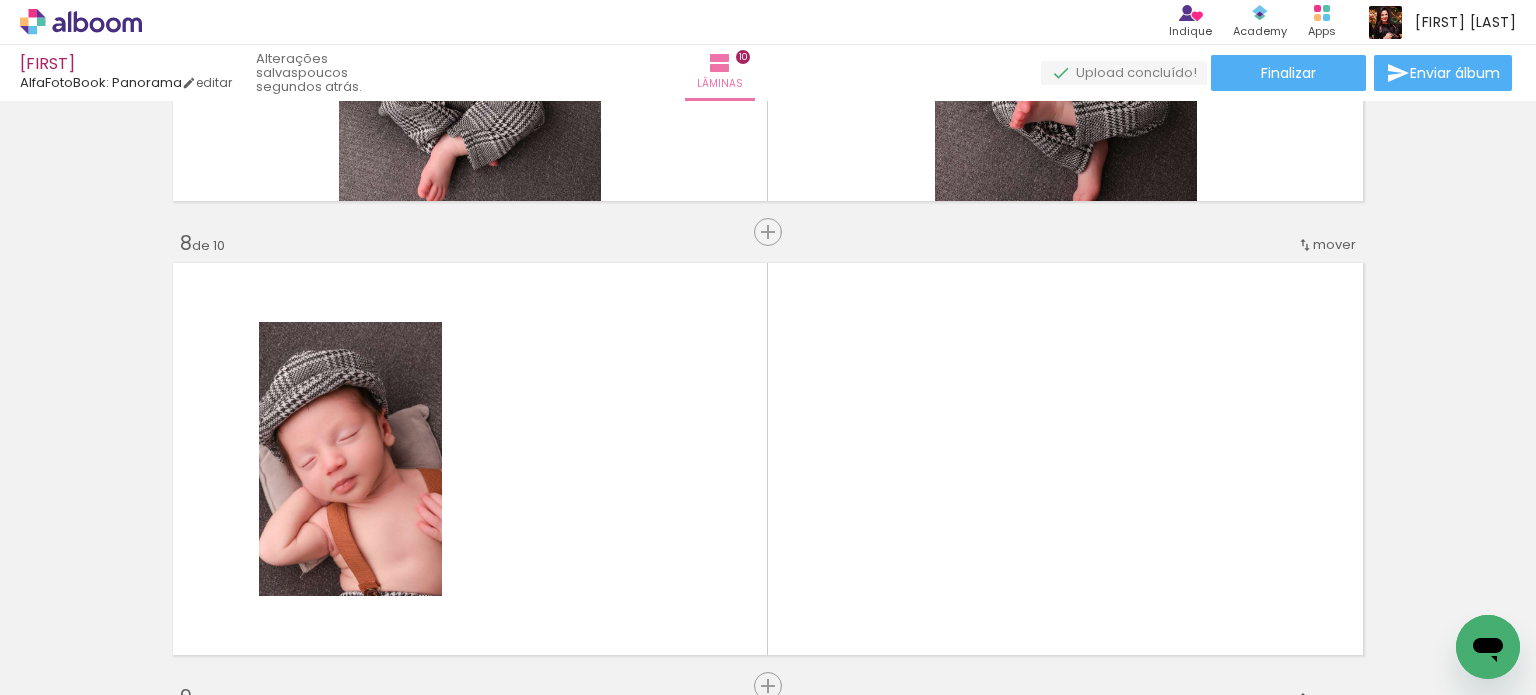 scroll, scrollTop: 3203, scrollLeft: 0, axis: vertical 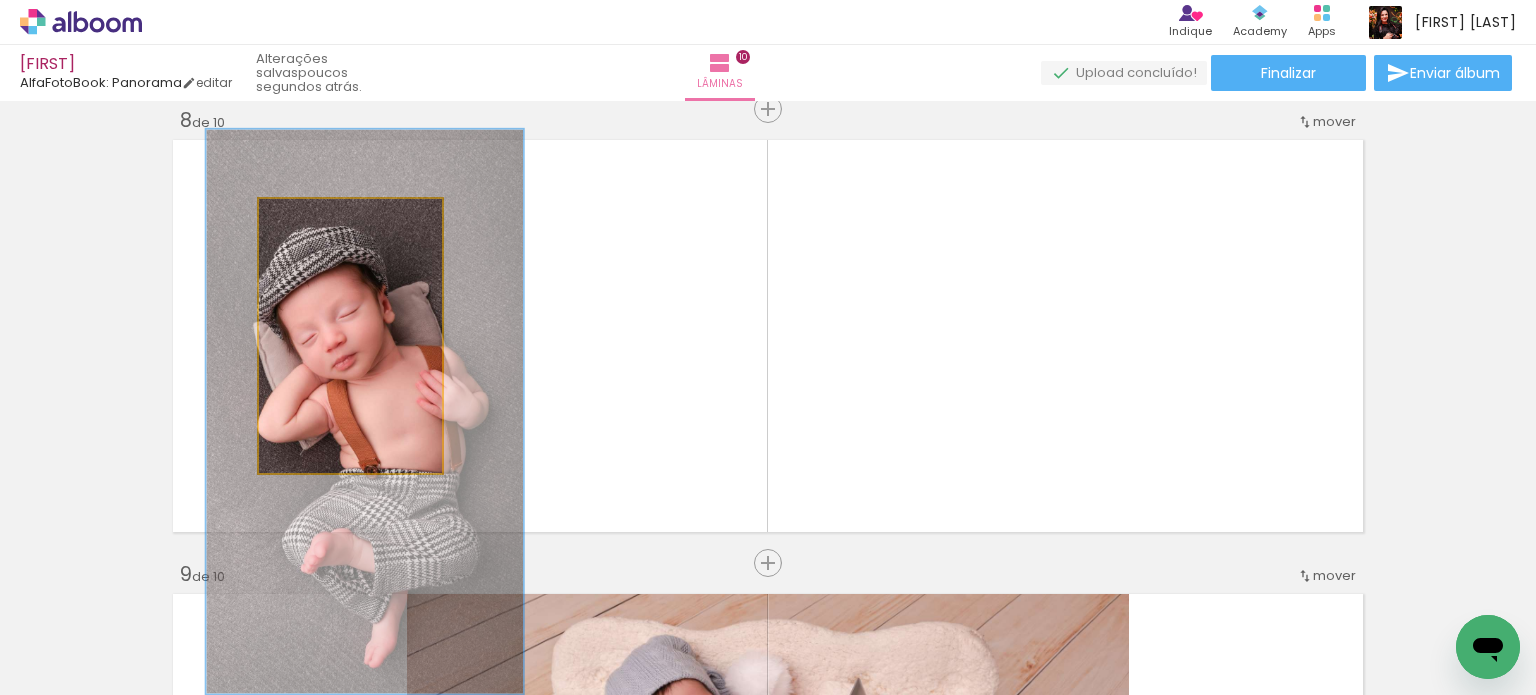 drag, startPoint x: 302, startPoint y: 367, endPoint x: 0, endPoint y: 395, distance: 303.29523 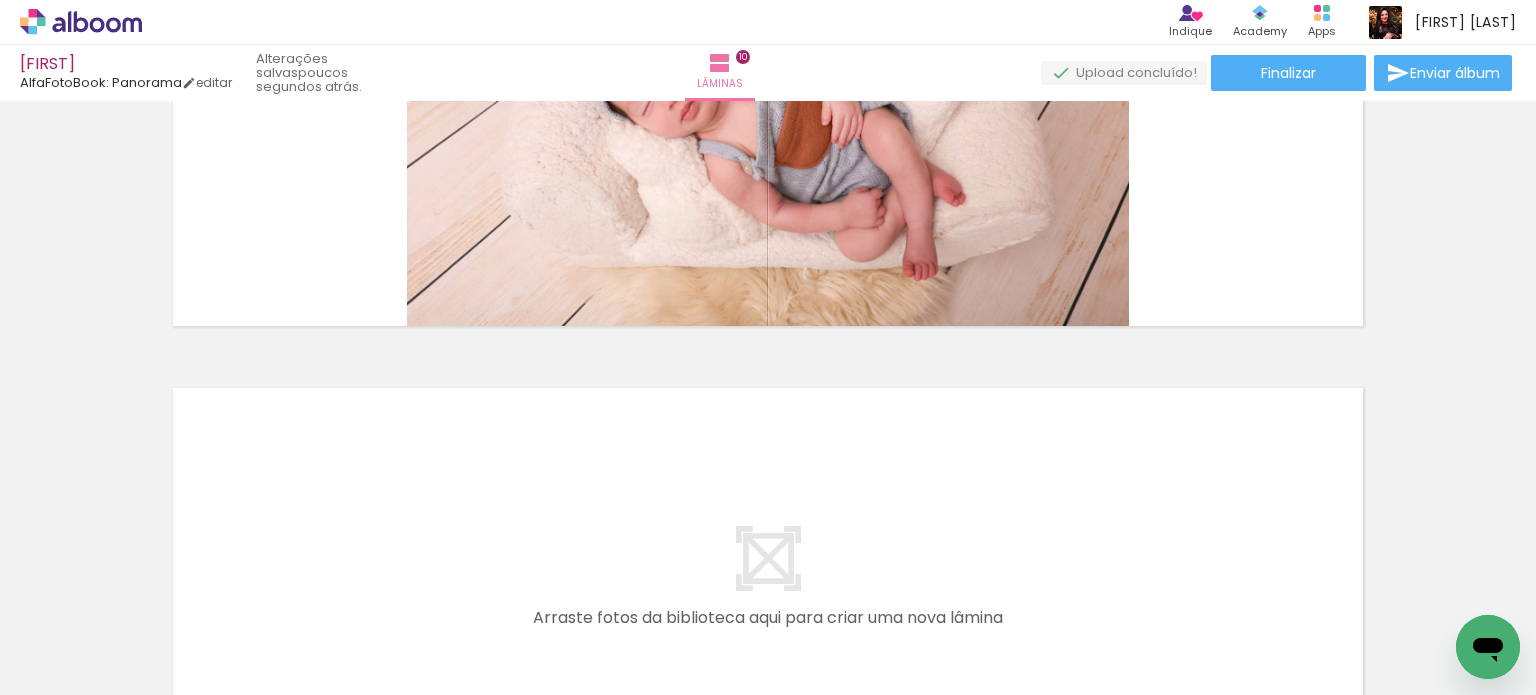 scroll, scrollTop: 4602, scrollLeft: 0, axis: vertical 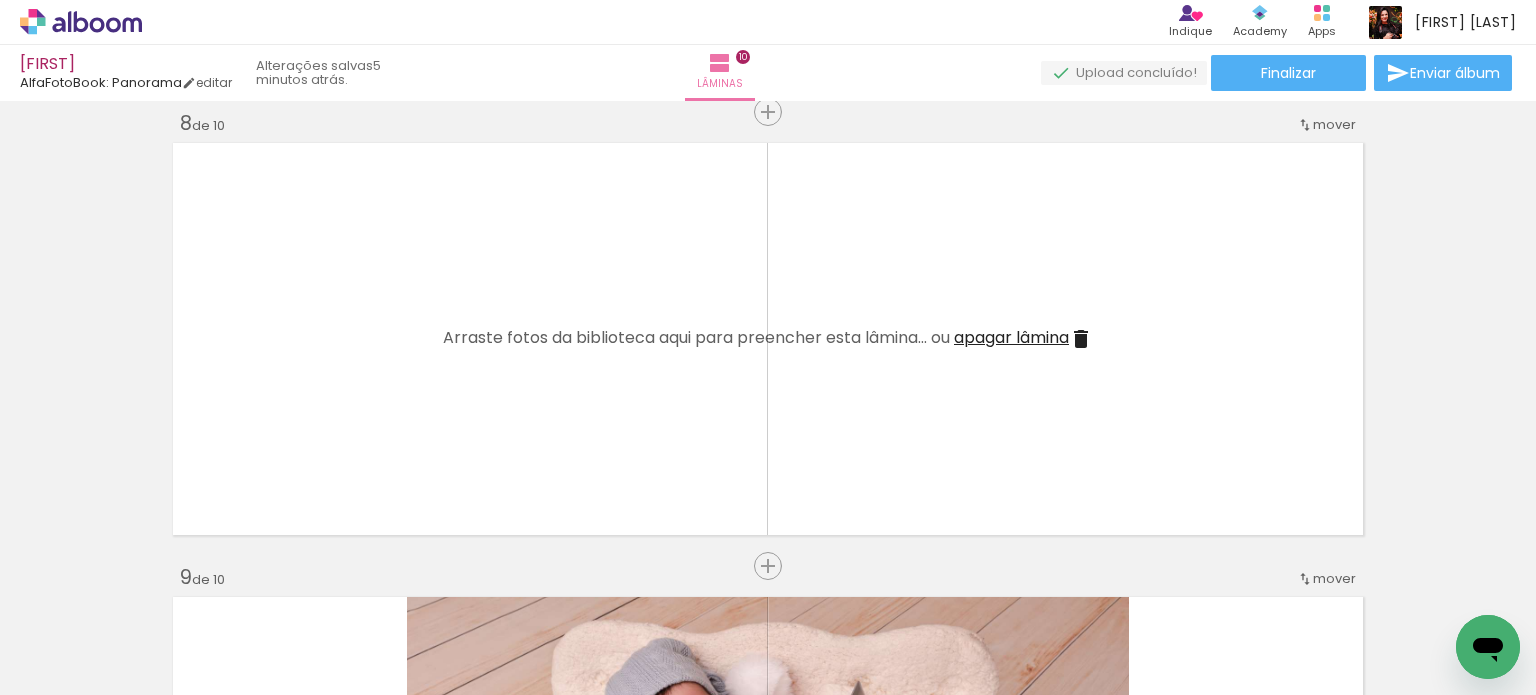 click on "Adicionar
Fotos" at bounding box center [71, 668] 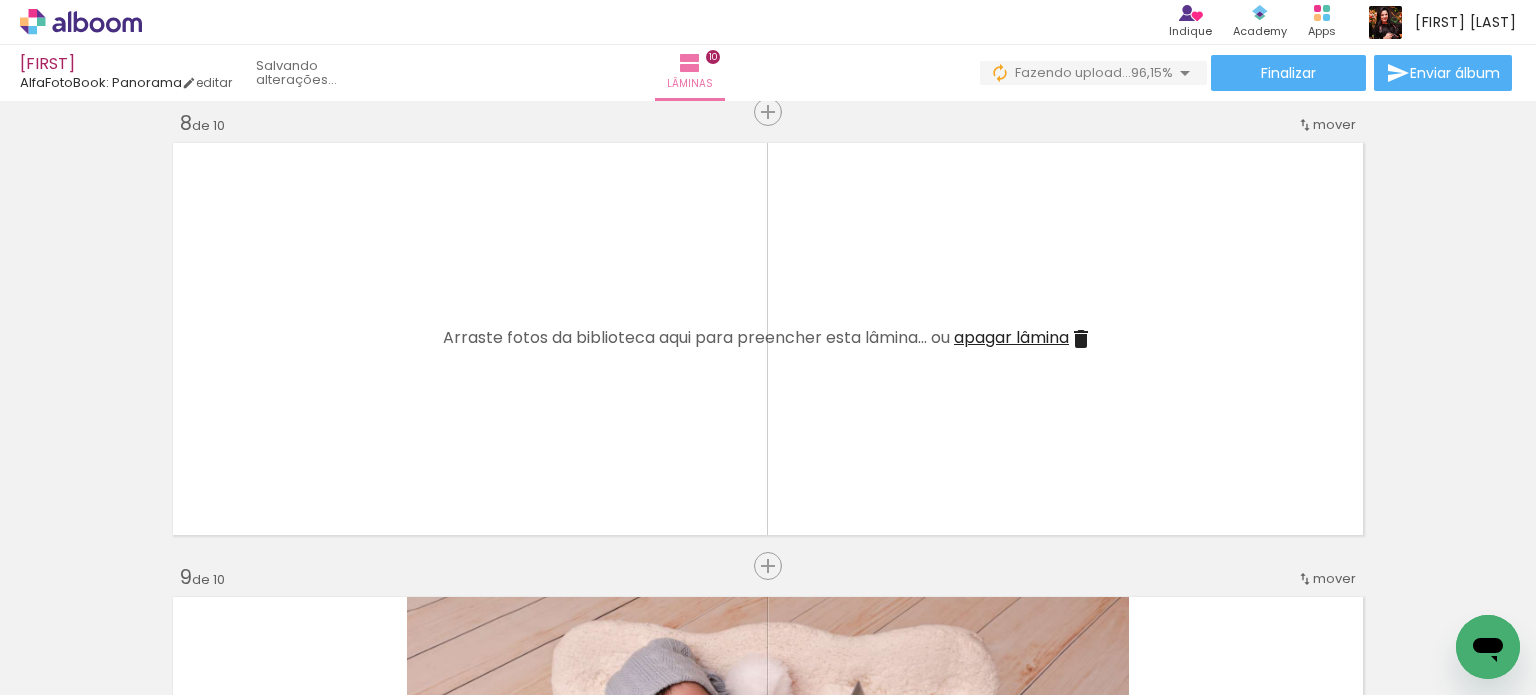scroll, scrollTop: 0, scrollLeft: 1545, axis: horizontal 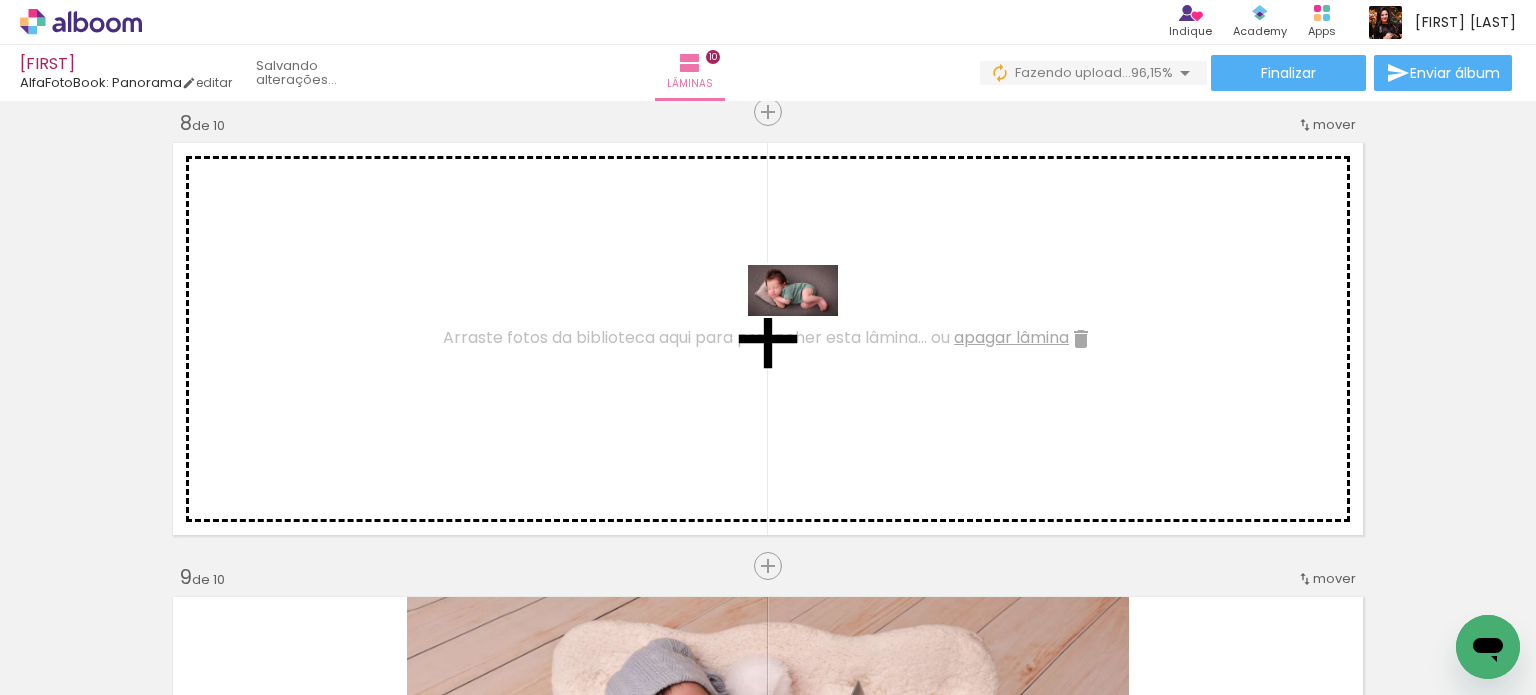 drag, startPoint x: 1446, startPoint y: 618, endPoint x: 749, endPoint y: 323, distance: 756.858 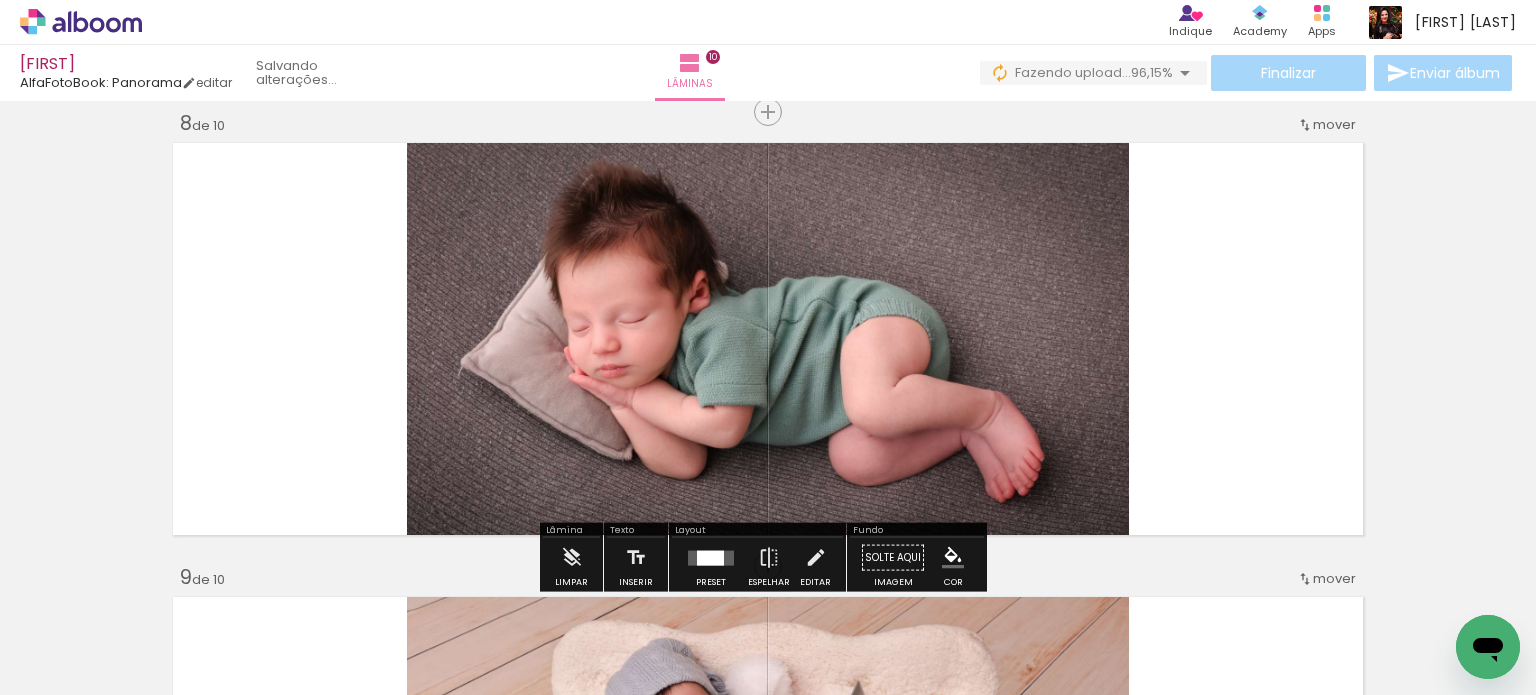 click at bounding box center [768, 339] 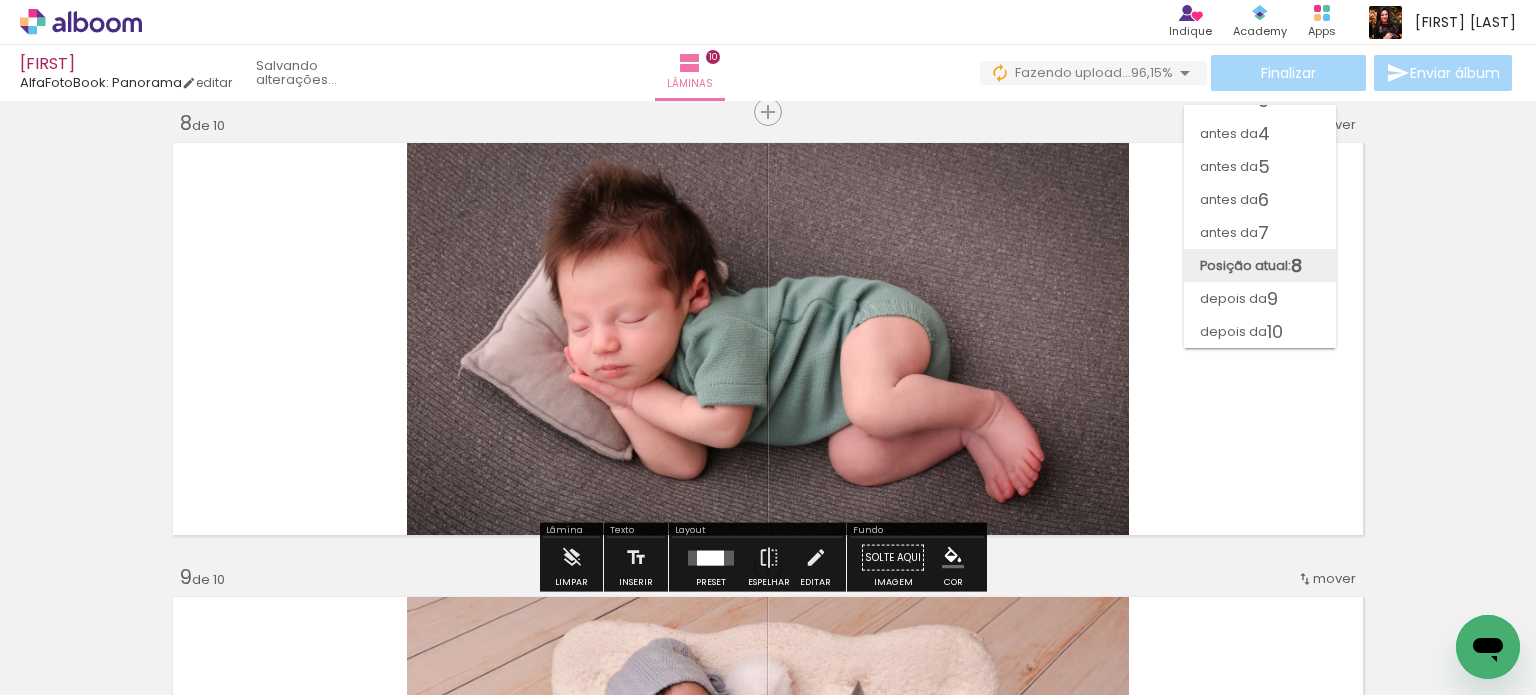 scroll, scrollTop: 87, scrollLeft: 0, axis: vertical 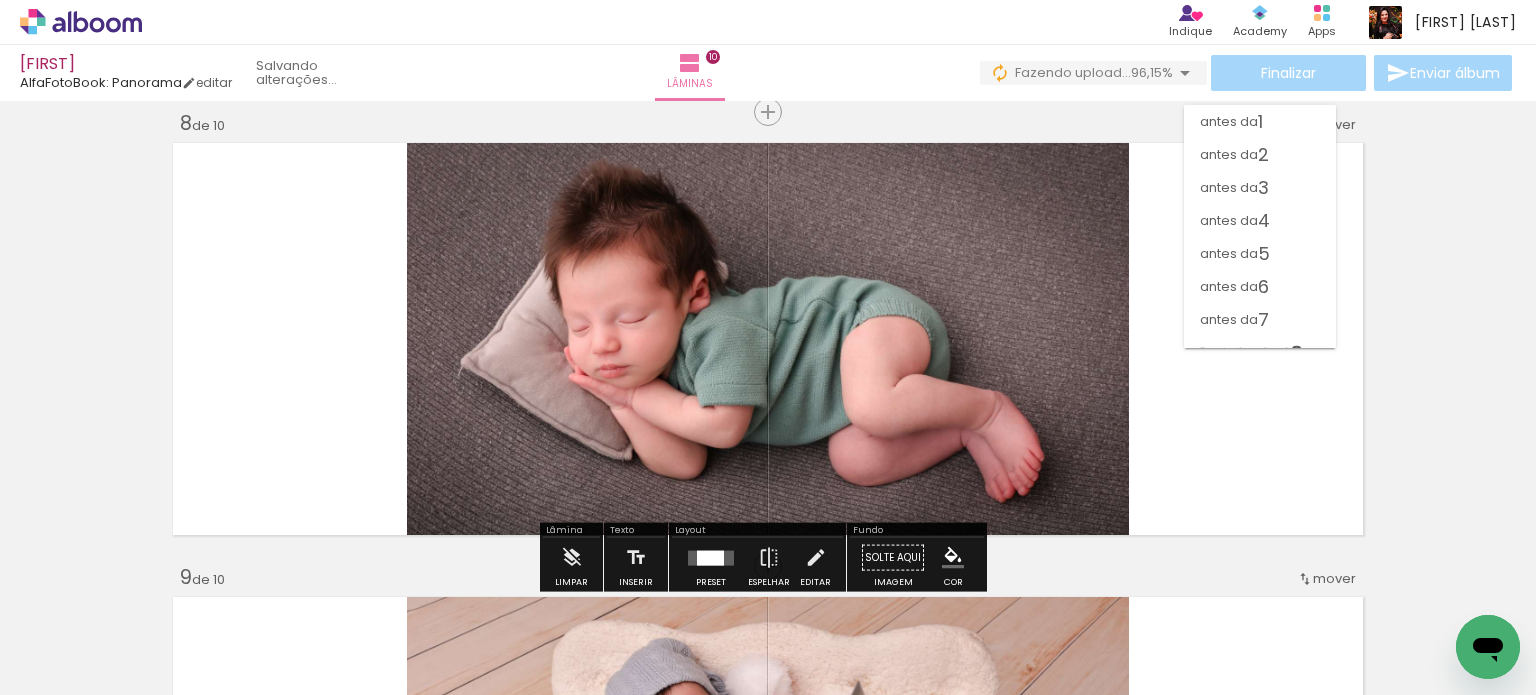 drag, startPoint x: 1257, startPoint y: 157, endPoint x: 1247, endPoint y: 163, distance: 11.661903 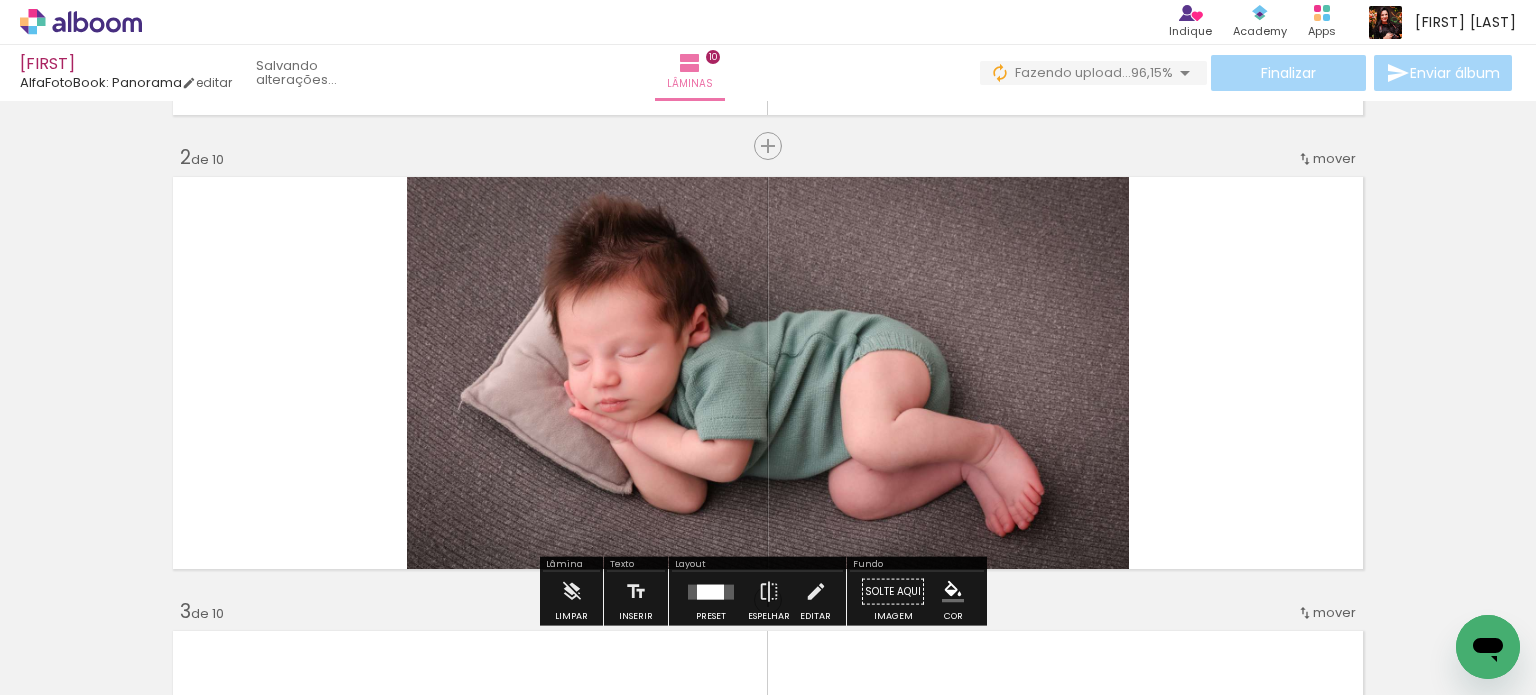 scroll, scrollTop: 379, scrollLeft: 0, axis: vertical 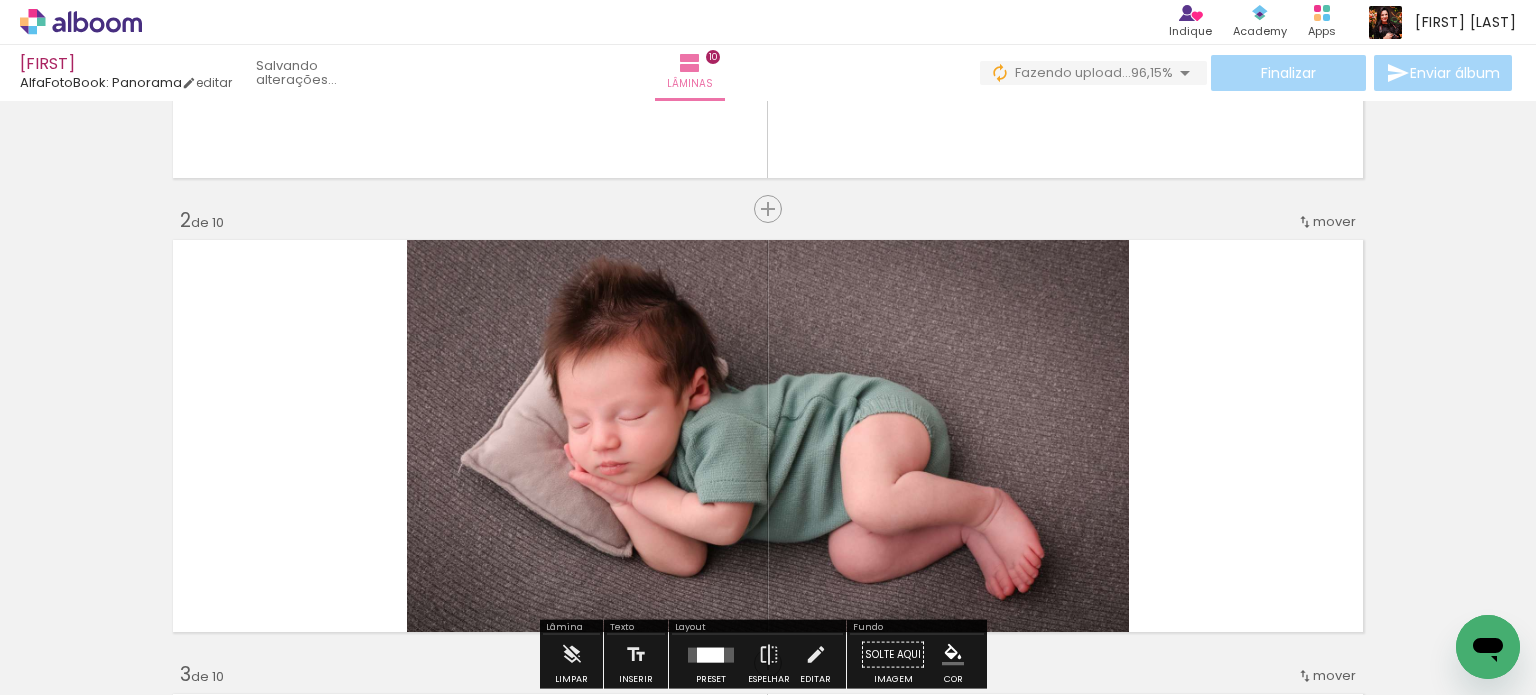 click on "mover" at bounding box center [1334, 221] 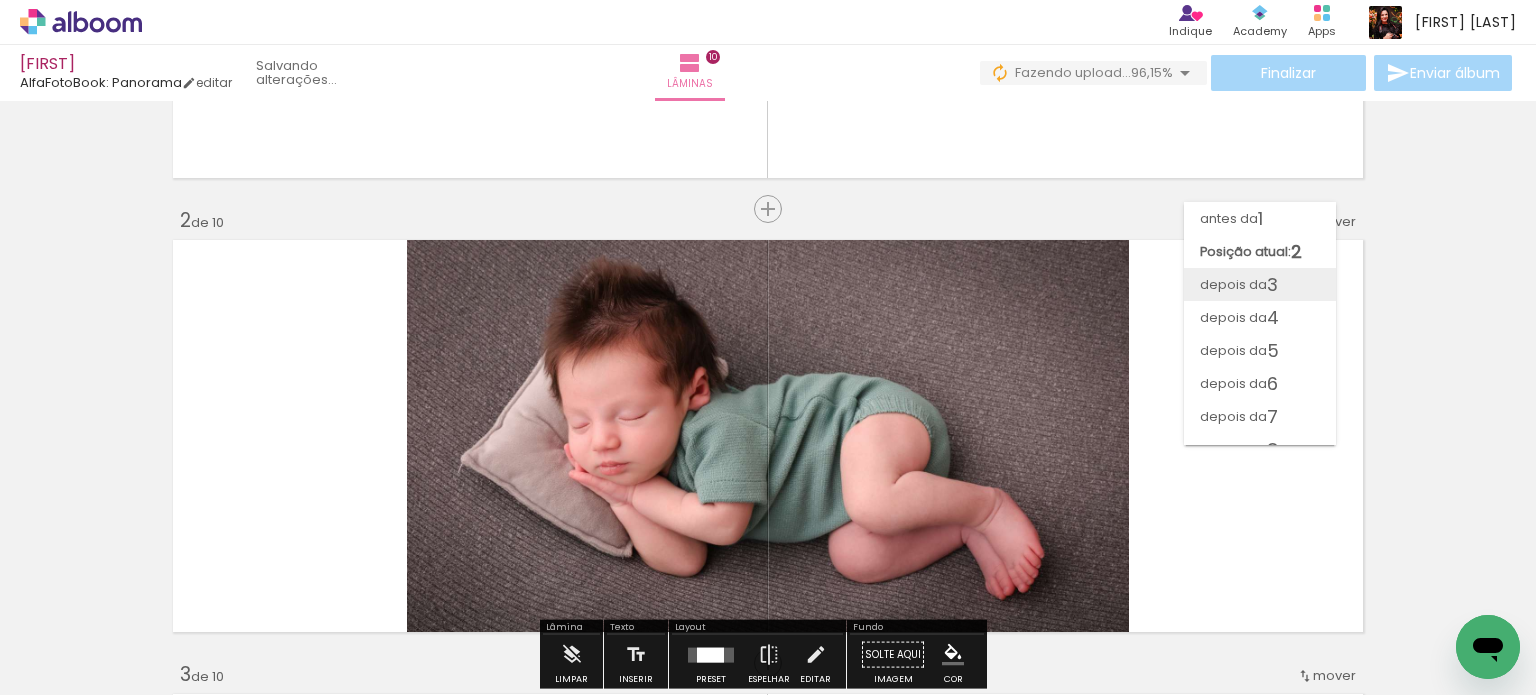 click on "depois da  3" at bounding box center [1260, 284] 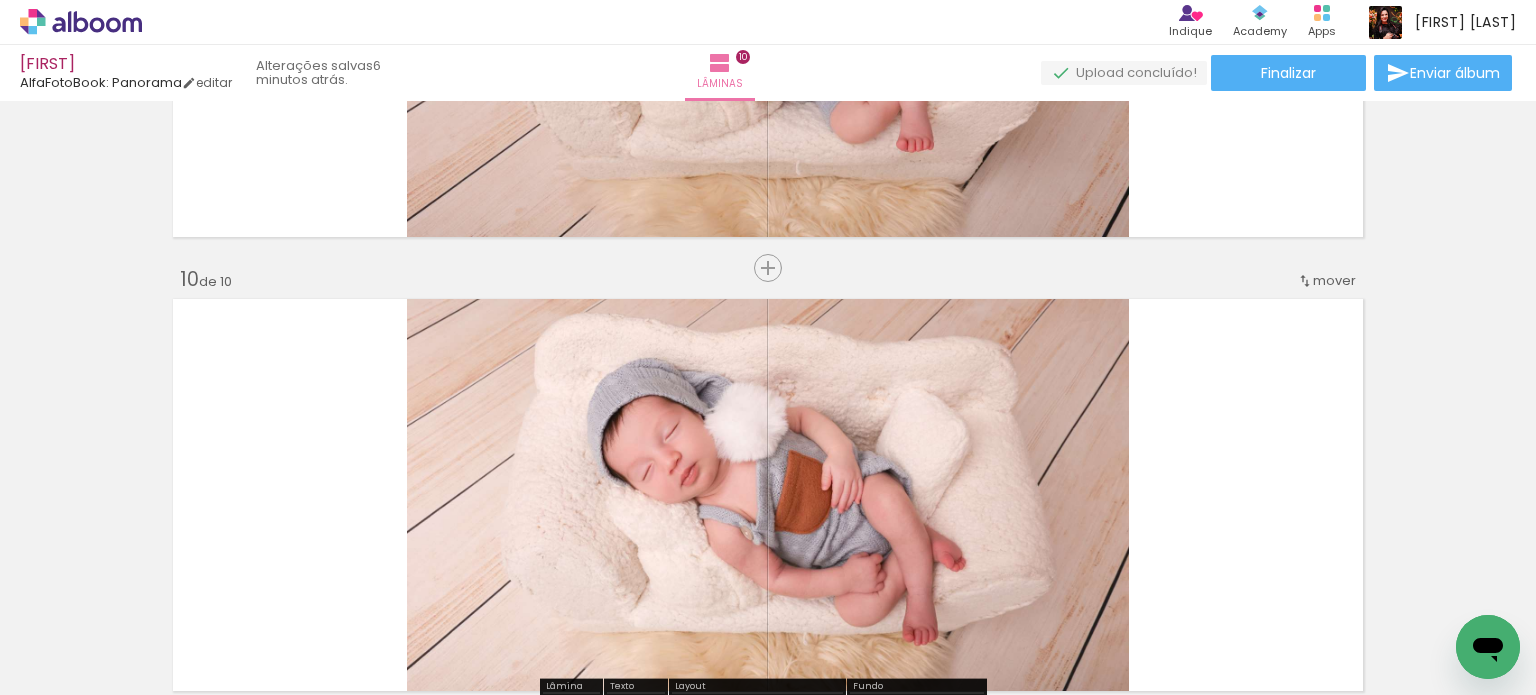 scroll, scrollTop: 3902, scrollLeft: 0, axis: vertical 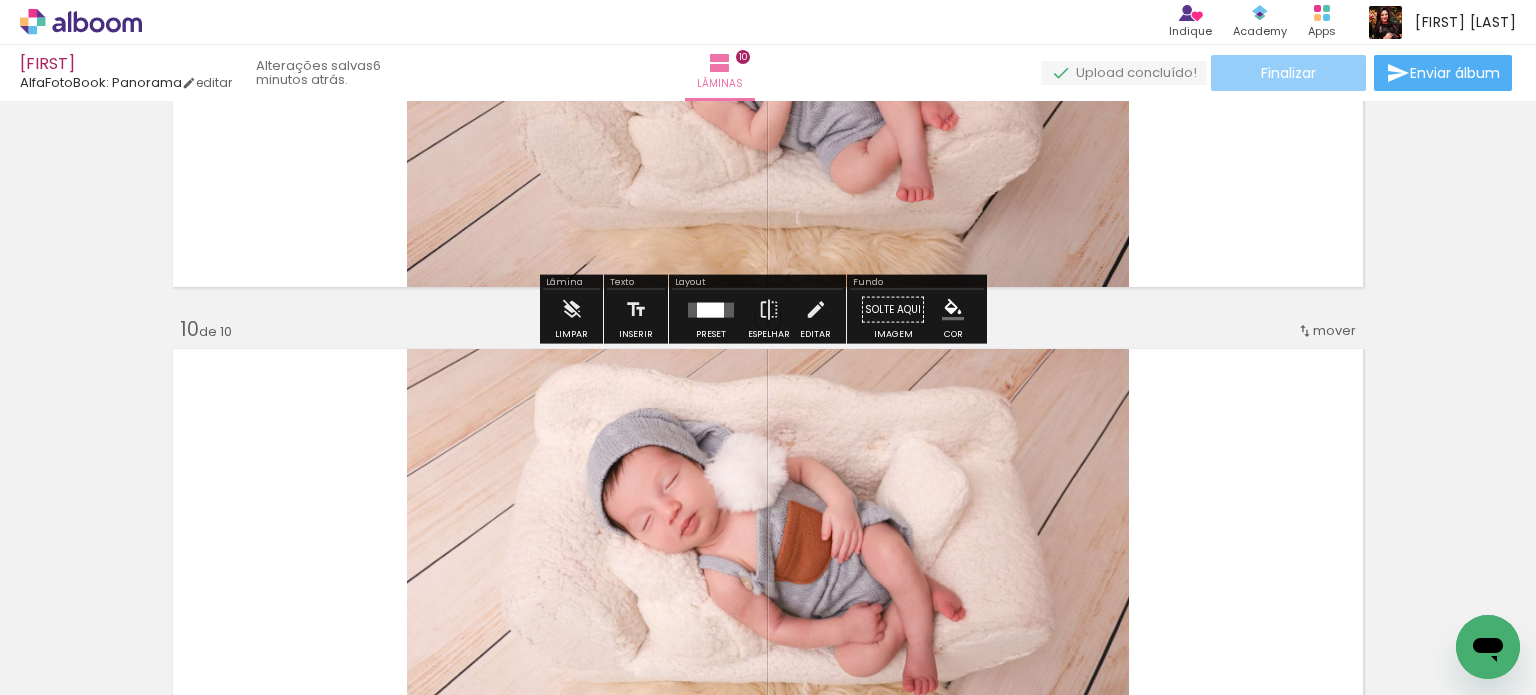 click on "Finalizar" 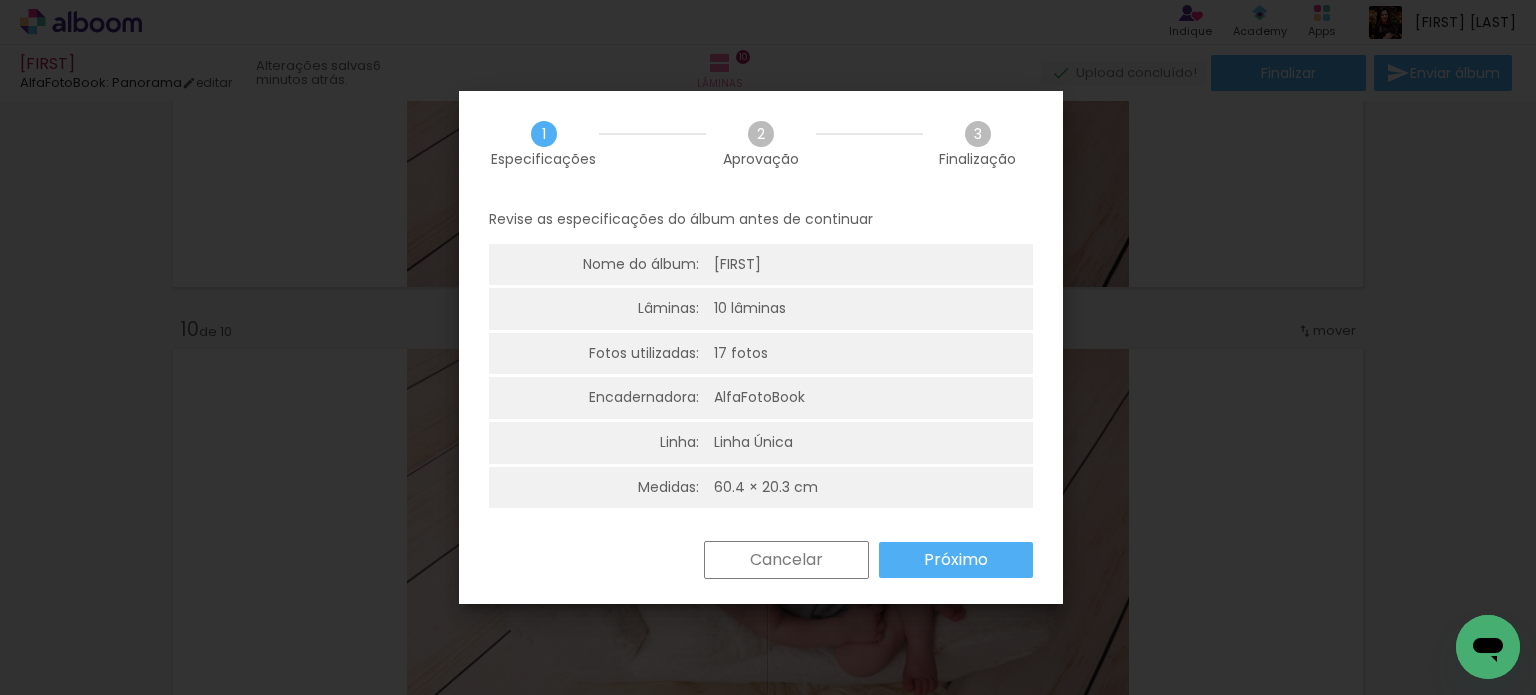 click on "Próximo" at bounding box center (0, 0) 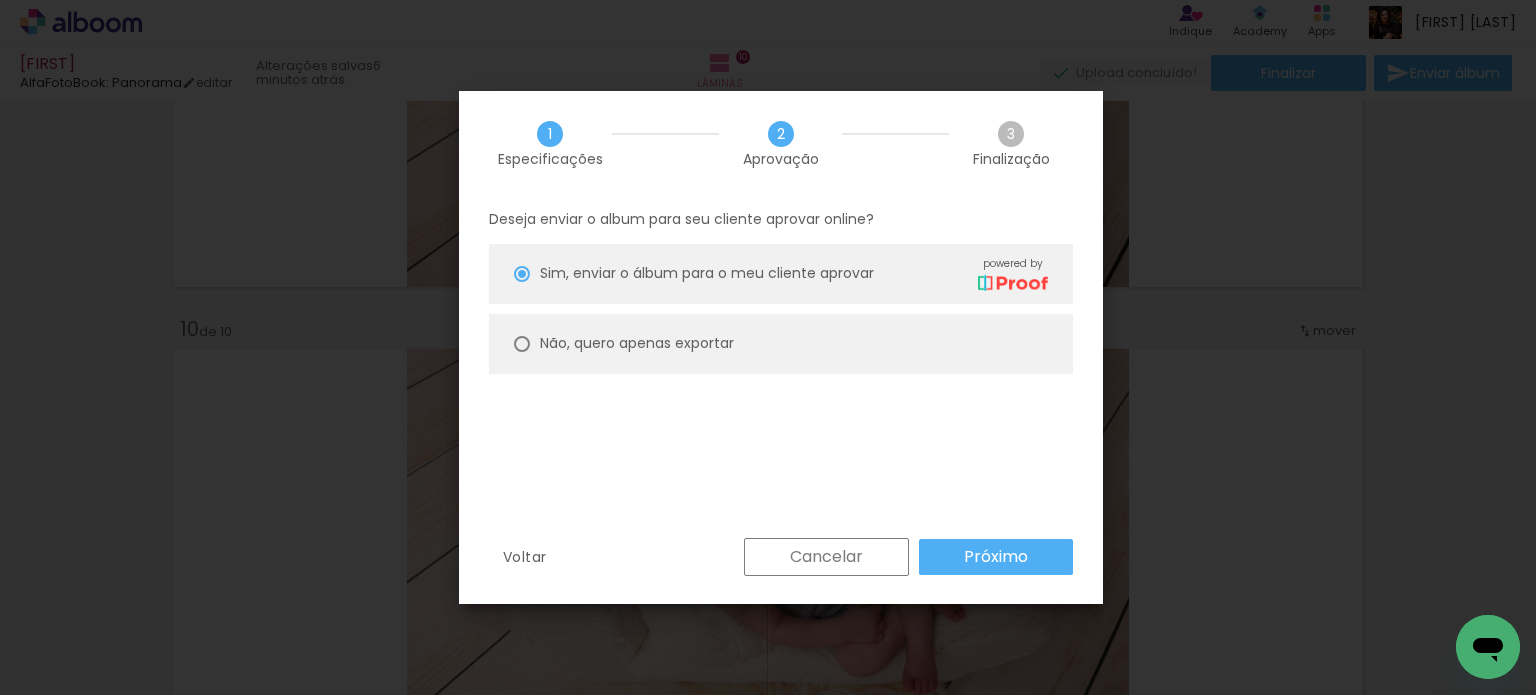 click on "Não, quero apenas exportar" at bounding box center (0, 0) 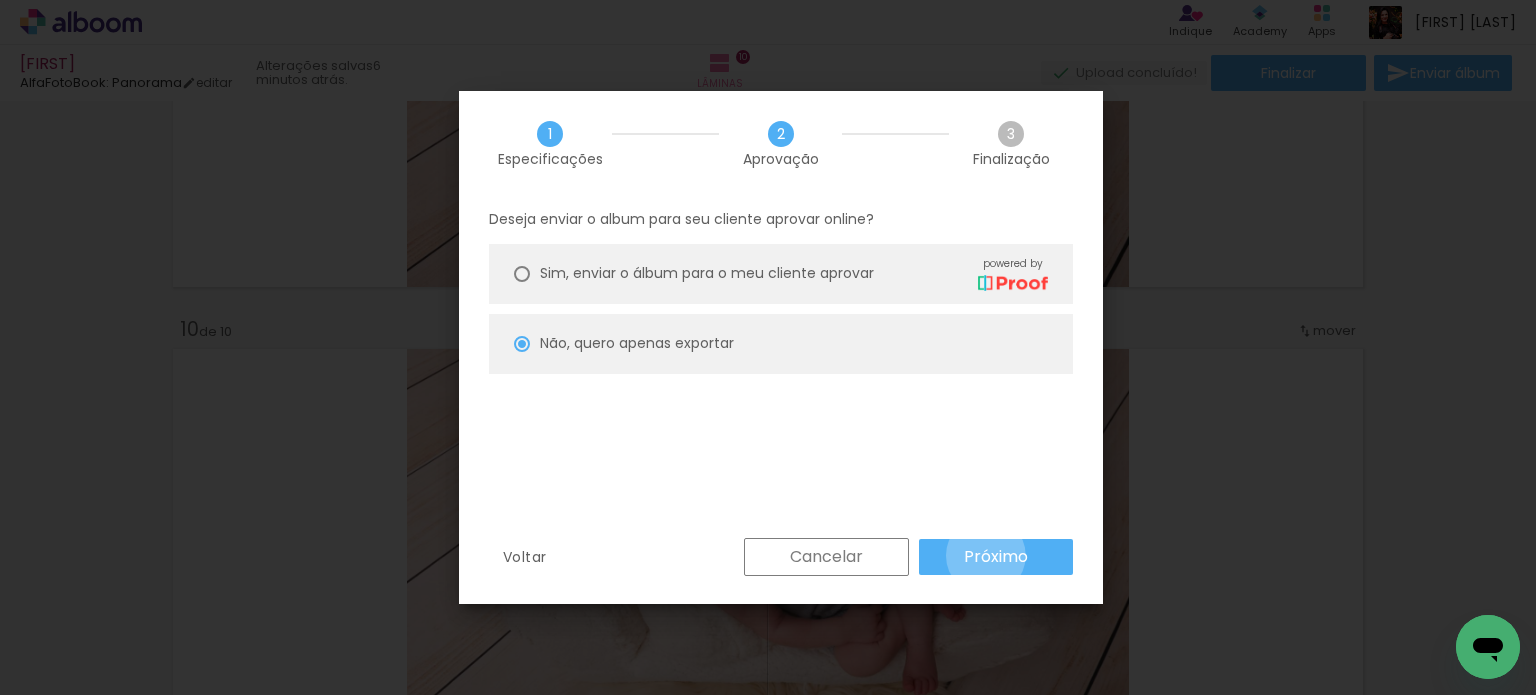 click on "Próximo" at bounding box center [0, 0] 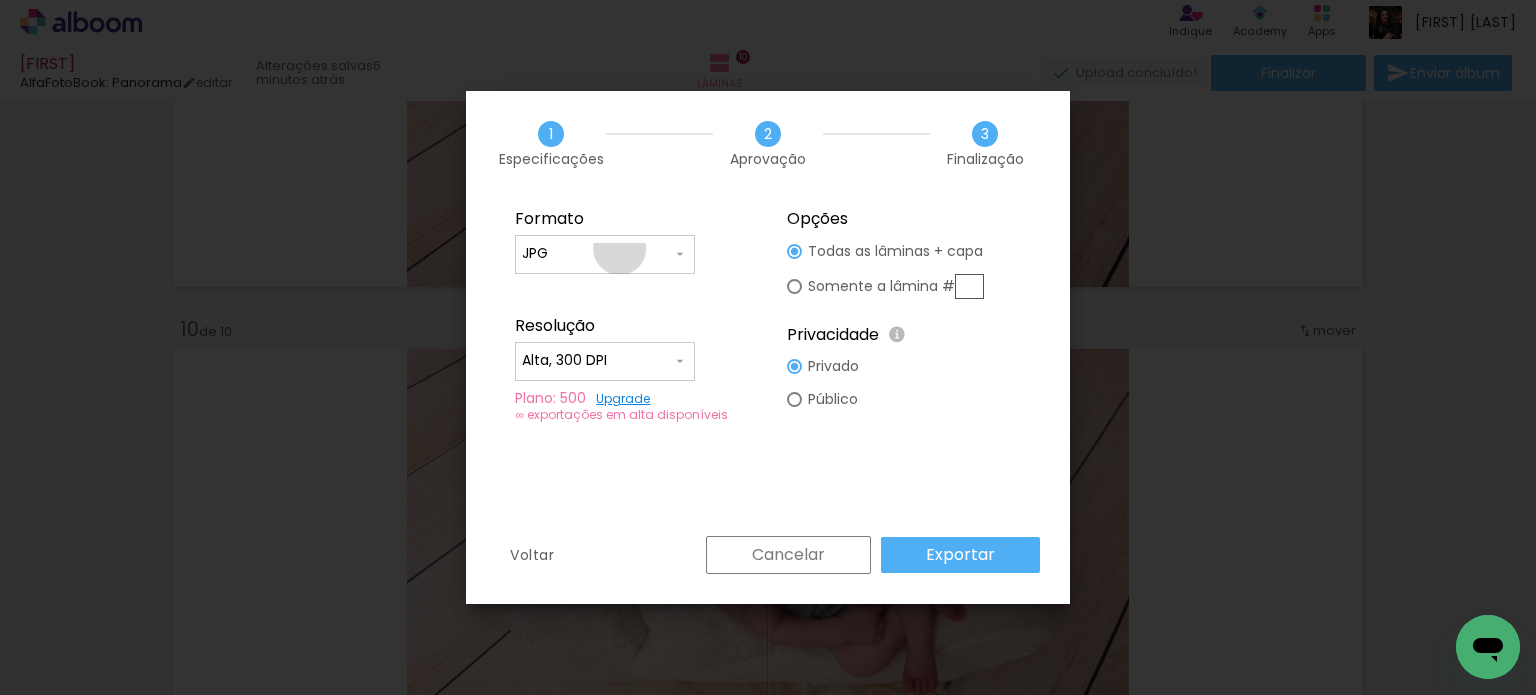 click on "JPG" at bounding box center [597, 254] 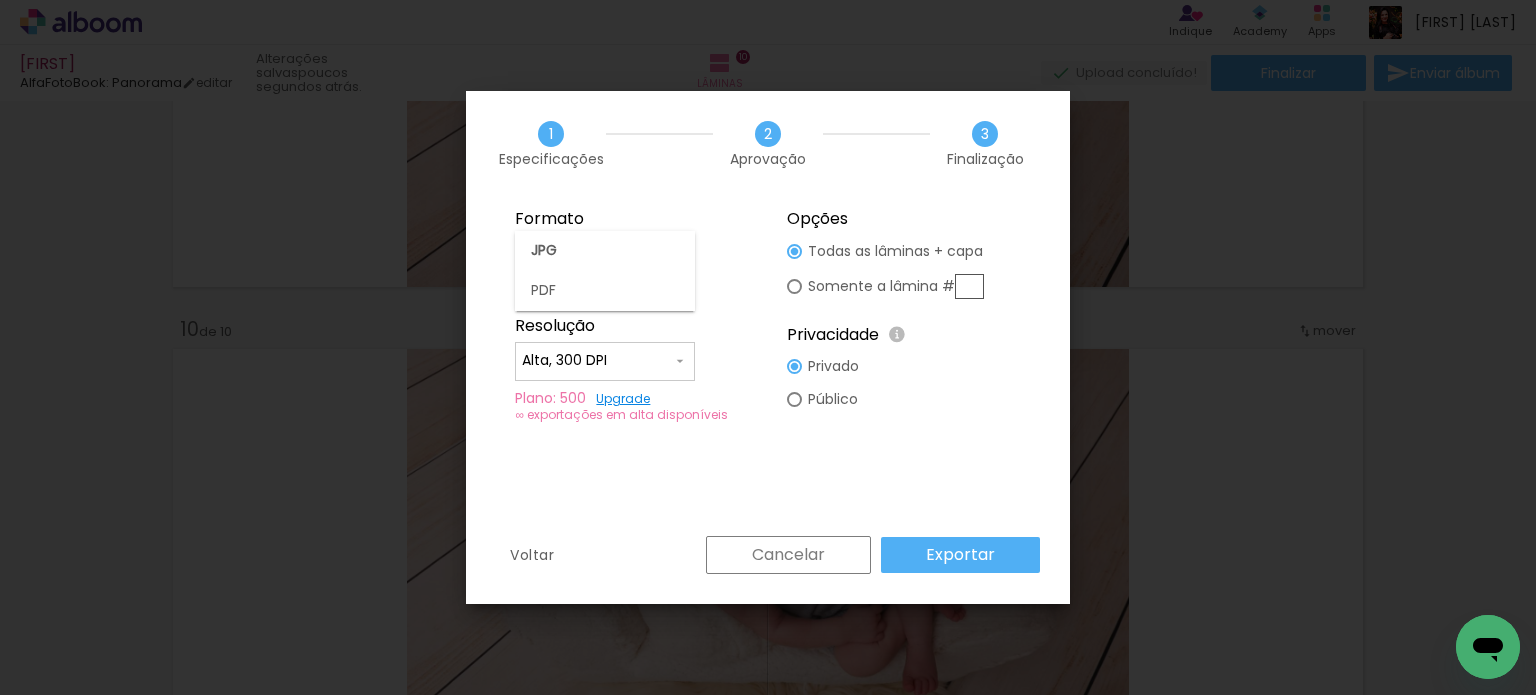 click on "1 Especificações 2 Aprovação 3 Finalização" at bounding box center [768, 143] 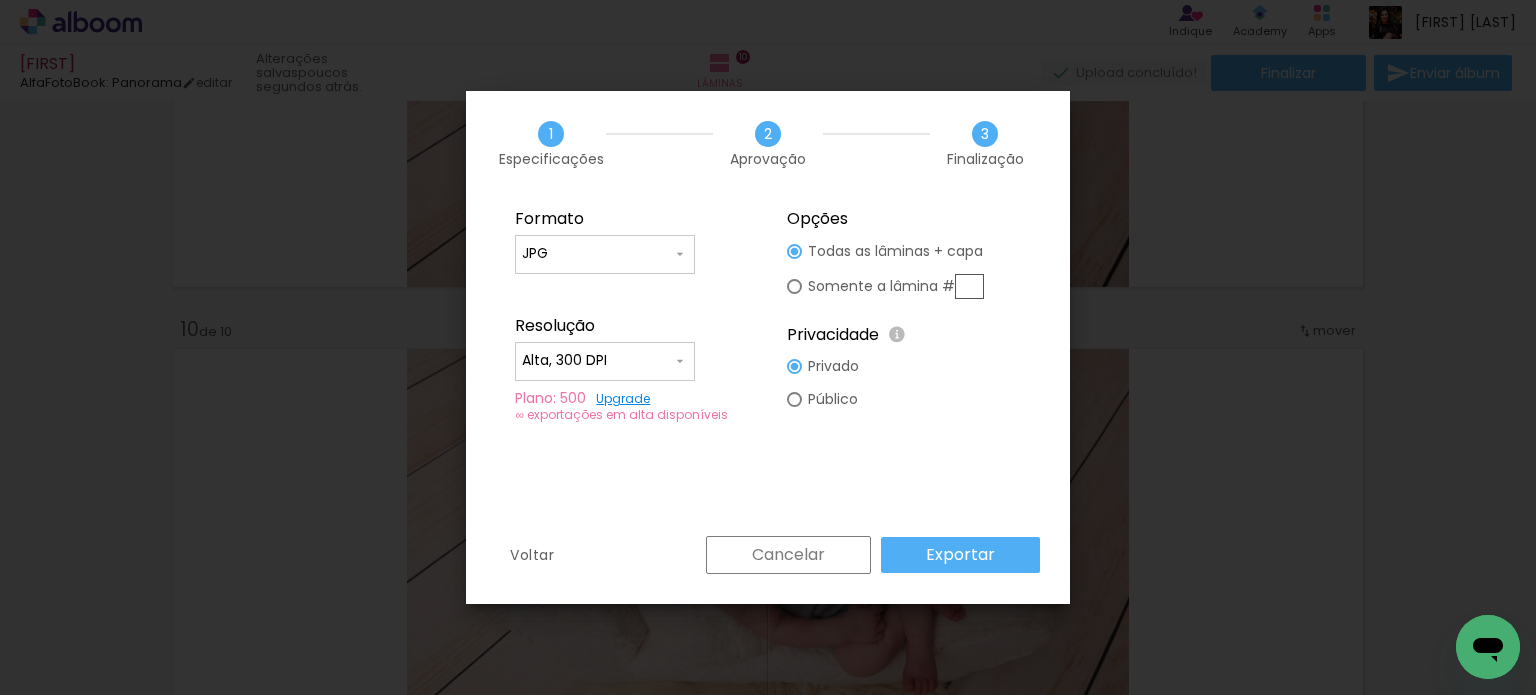 click 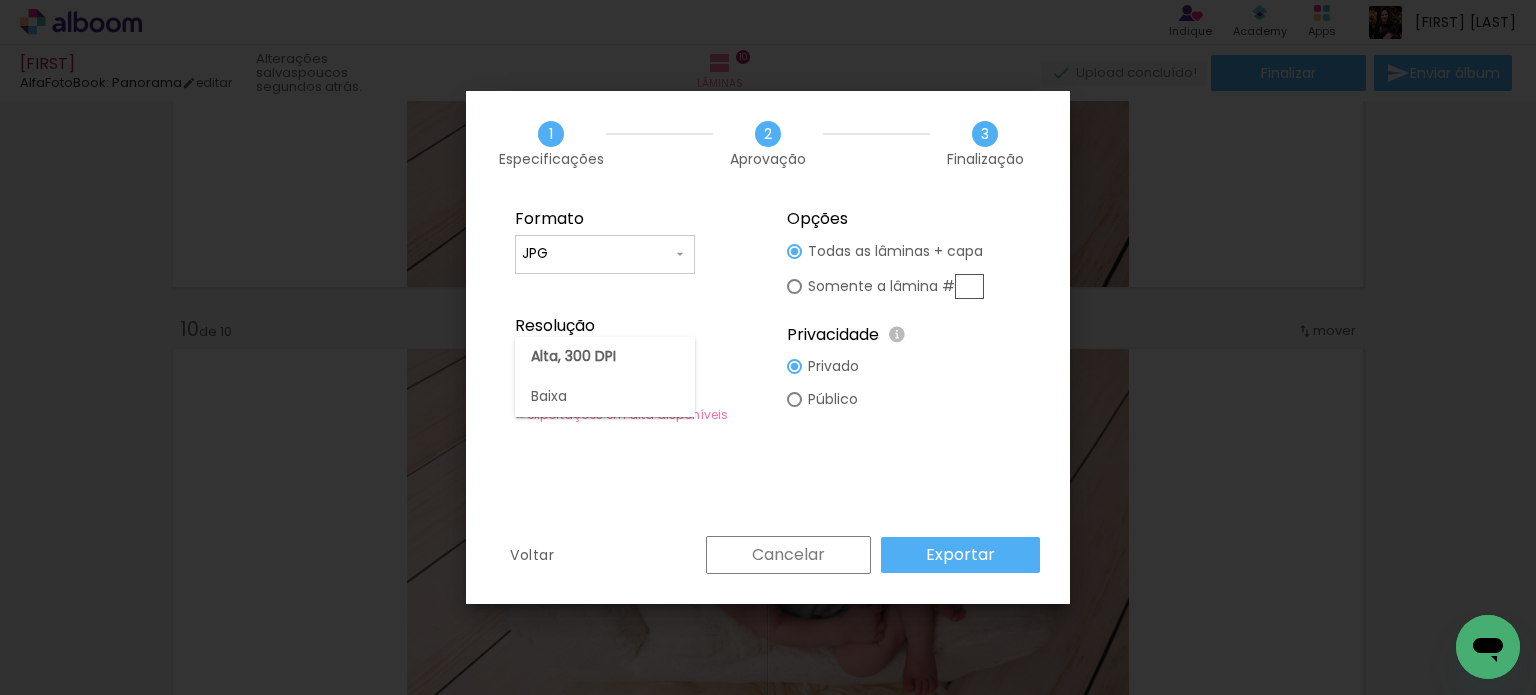click on "Alta, 300 DPI" at bounding box center (605, 357) 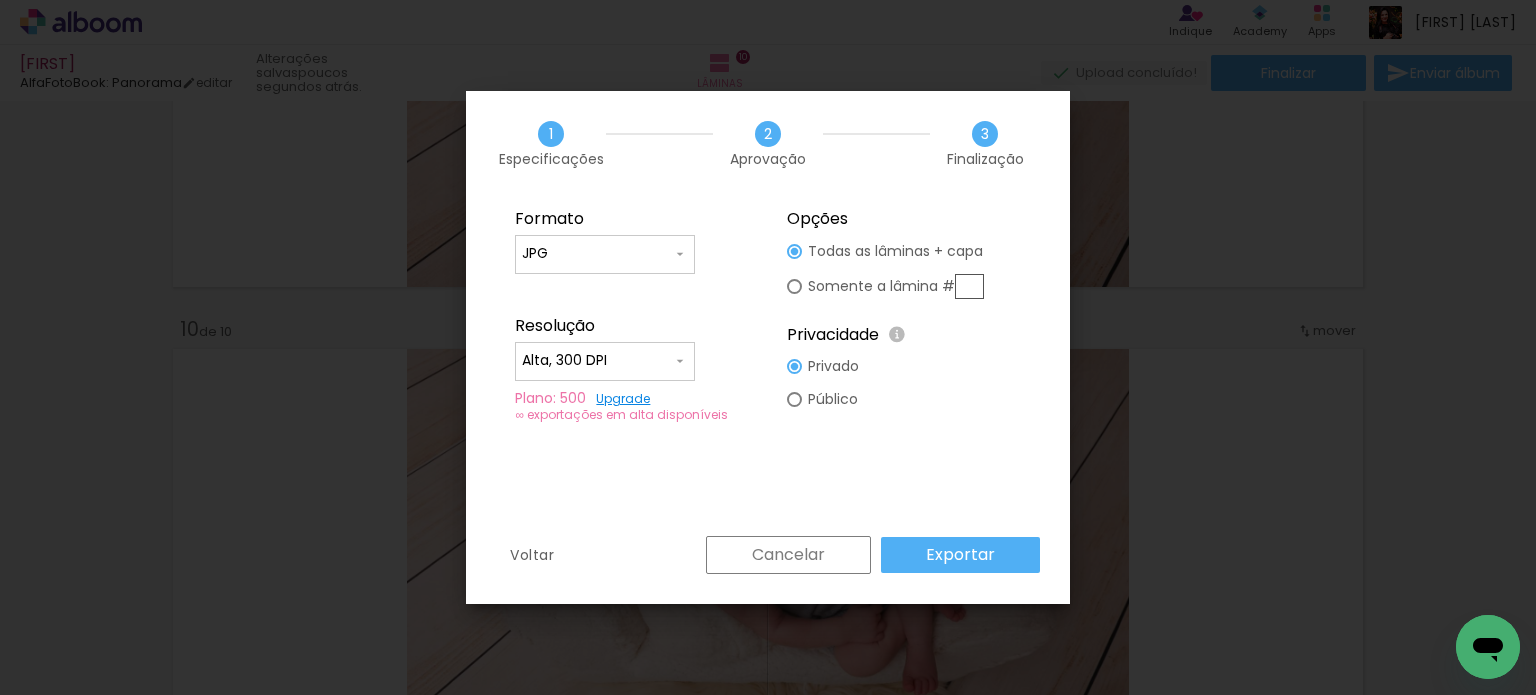 click on "JPG" at bounding box center (597, 254) 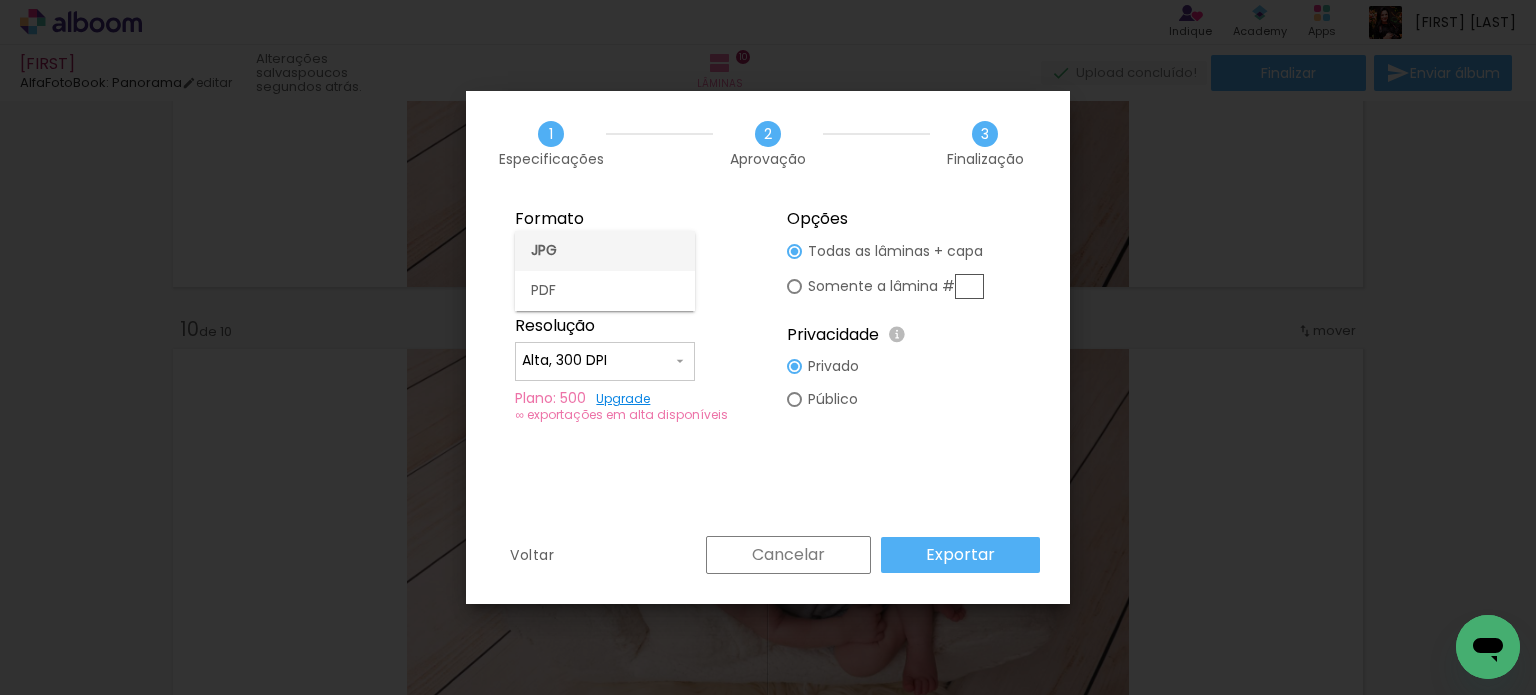 click on "JPG" at bounding box center (605, 251) 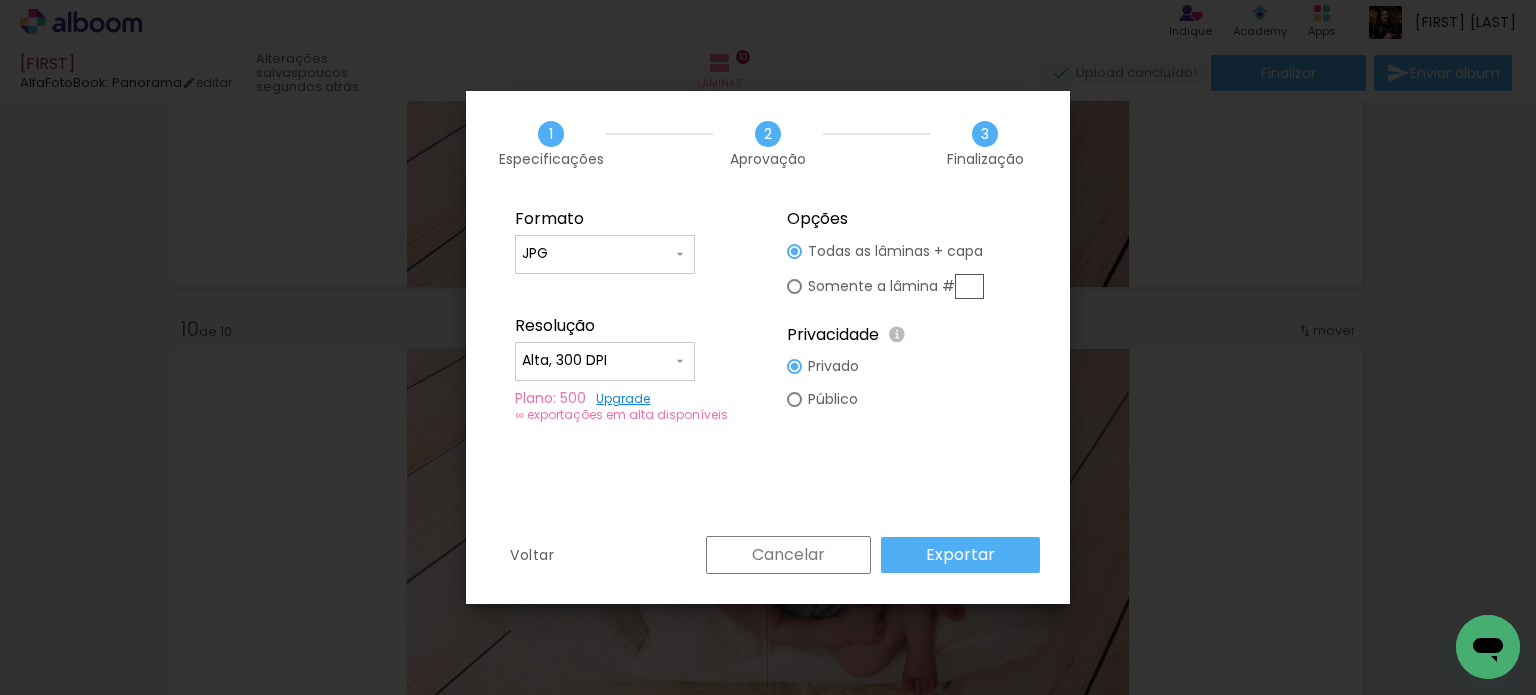 click on "Exportar" at bounding box center (0, 0) 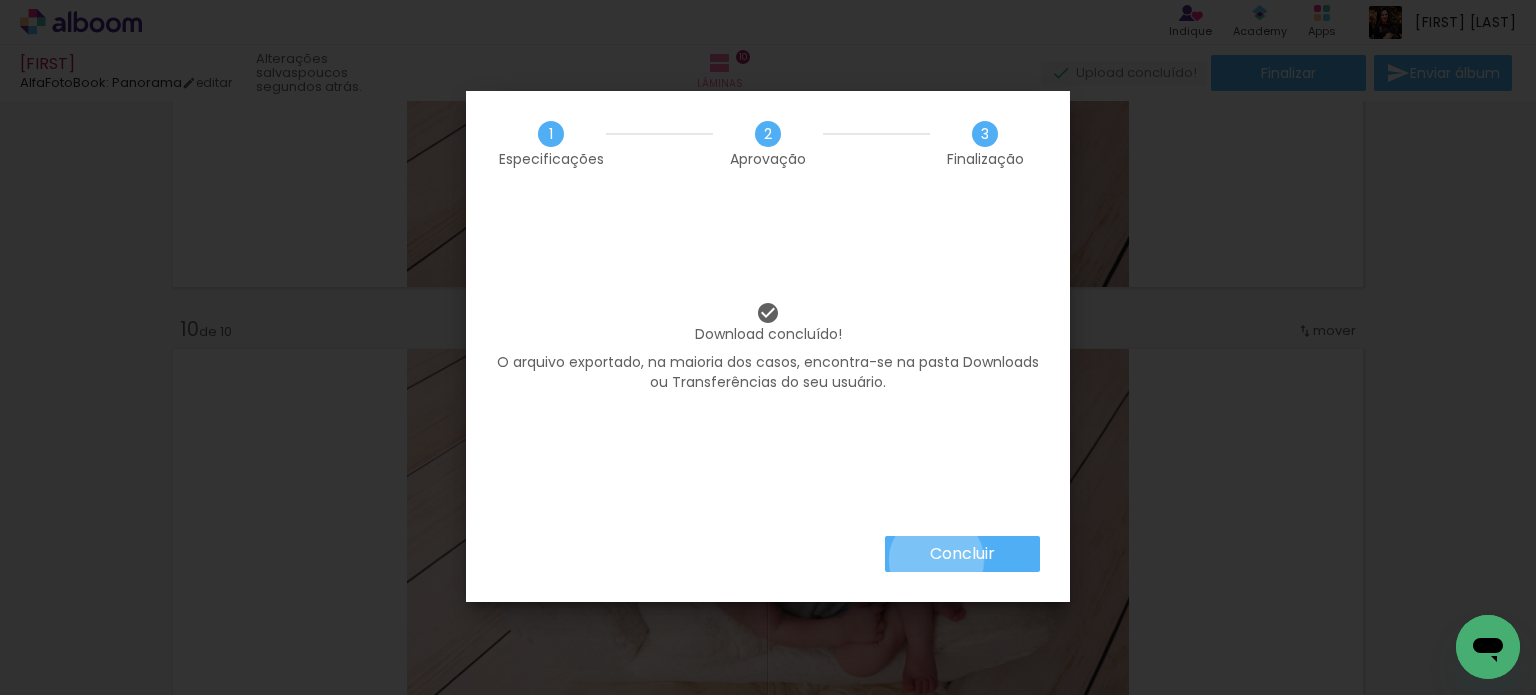 click on "Concluir" at bounding box center [0, 0] 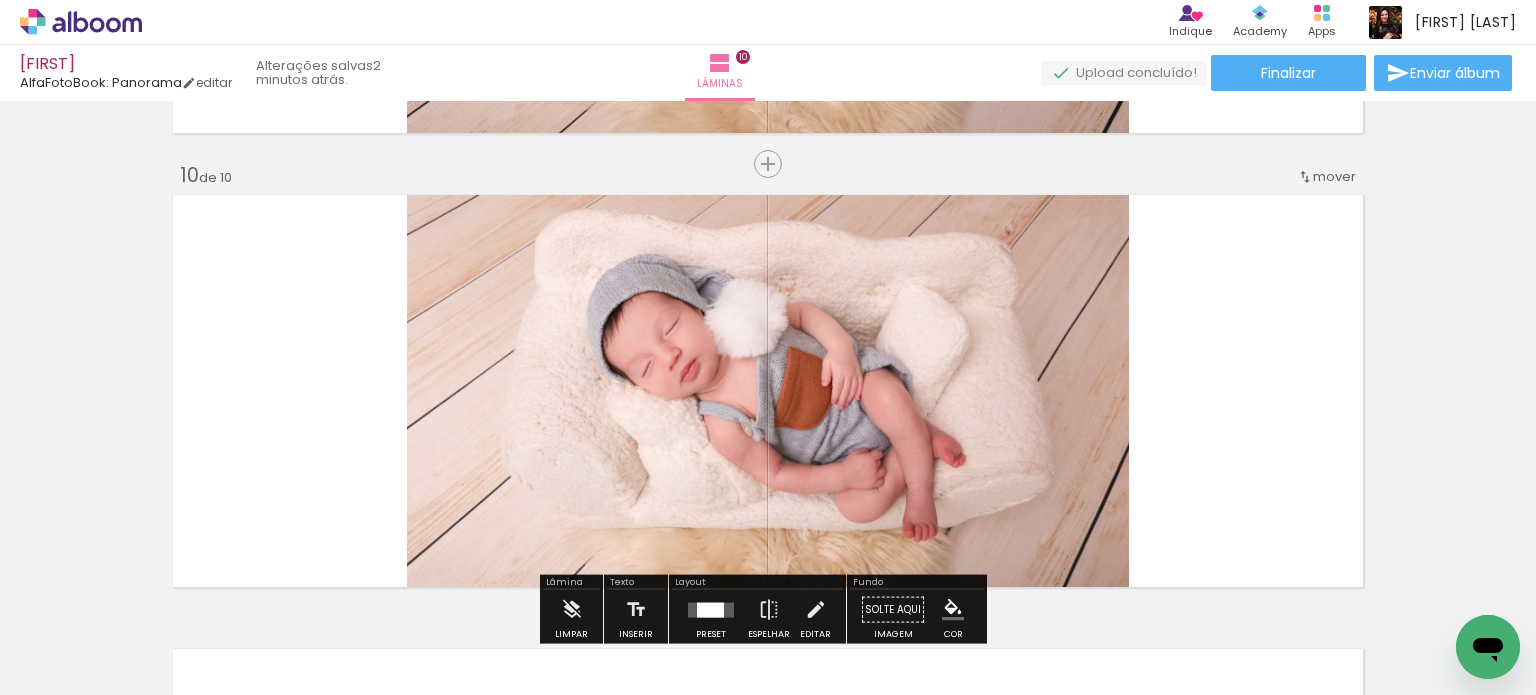 scroll, scrollTop: 4102, scrollLeft: 0, axis: vertical 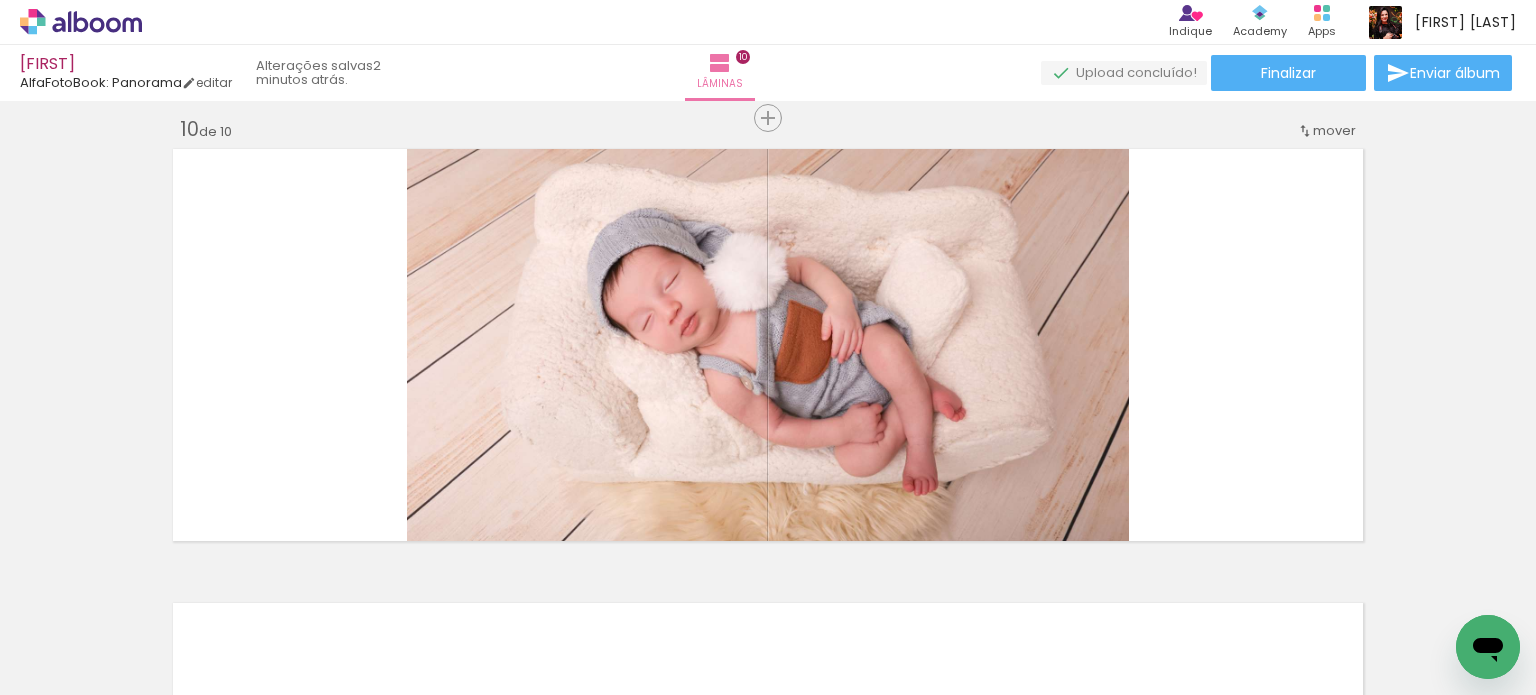 click on "Adicionar
Fotos" at bounding box center [71, 668] 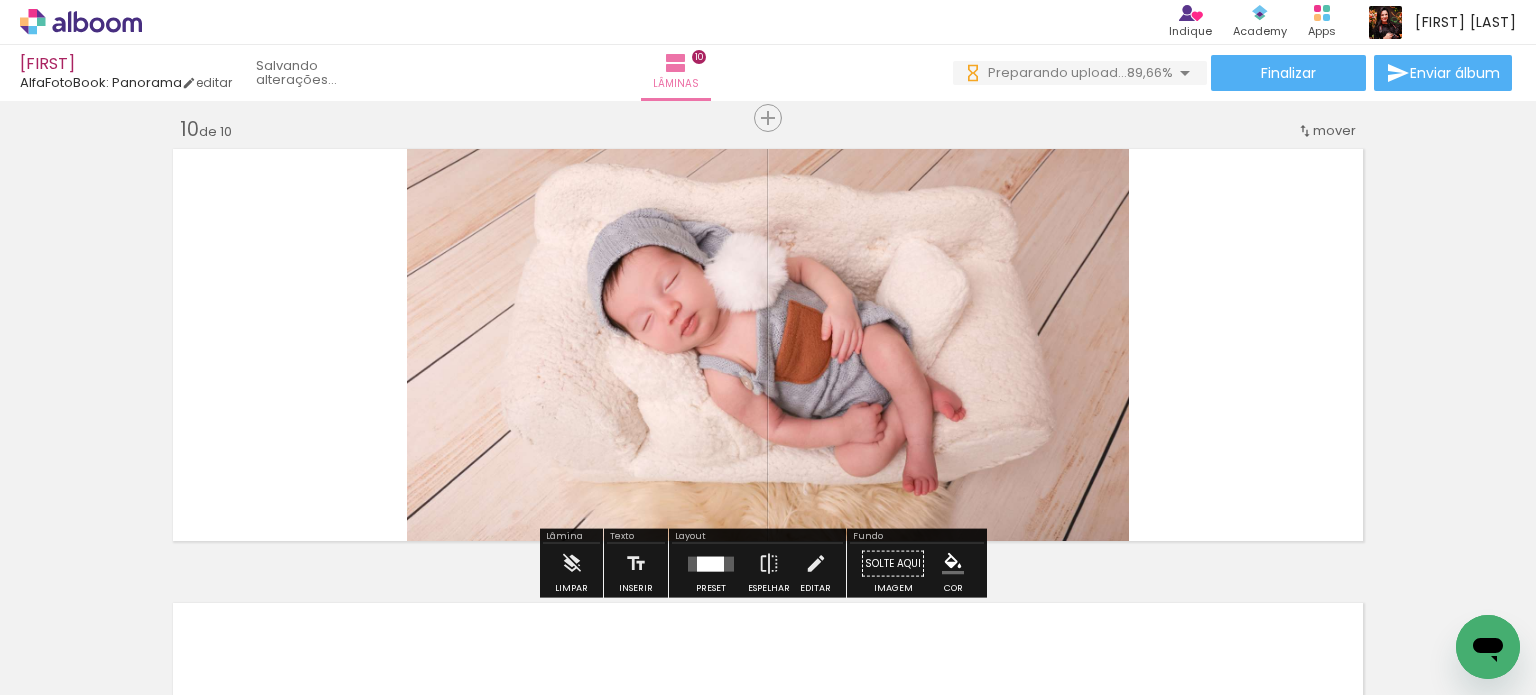 click on "Adicionar
Fotos" at bounding box center (71, 668) 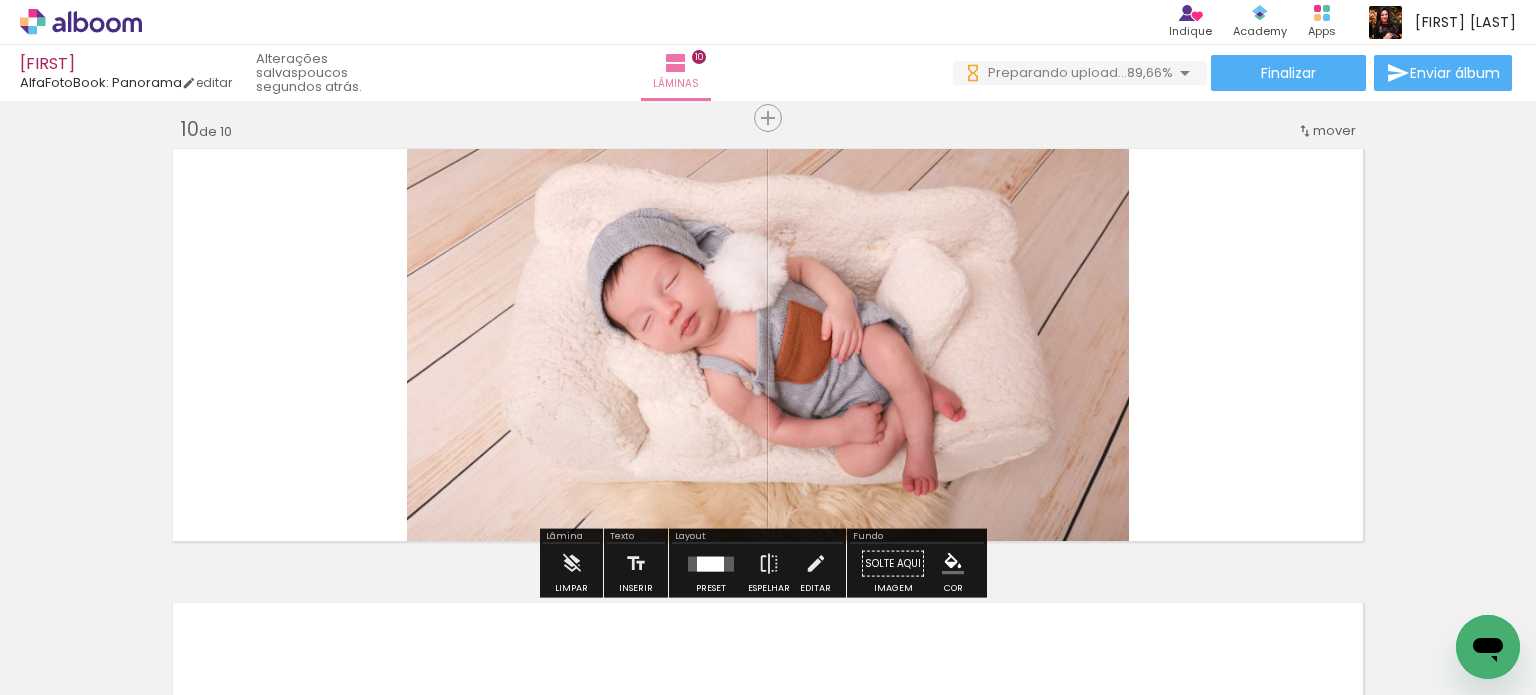 click on "Adicionar
Fotos" at bounding box center [71, 668] 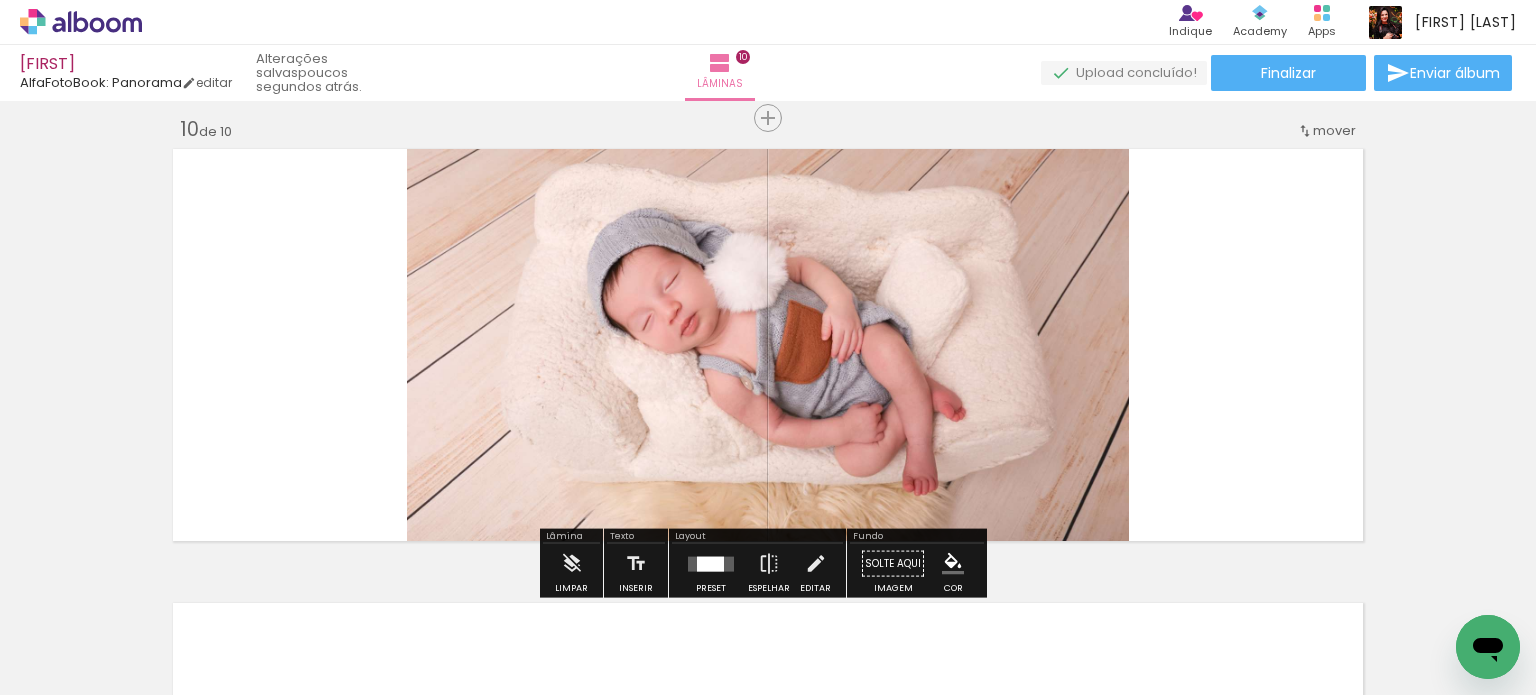 drag, startPoint x: 0, startPoint y: 678, endPoint x: 39, endPoint y: 689, distance: 40.5216 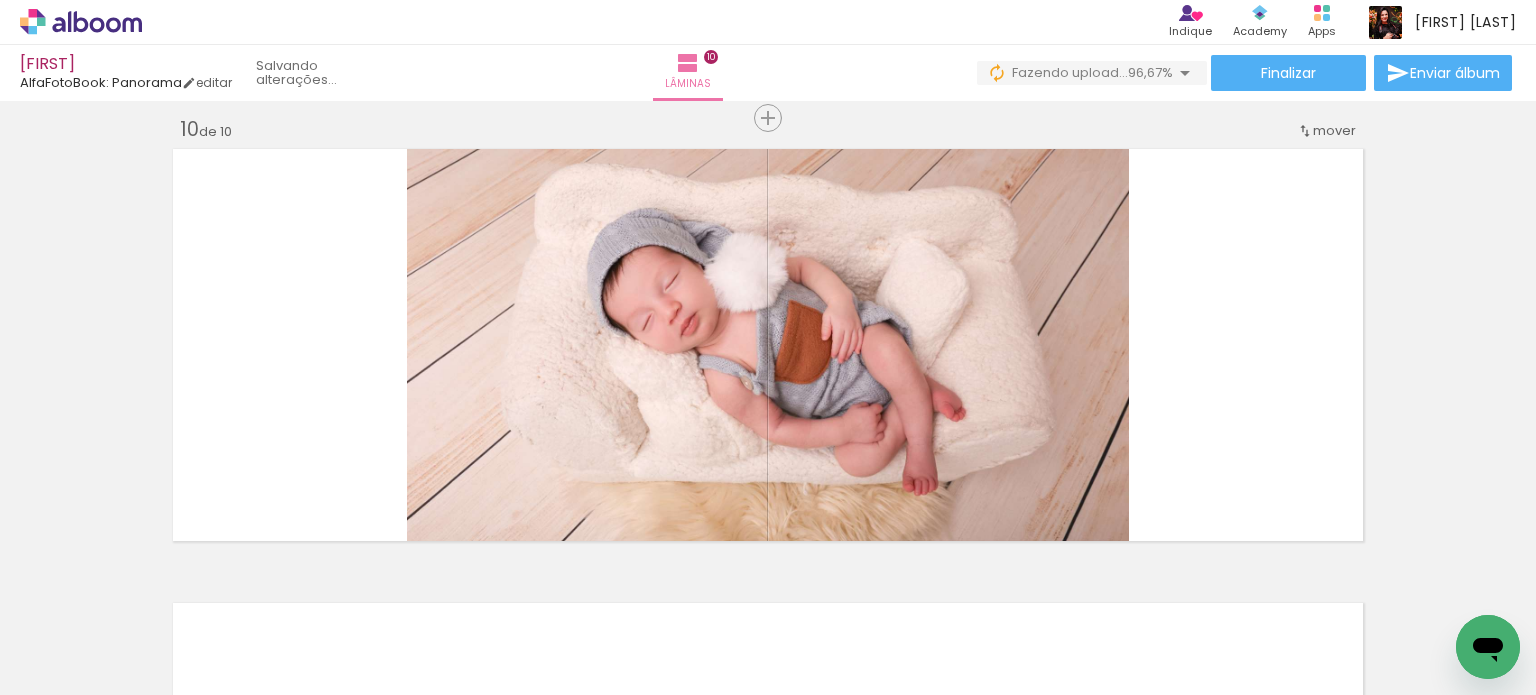 click on "Adicionar
Fotos" at bounding box center [71, 668] 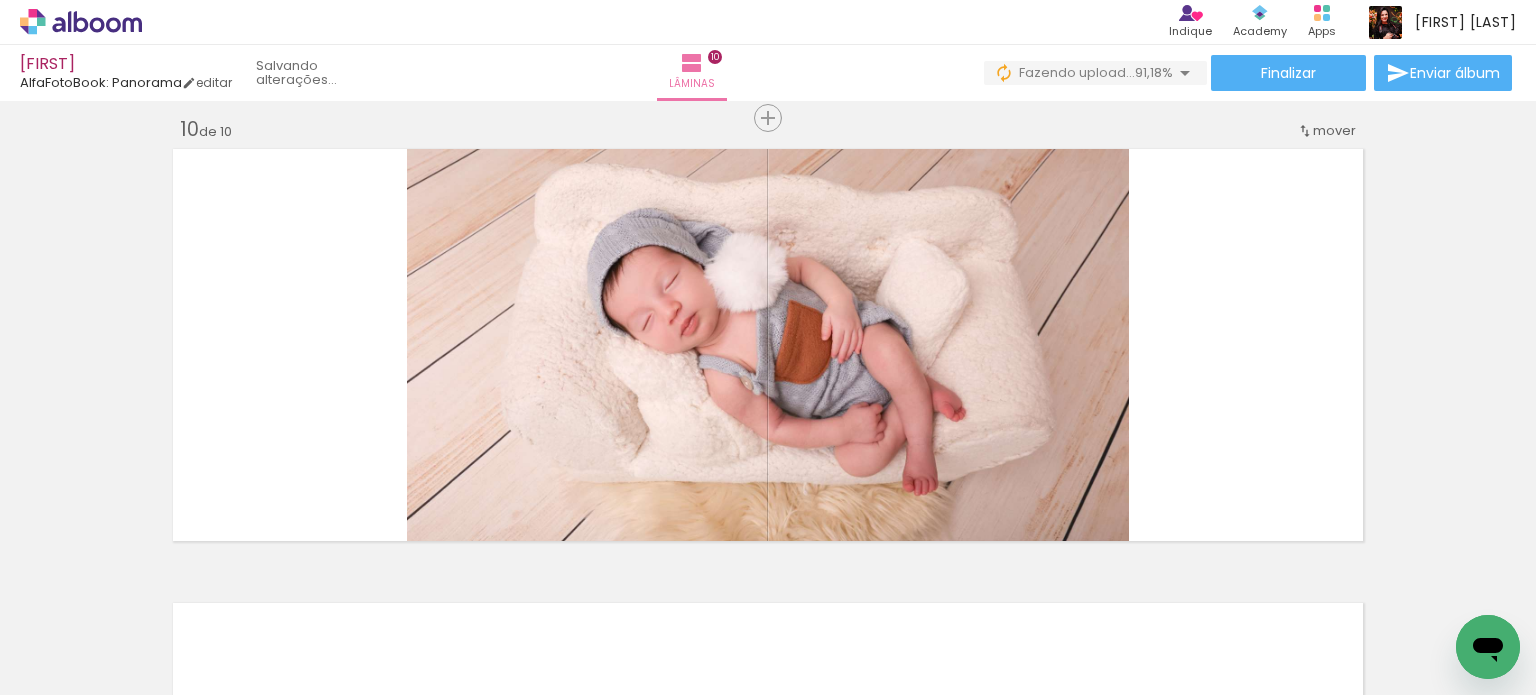 scroll, scrollTop: 0, scrollLeft: 1689, axis: horizontal 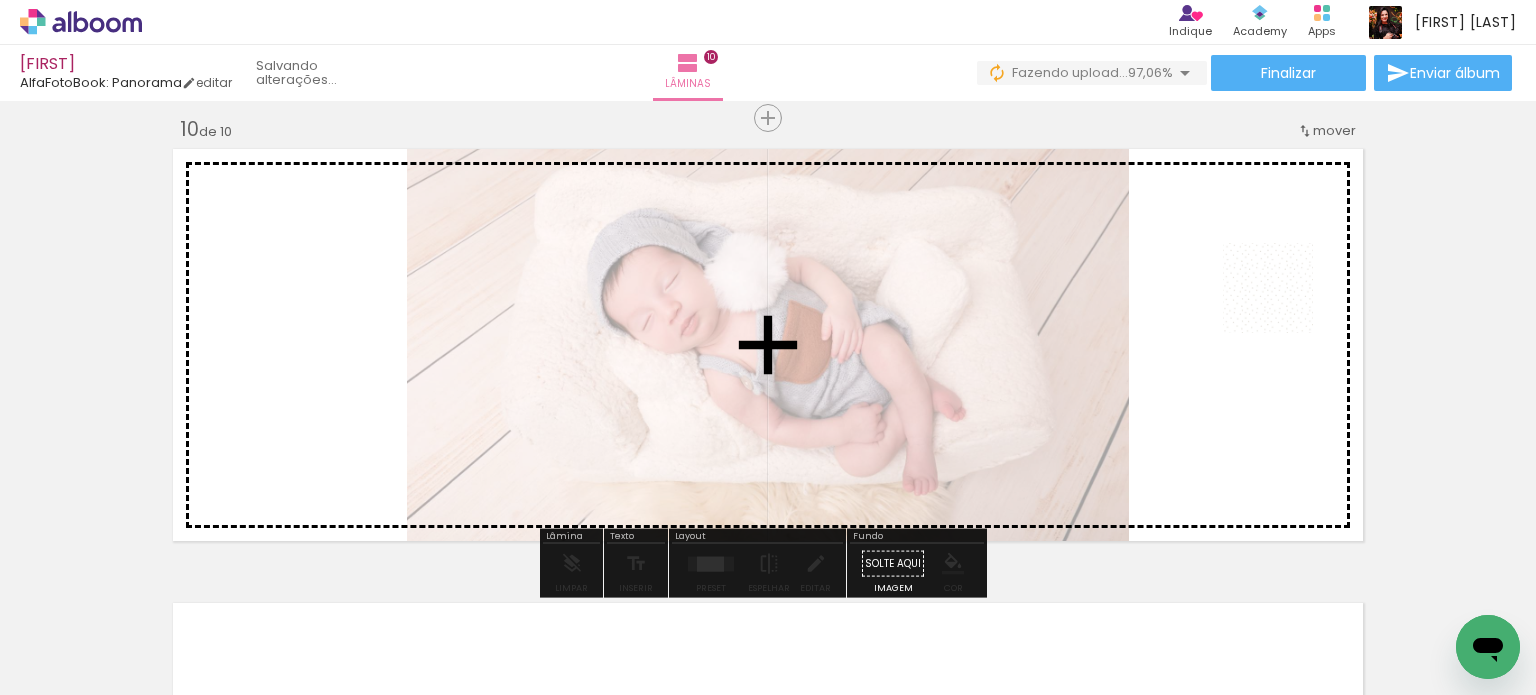 drag, startPoint x: 1430, startPoint y: 635, endPoint x: 1283, endPoint y: 303, distance: 363.08813 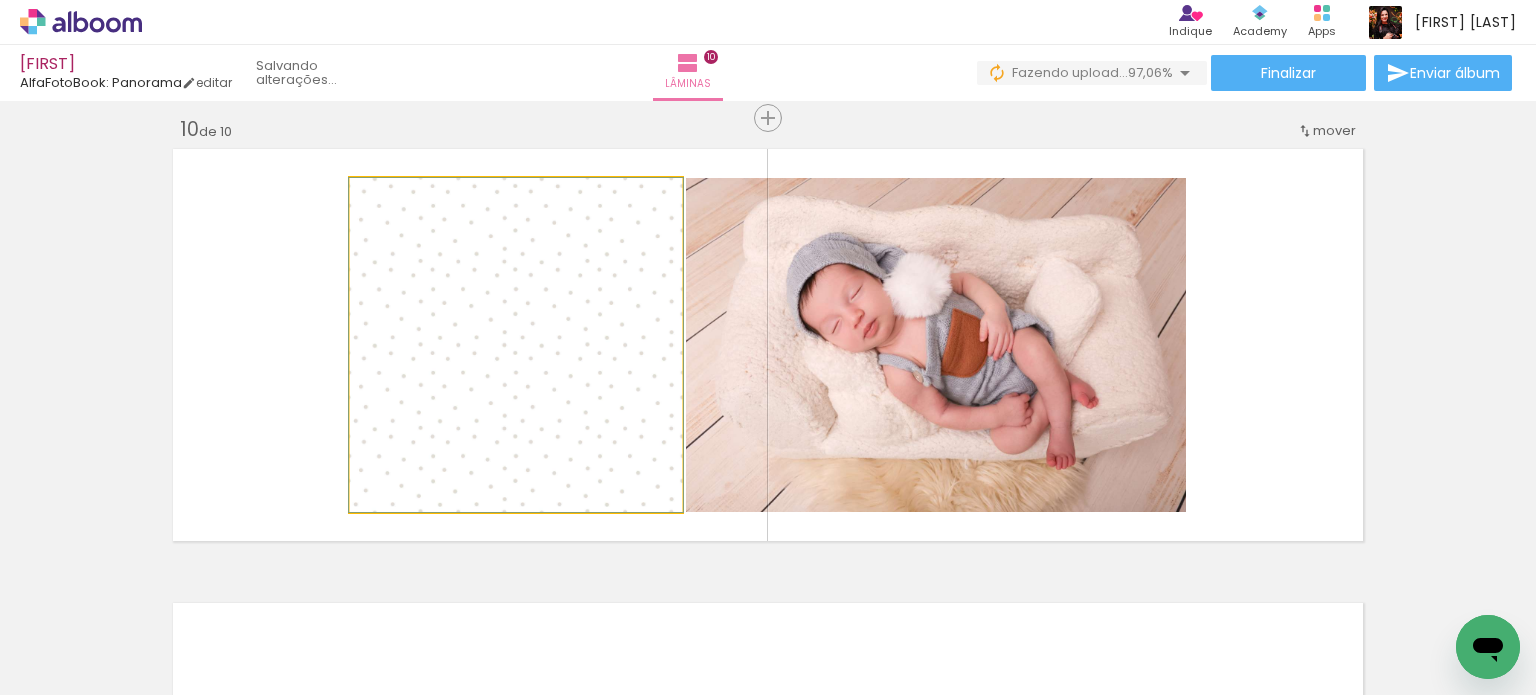 click 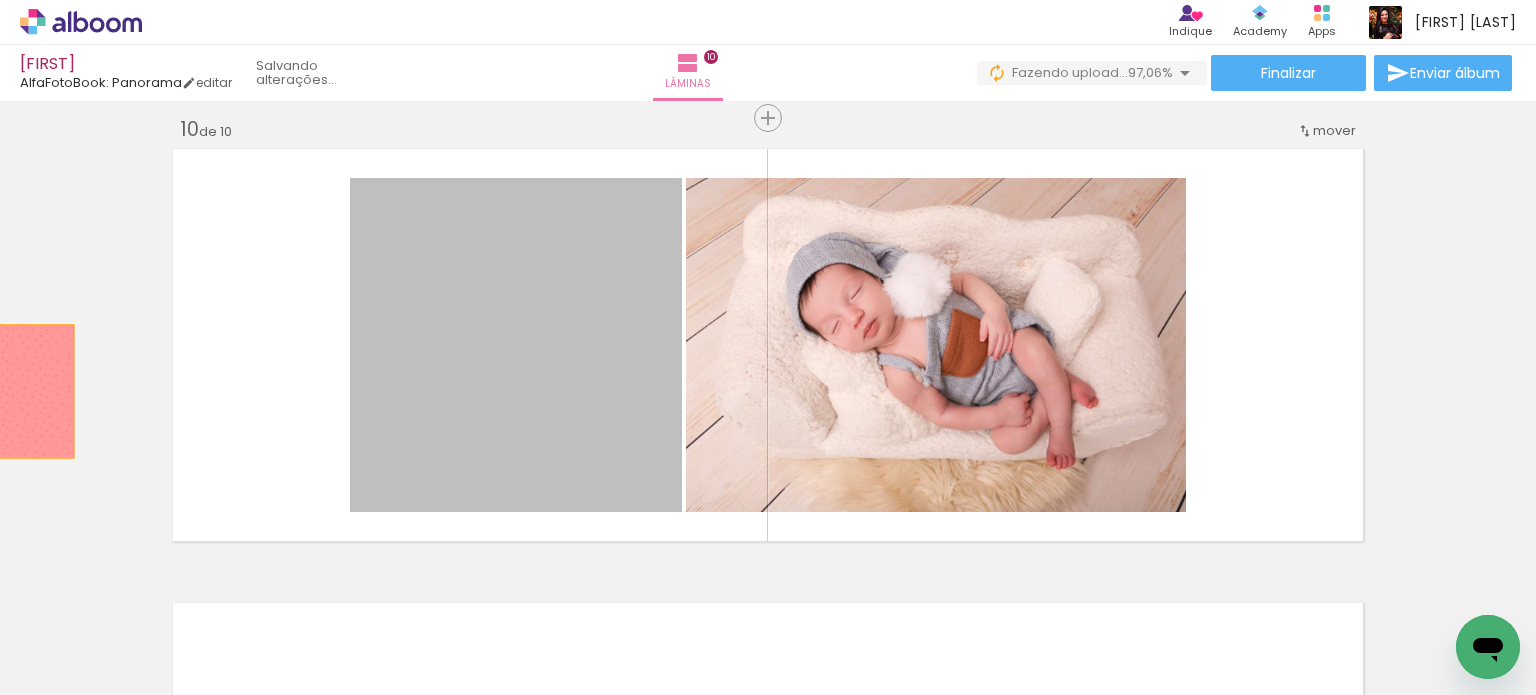 drag, startPoint x: 584, startPoint y: 356, endPoint x: 343, endPoint y: 400, distance: 244.98367 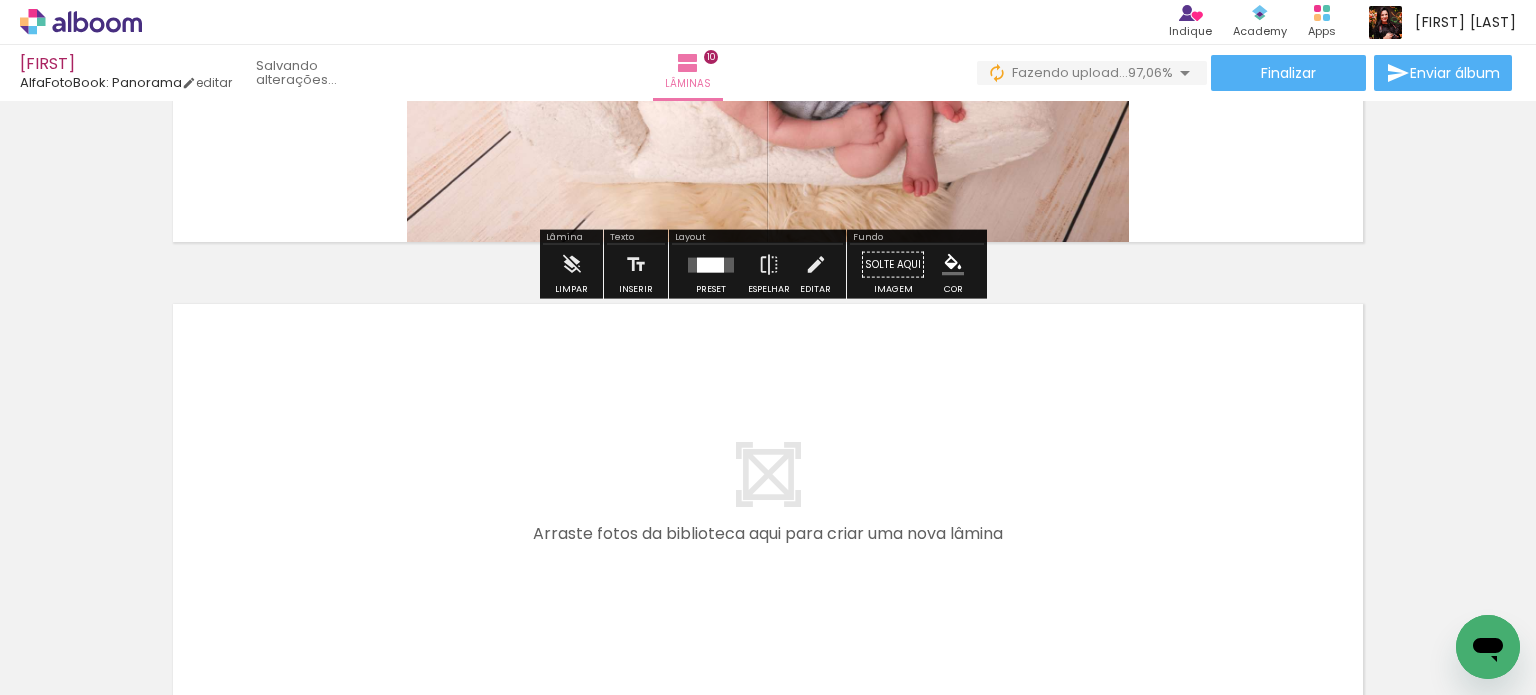 scroll, scrollTop: 4402, scrollLeft: 0, axis: vertical 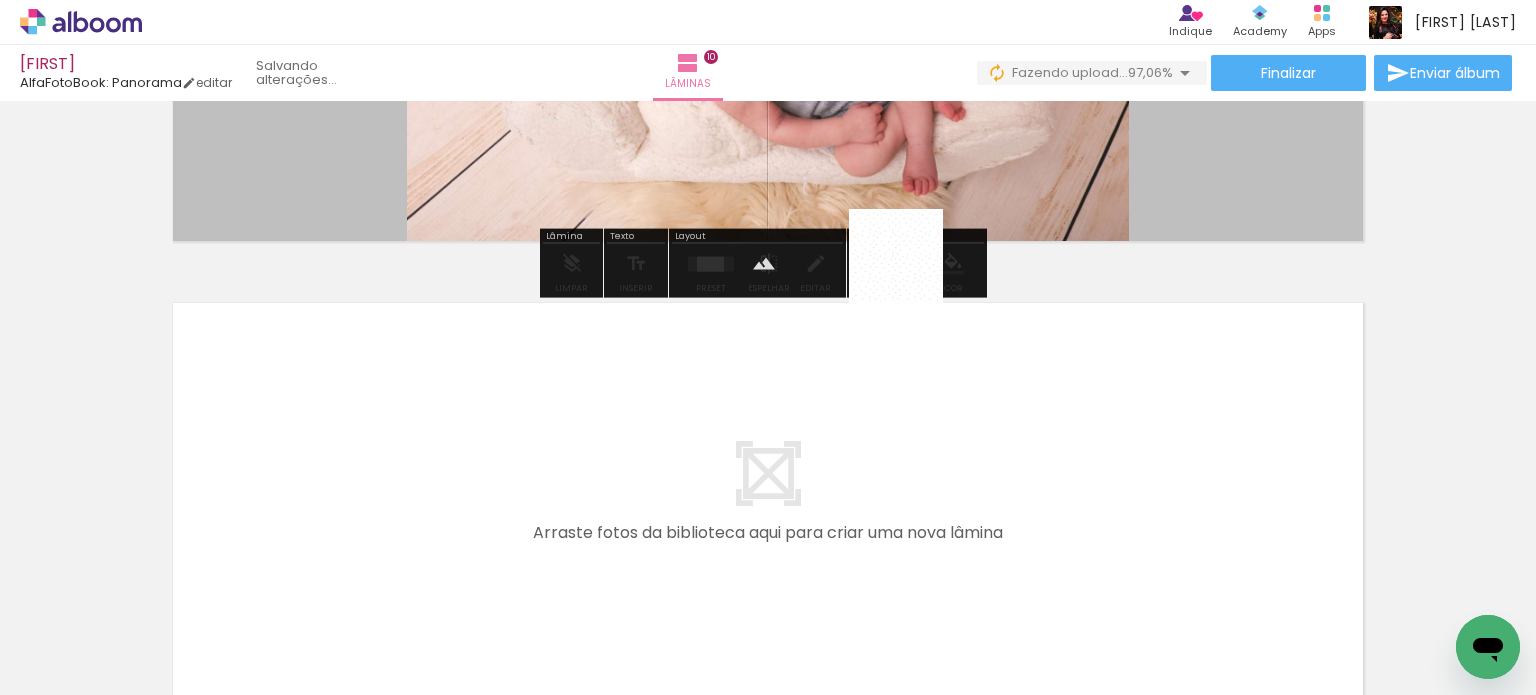 drag, startPoint x: 1420, startPoint y: 619, endPoint x: 911, endPoint y: 271, distance: 616.59143 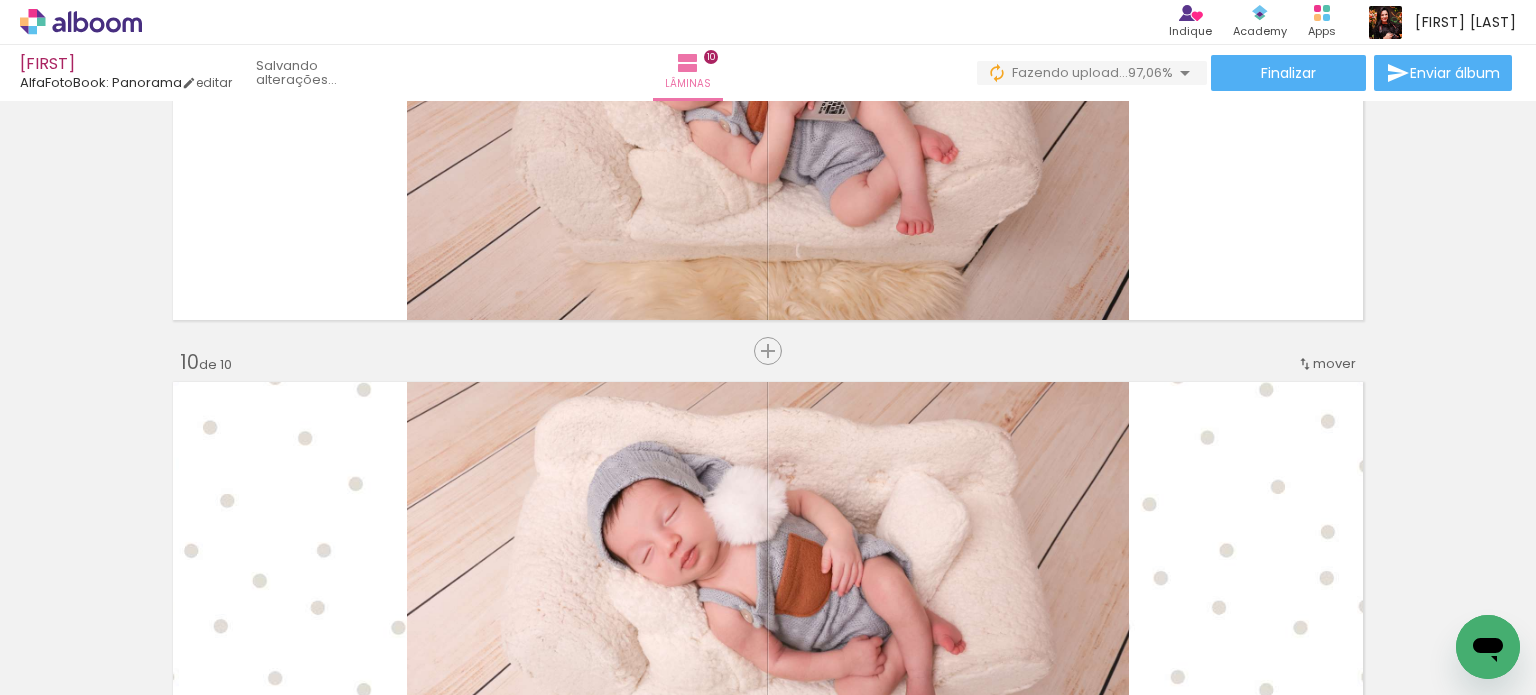 scroll, scrollTop: 4002, scrollLeft: 0, axis: vertical 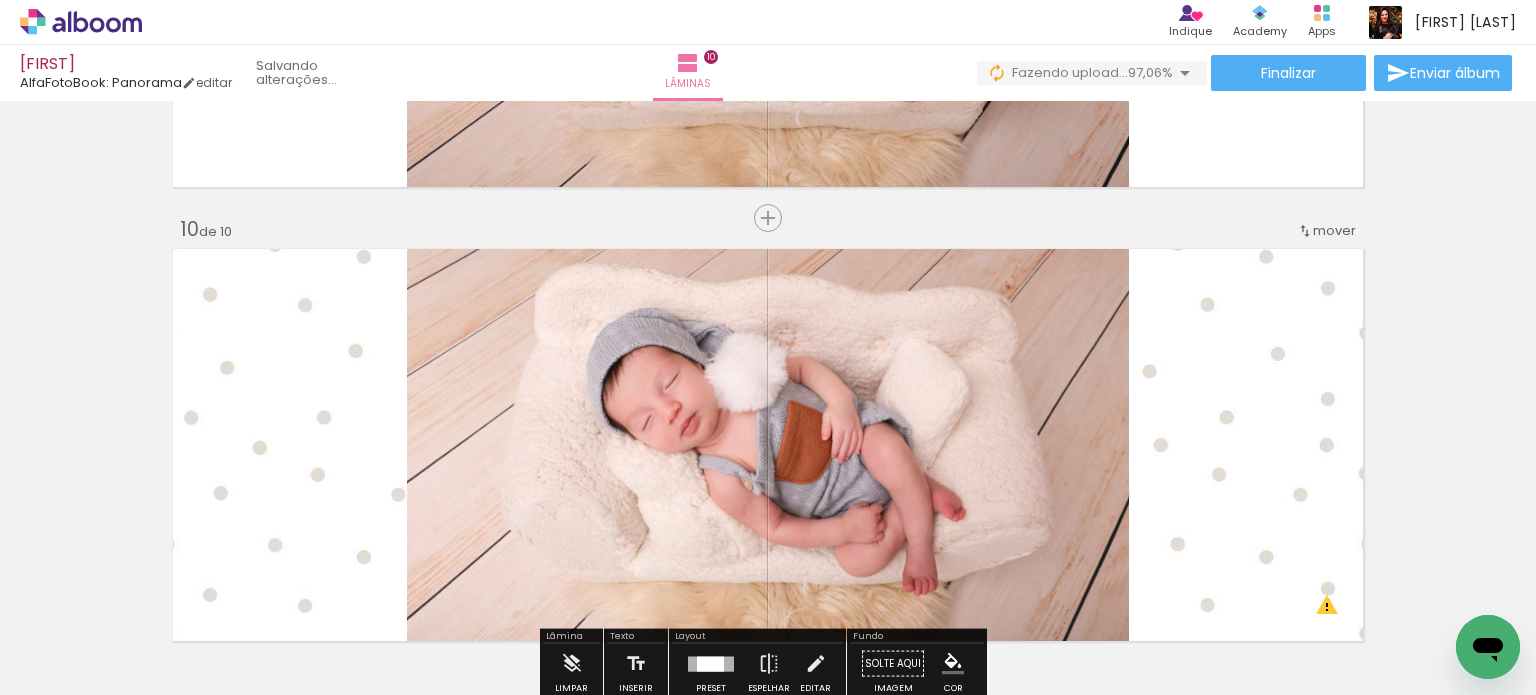 click at bounding box center [768, 445] 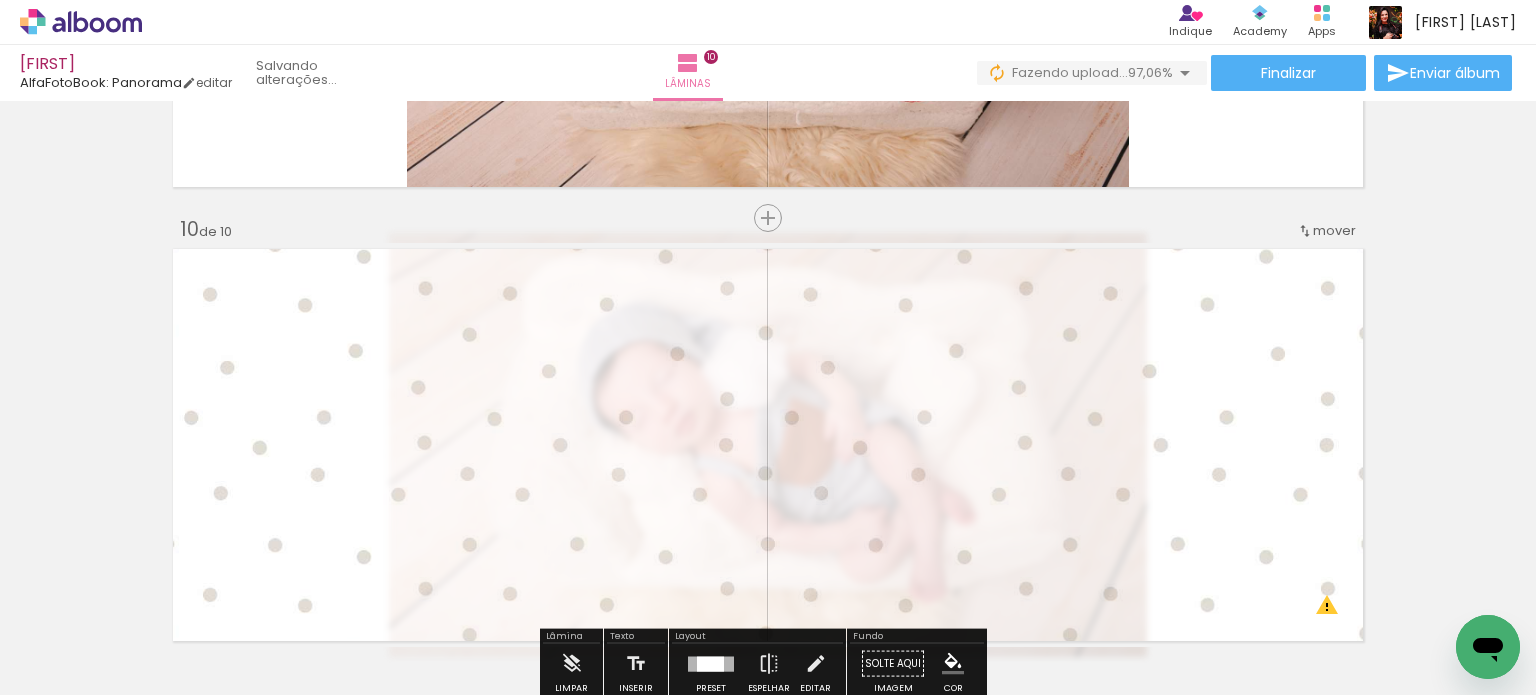 click 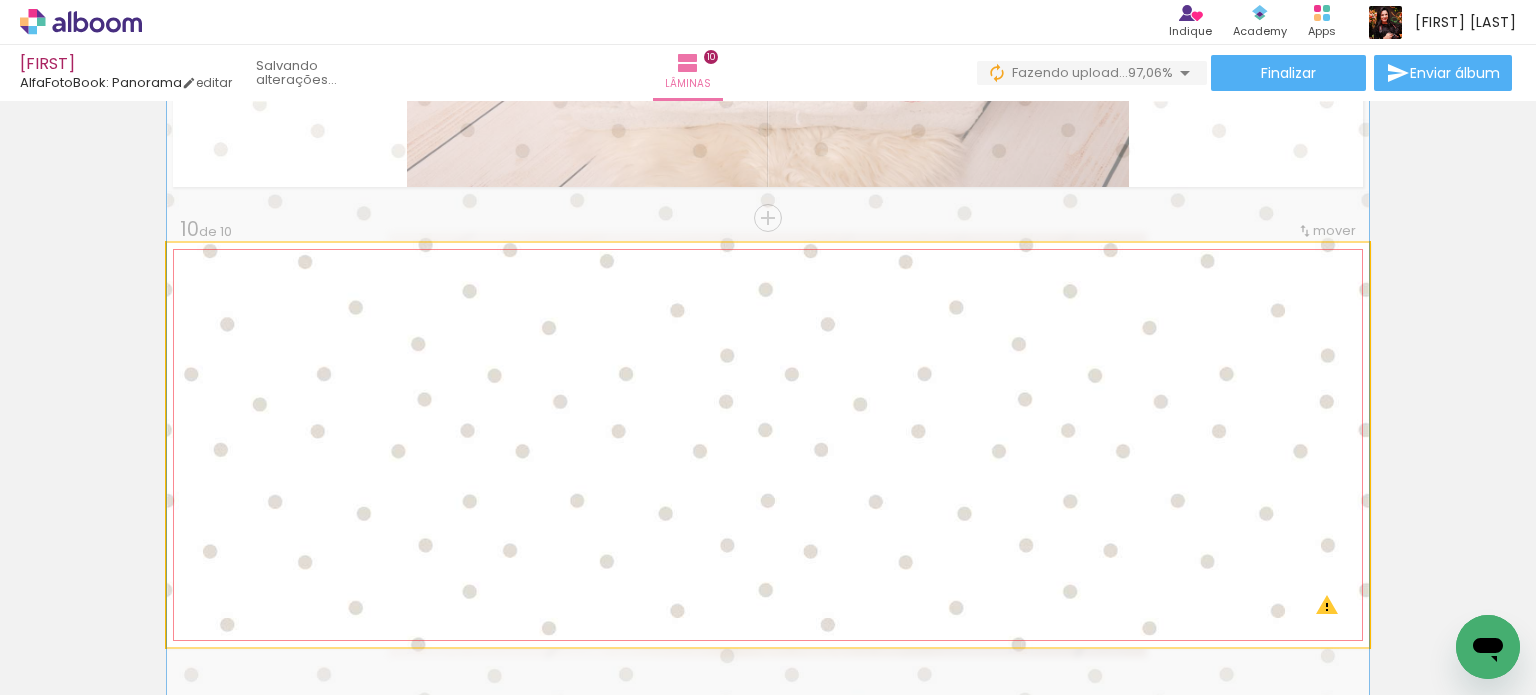 drag, startPoint x: 1327, startPoint y: 302, endPoint x: 1152, endPoint y: 559, distance: 310.92444 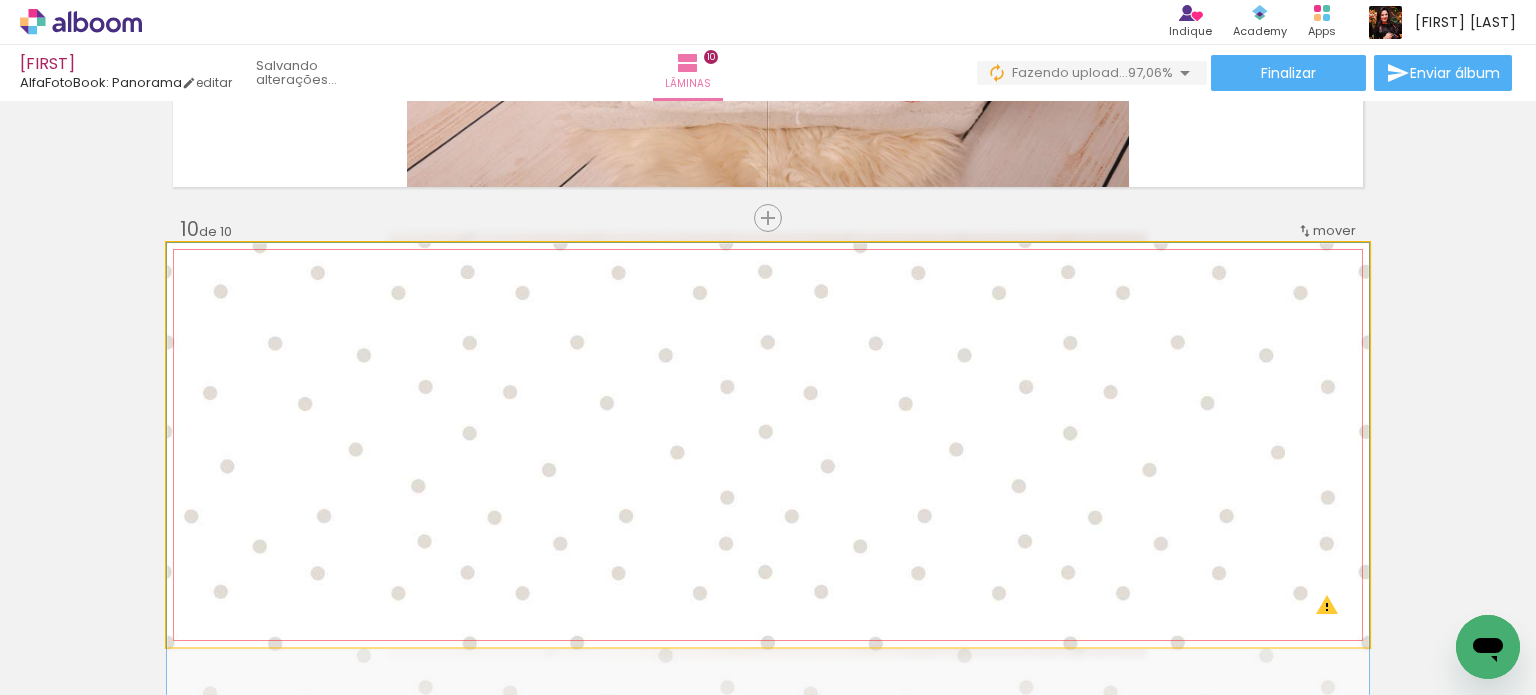 drag, startPoint x: 1235, startPoint y: 300, endPoint x: 1246, endPoint y: 546, distance: 246.24582 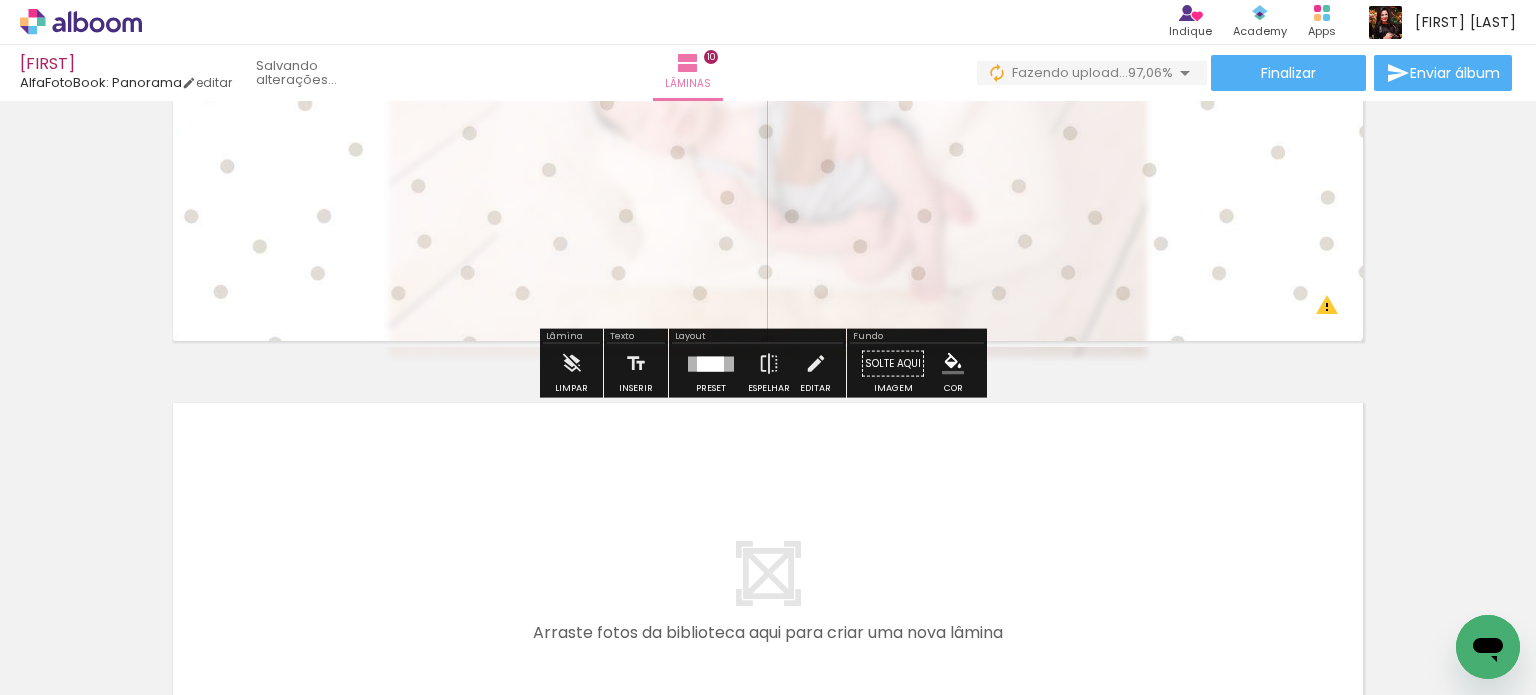 scroll, scrollTop: 4402, scrollLeft: 0, axis: vertical 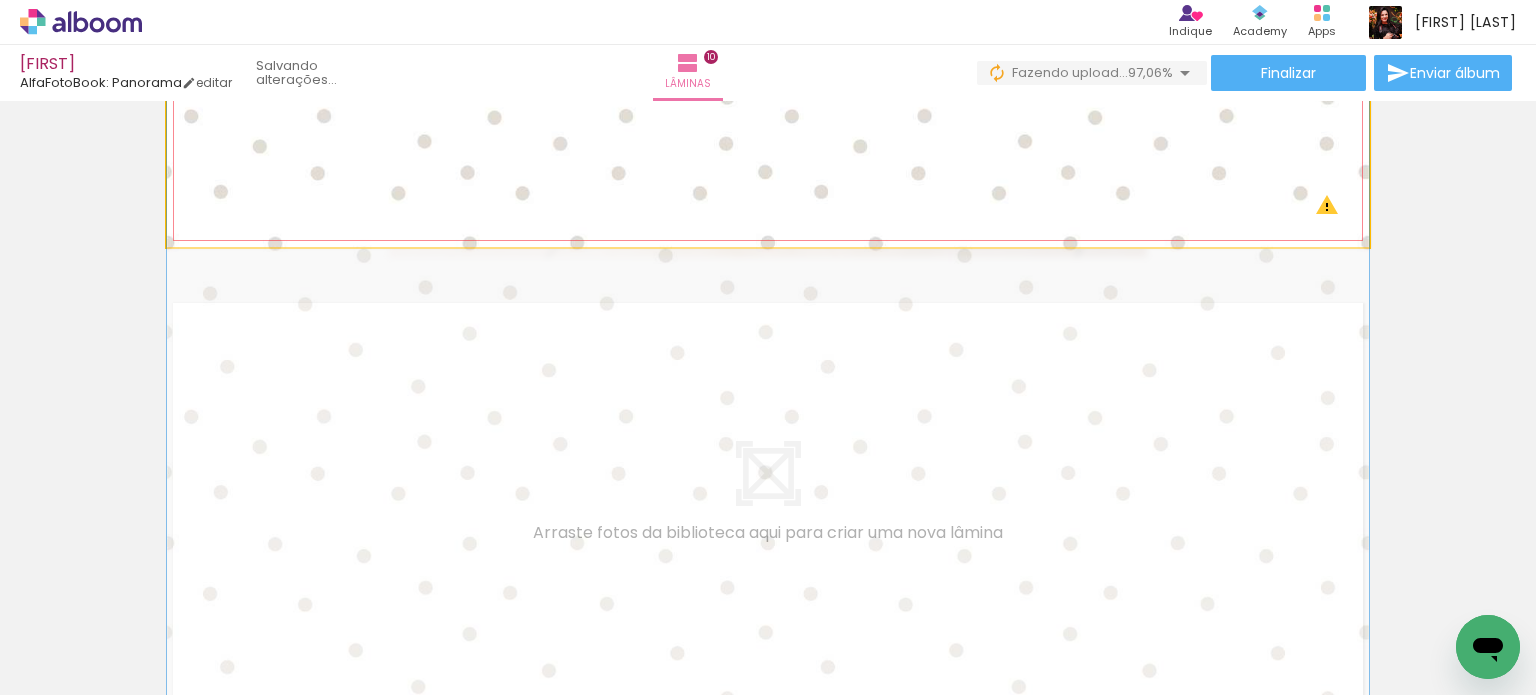 click 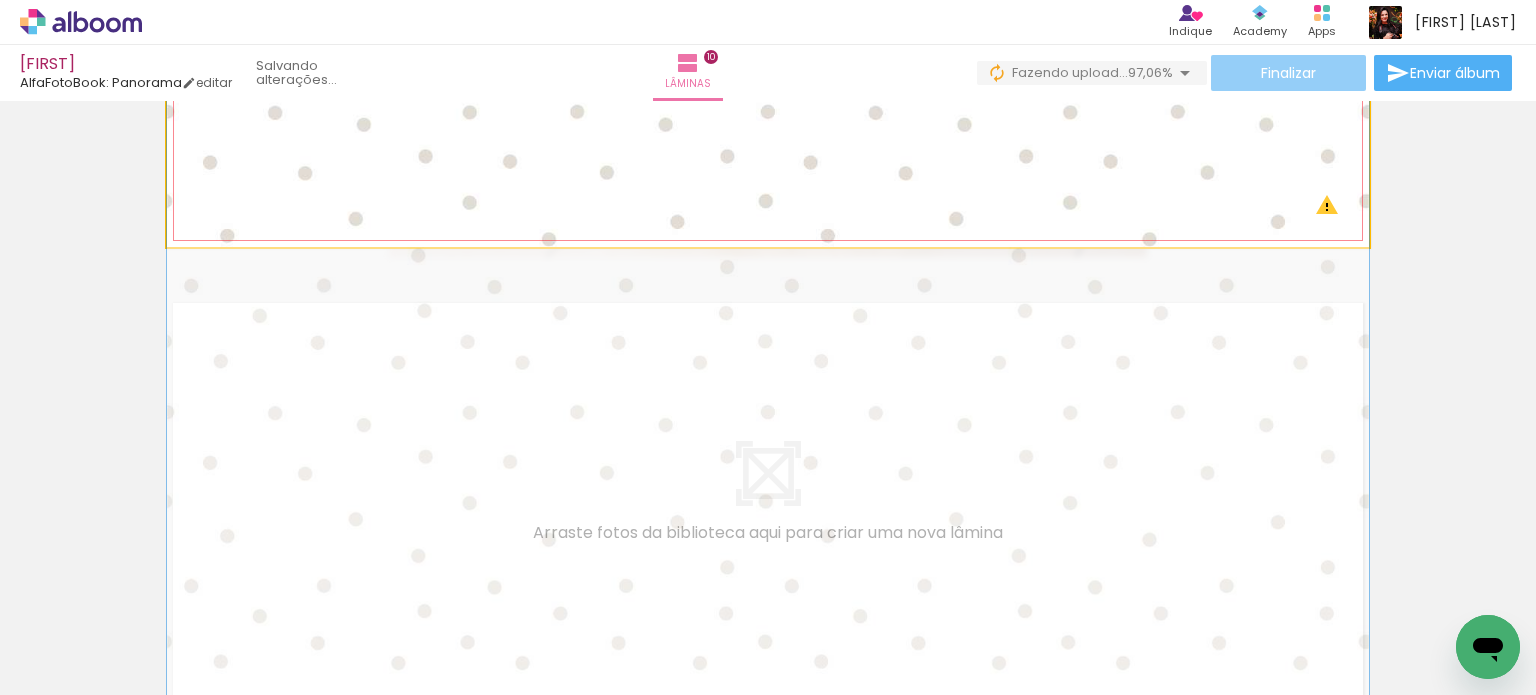 drag, startPoint x: 1269, startPoint y: 187, endPoint x: 1328, endPoint y: 56, distance: 143.67323 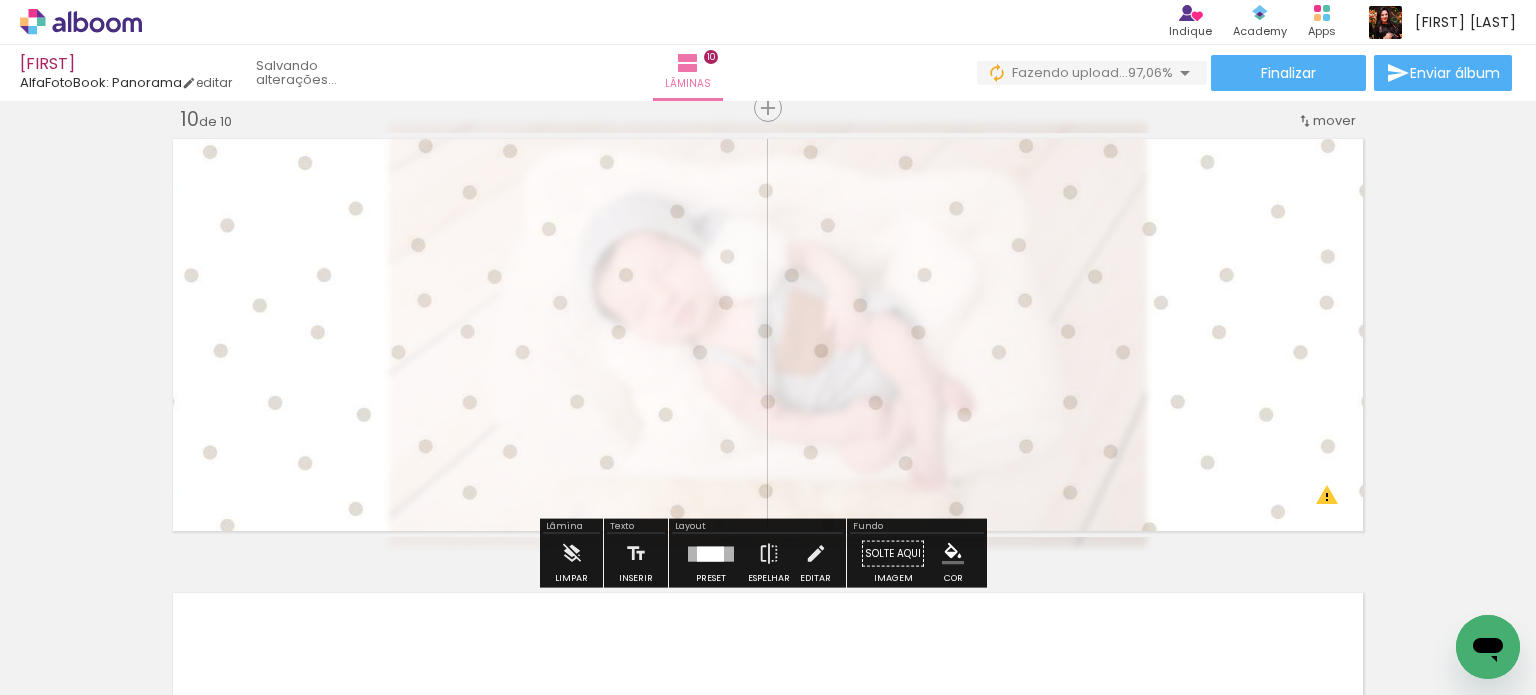 scroll, scrollTop: 4102, scrollLeft: 0, axis: vertical 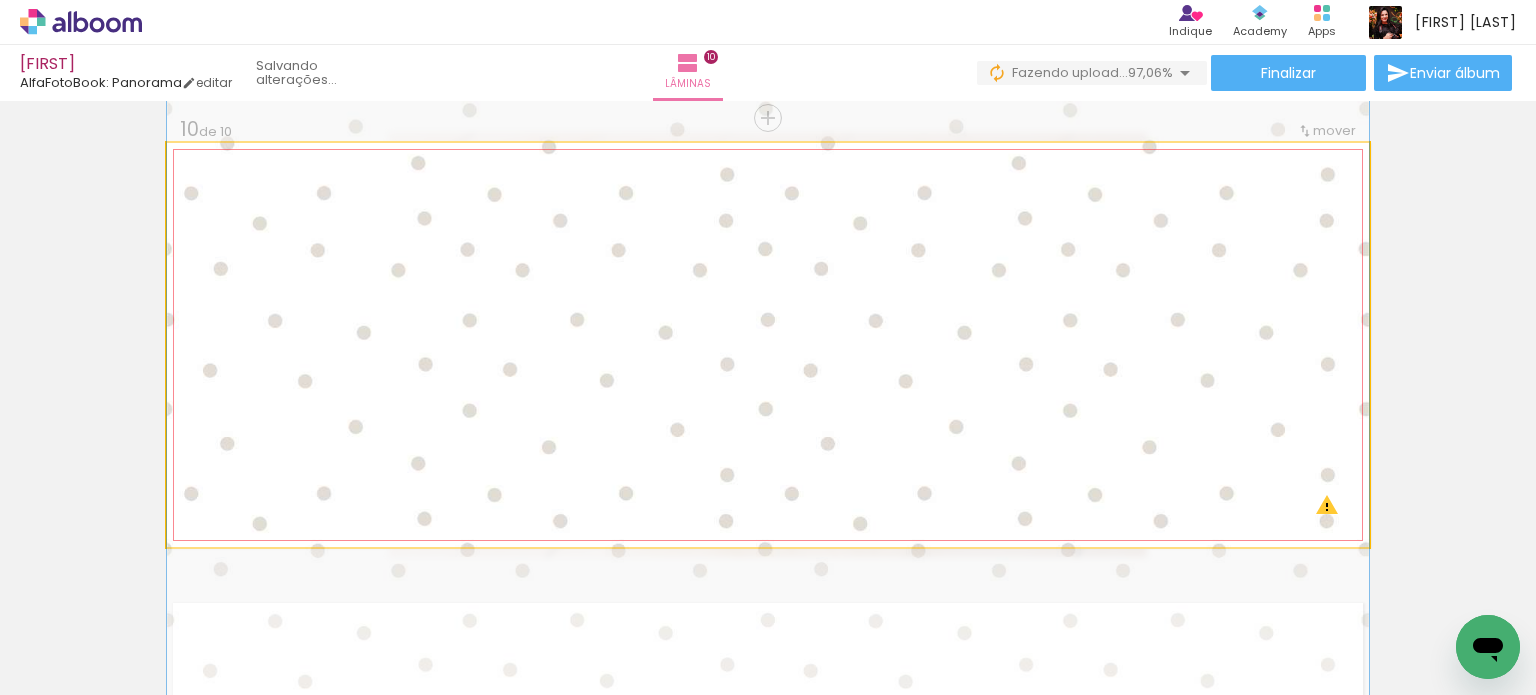 drag, startPoint x: 1249, startPoint y: 381, endPoint x: 1258, endPoint y: 299, distance: 82.492424 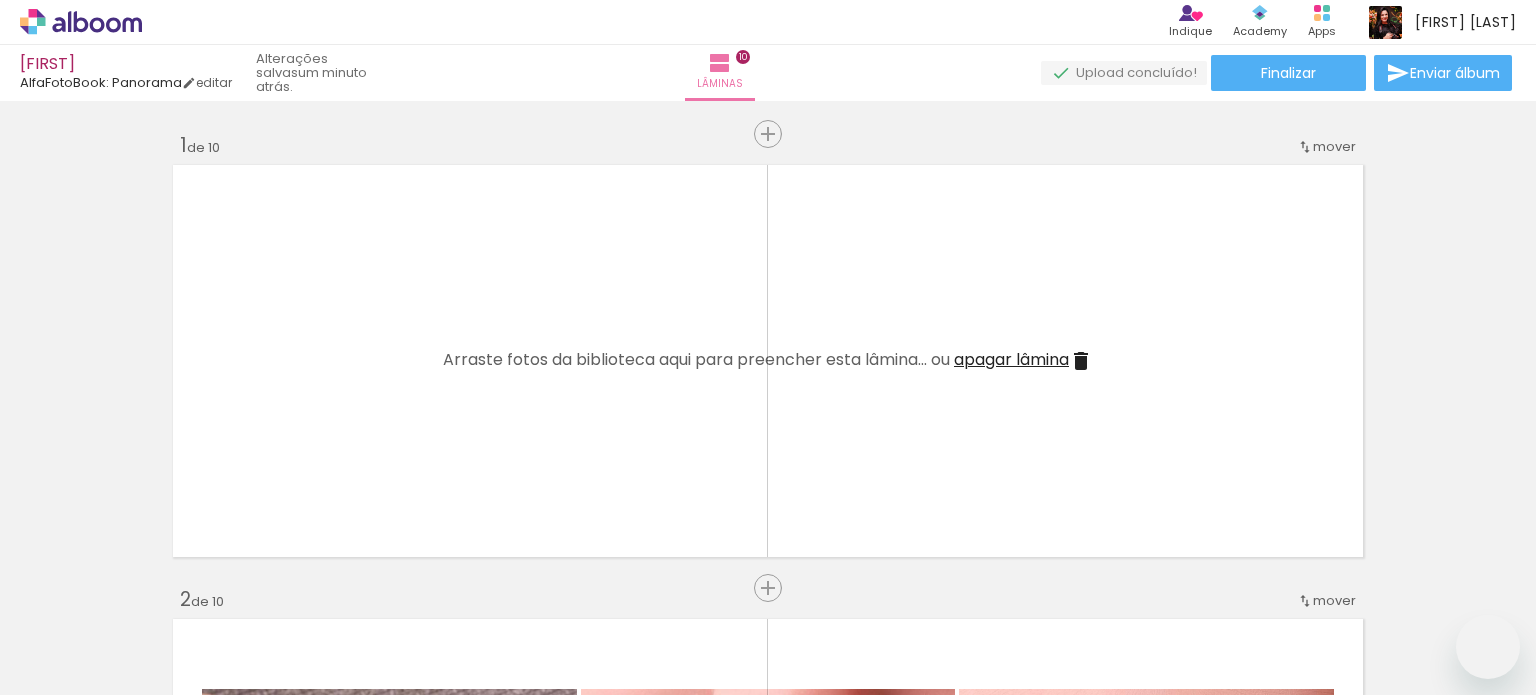 click 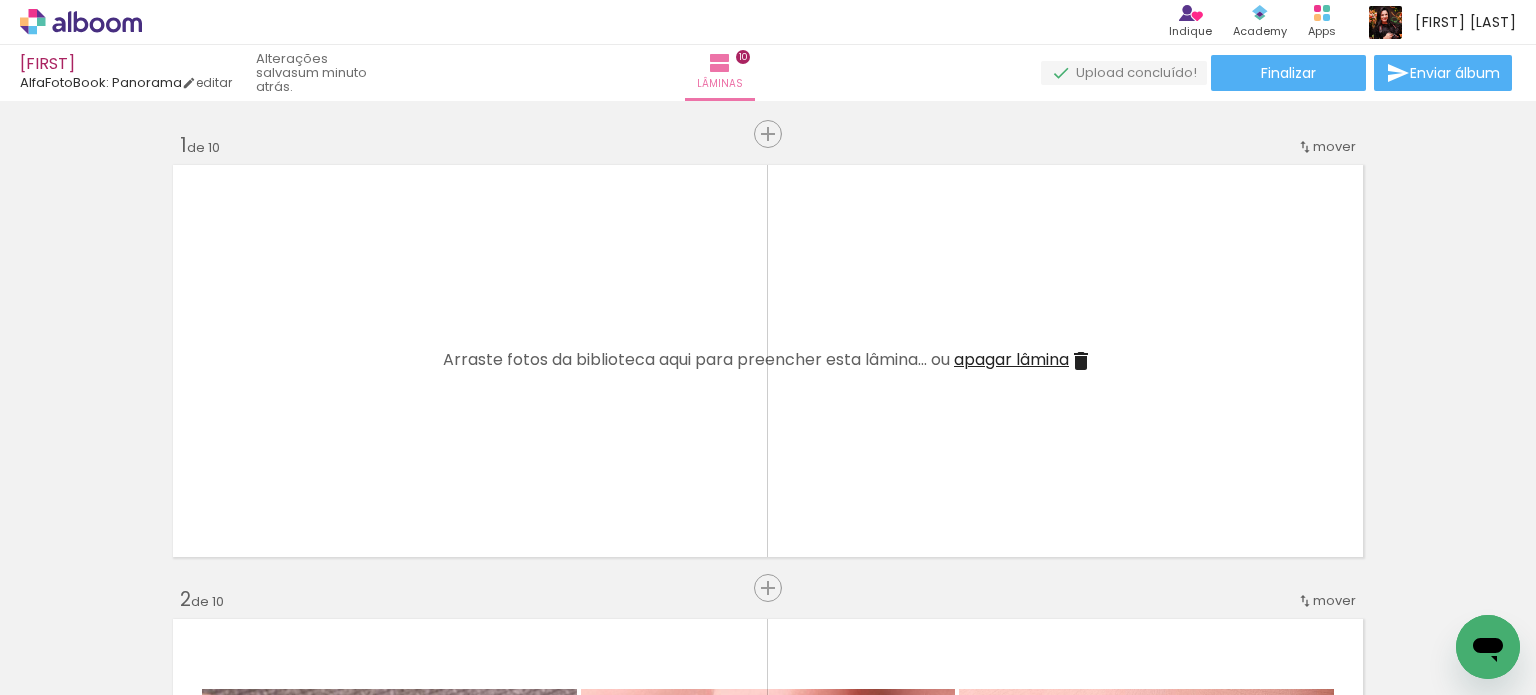 scroll, scrollTop: 4102, scrollLeft: 0, axis: vertical 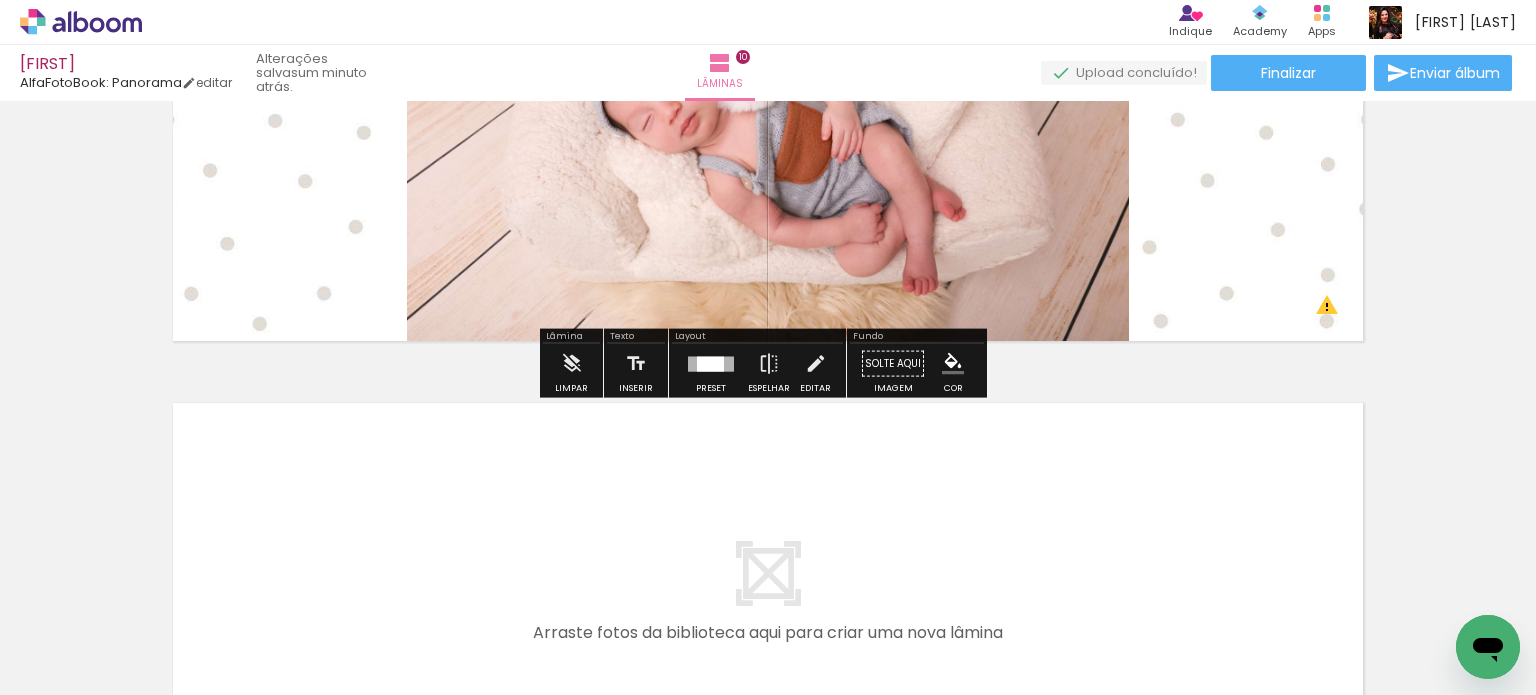 click at bounding box center (768, 145) 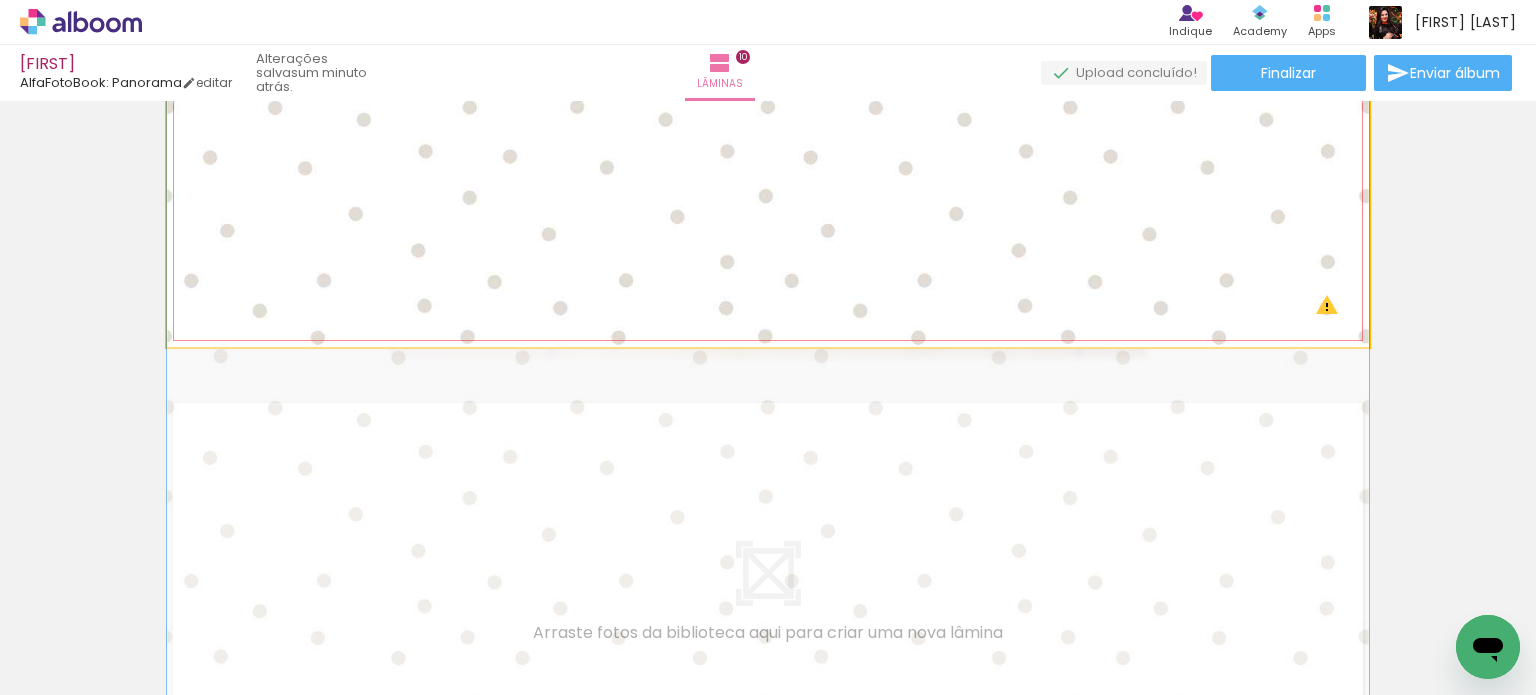 drag, startPoint x: 1279, startPoint y: 299, endPoint x: 1280, endPoint y: 286, distance: 13.038404 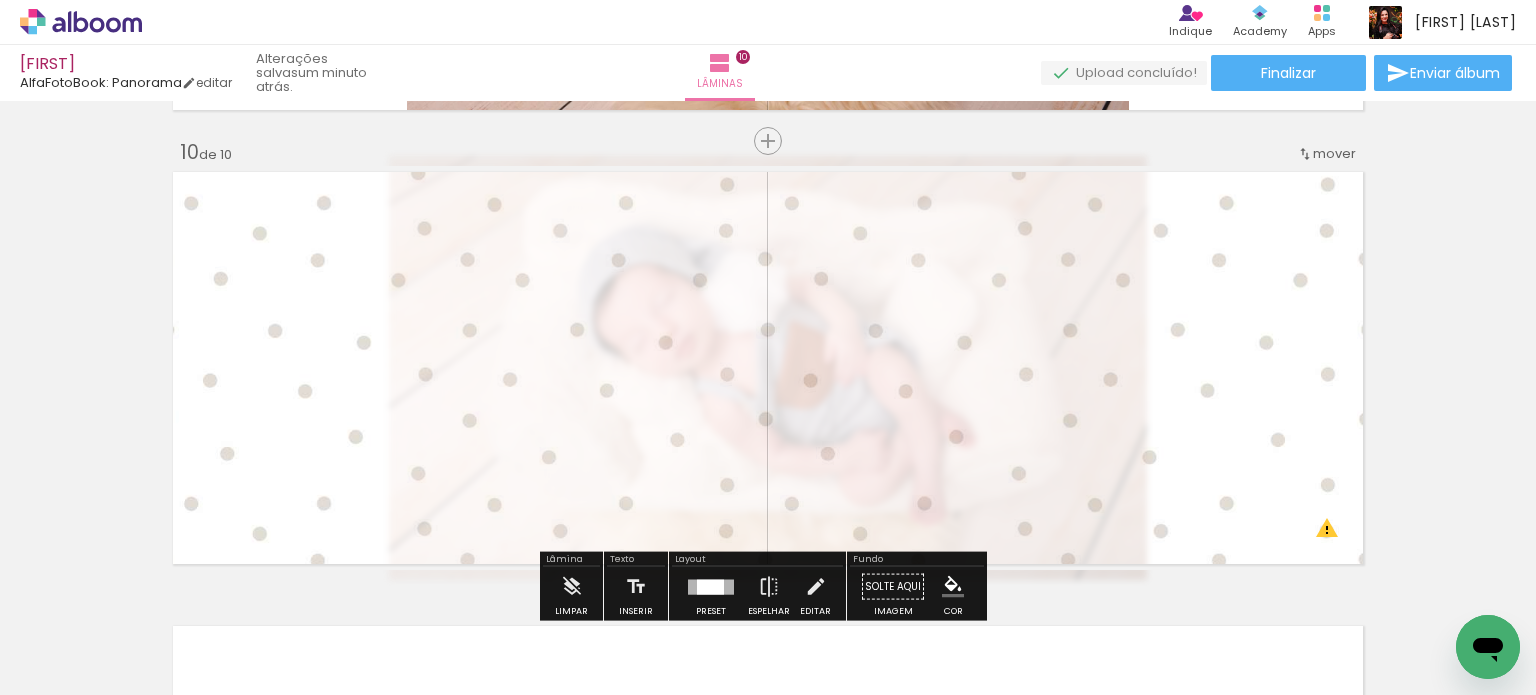 scroll, scrollTop: 4082, scrollLeft: 0, axis: vertical 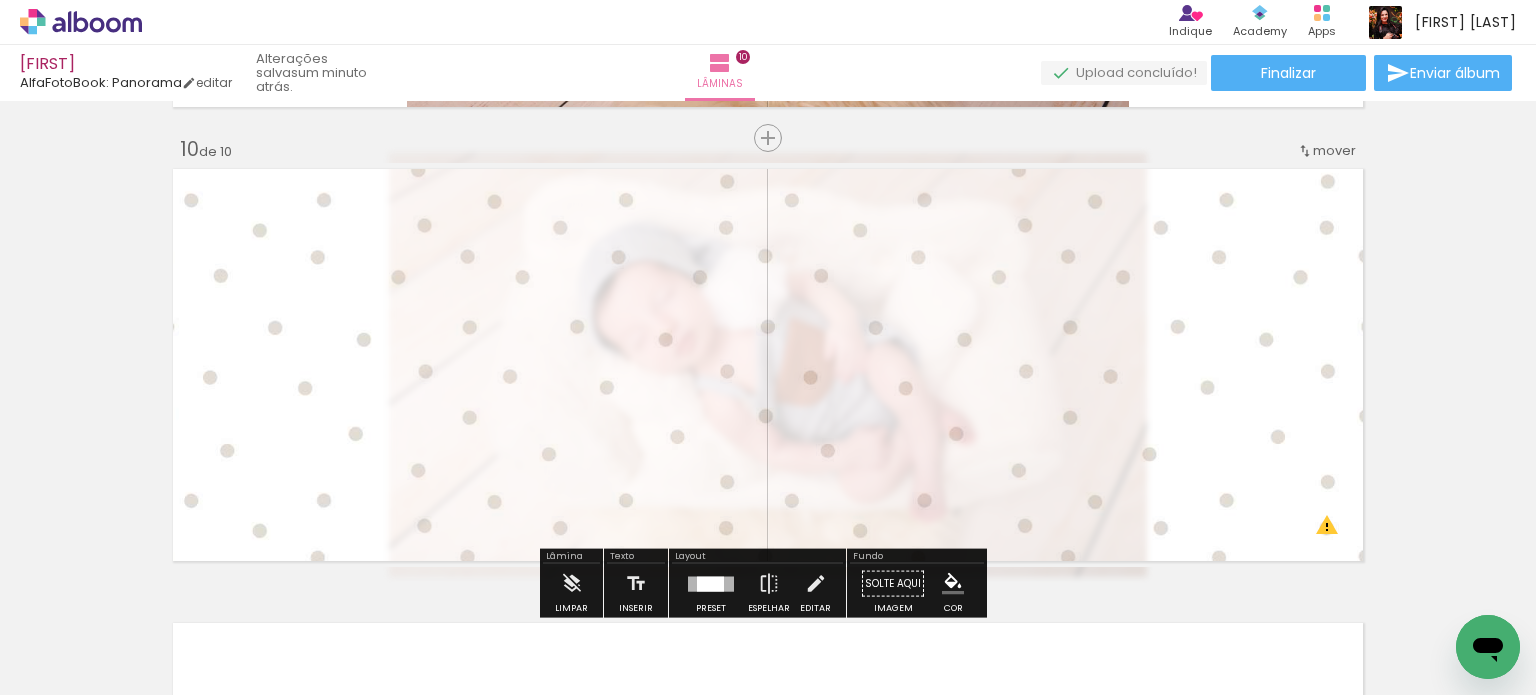 click on "Inserir lâmina 1  de 10  Inserir lâmina 2  de 10  Inserir lâmina 3  de 10  Inserir lâmina 4  de 10  Inserir lâmina 5  de 10  Inserir lâmina 6  de 10  Inserir lâmina 7  de 10  Inserir lâmina 8  de 10  Inserir lâmina 9  de 10  Inserir lâmina 10  de 10 O Designbox precisará aumentar a sua imagem em 357% para exportar para impressão. O Designbox precisará aumentar a sua imagem em 298% para exportar para impressão. O Designbox precisará aumentar a sua imagem em 377% para exportar para impressão. O Designbox precisará aumentar a sua imagem em 208% para exportar para impressão. O Designbox precisará aumentar a sua imagem em 357% para exportar para impressão. O Designbox precisará aumentar a sua imagem em 298% para exportar para impressão. O Designbox precisará aumentar a sua imagem em 357% para exportar para impressão. O Designbox precisará aumentar a sua imagem em 298% para exportar para impressão." at bounding box center (768, -1477) 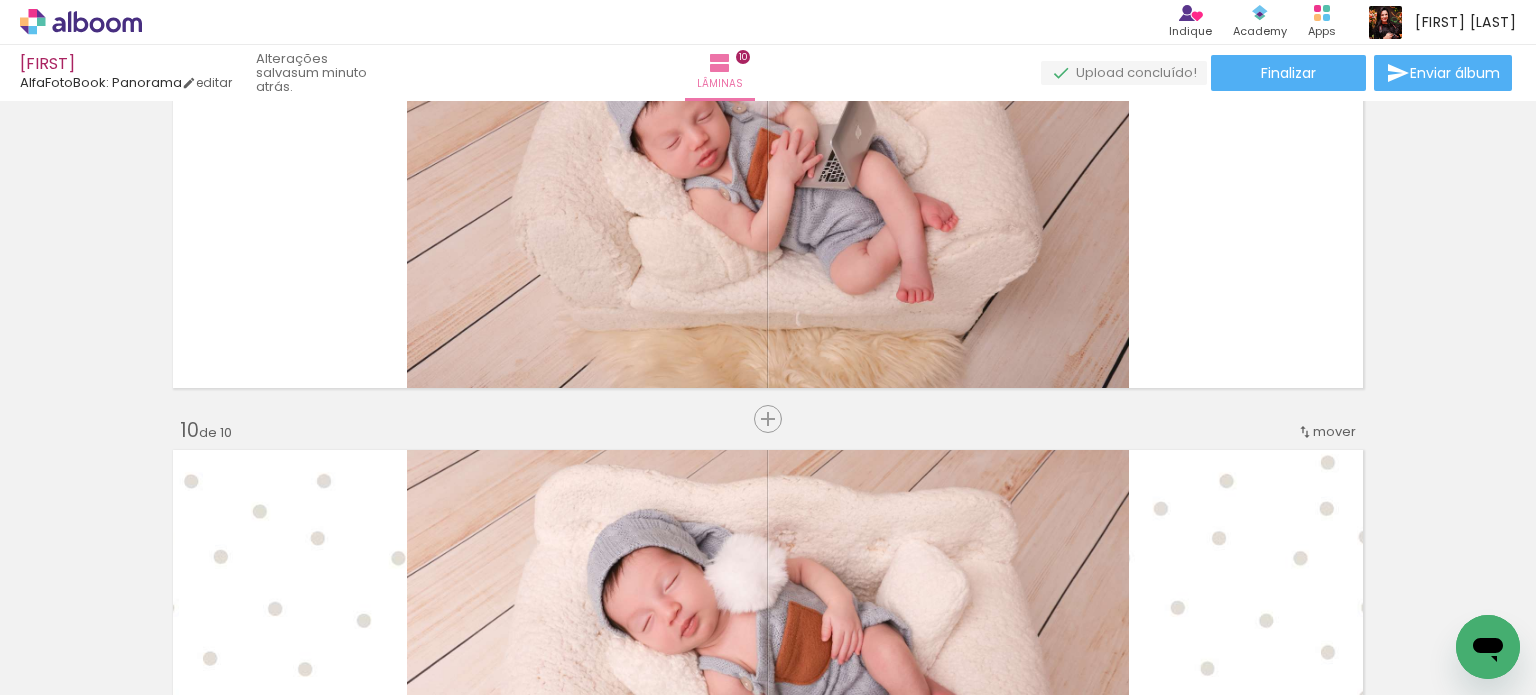 scroll, scrollTop: 3782, scrollLeft: 0, axis: vertical 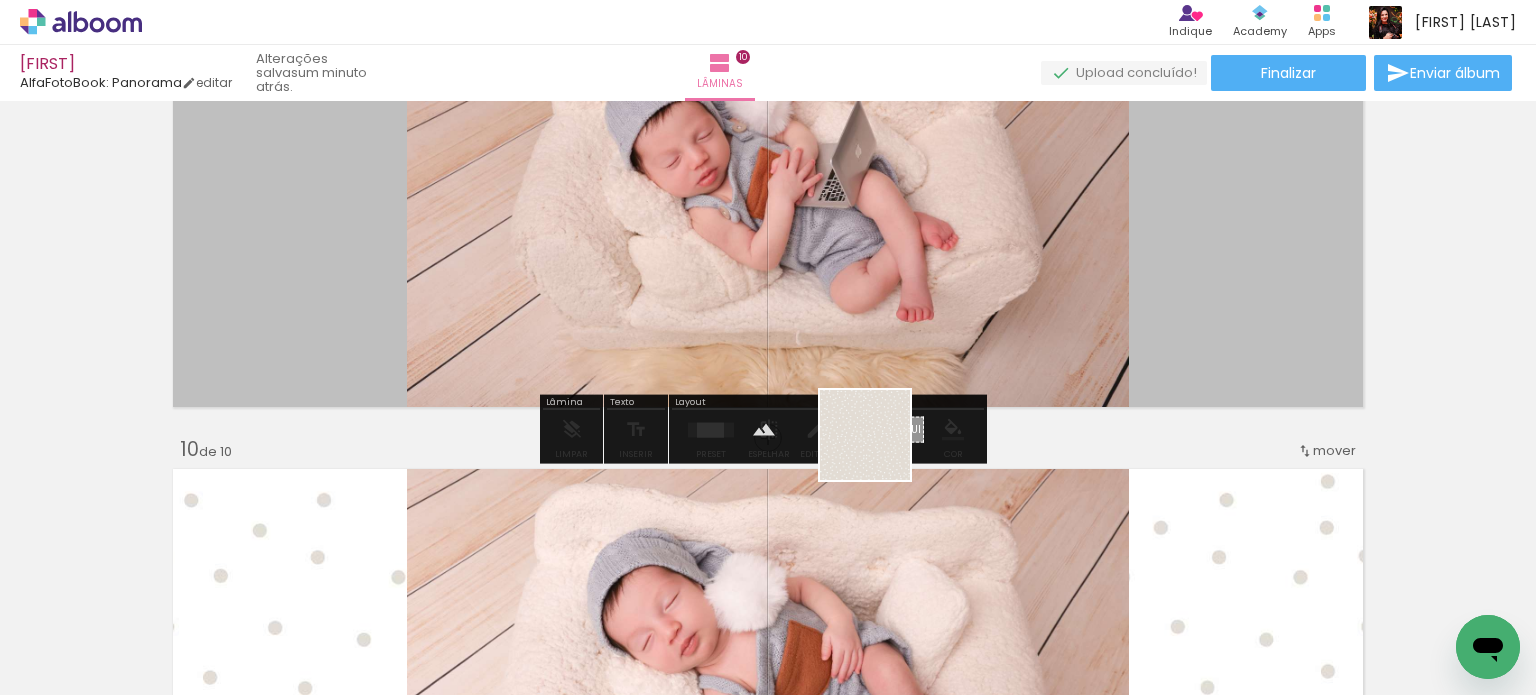 drag, startPoint x: 916, startPoint y: 611, endPoint x: 880, endPoint y: 450, distance: 164.97575 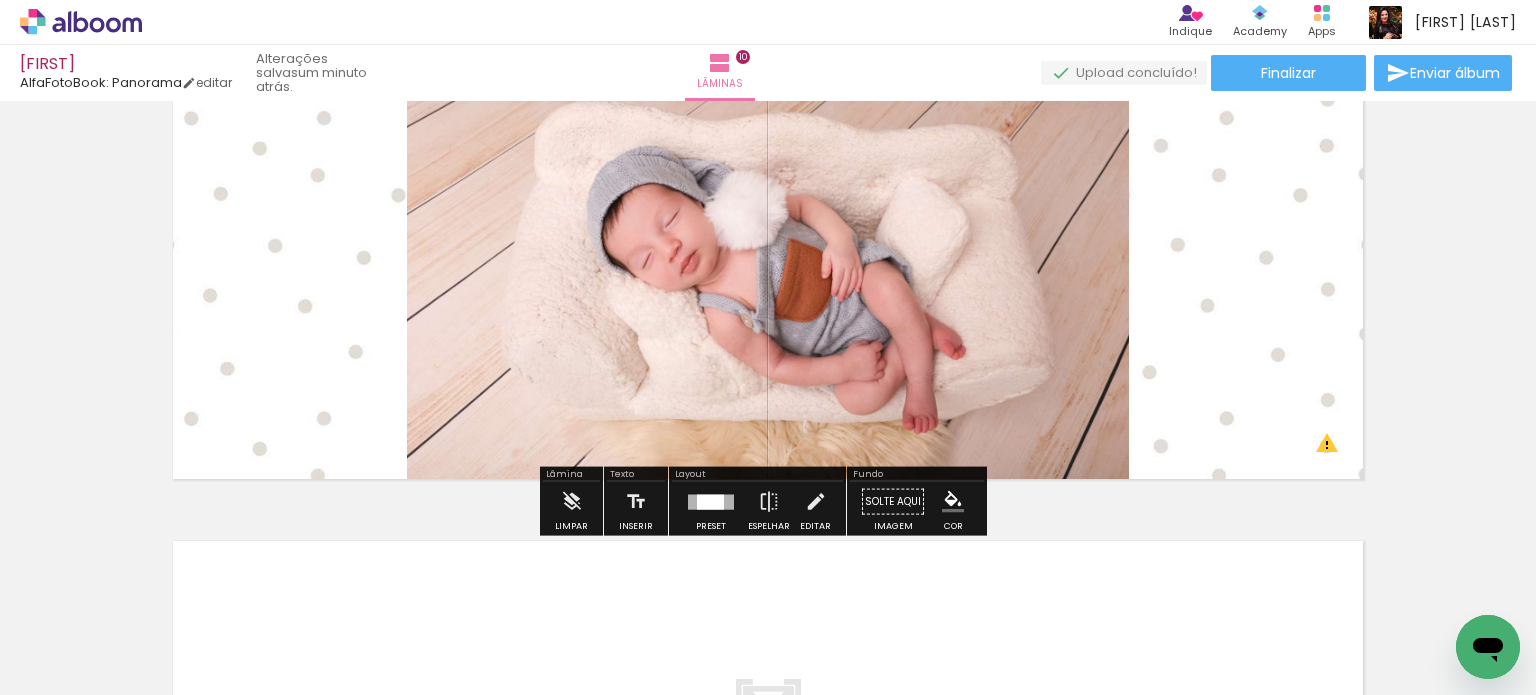 scroll, scrollTop: 4282, scrollLeft: 0, axis: vertical 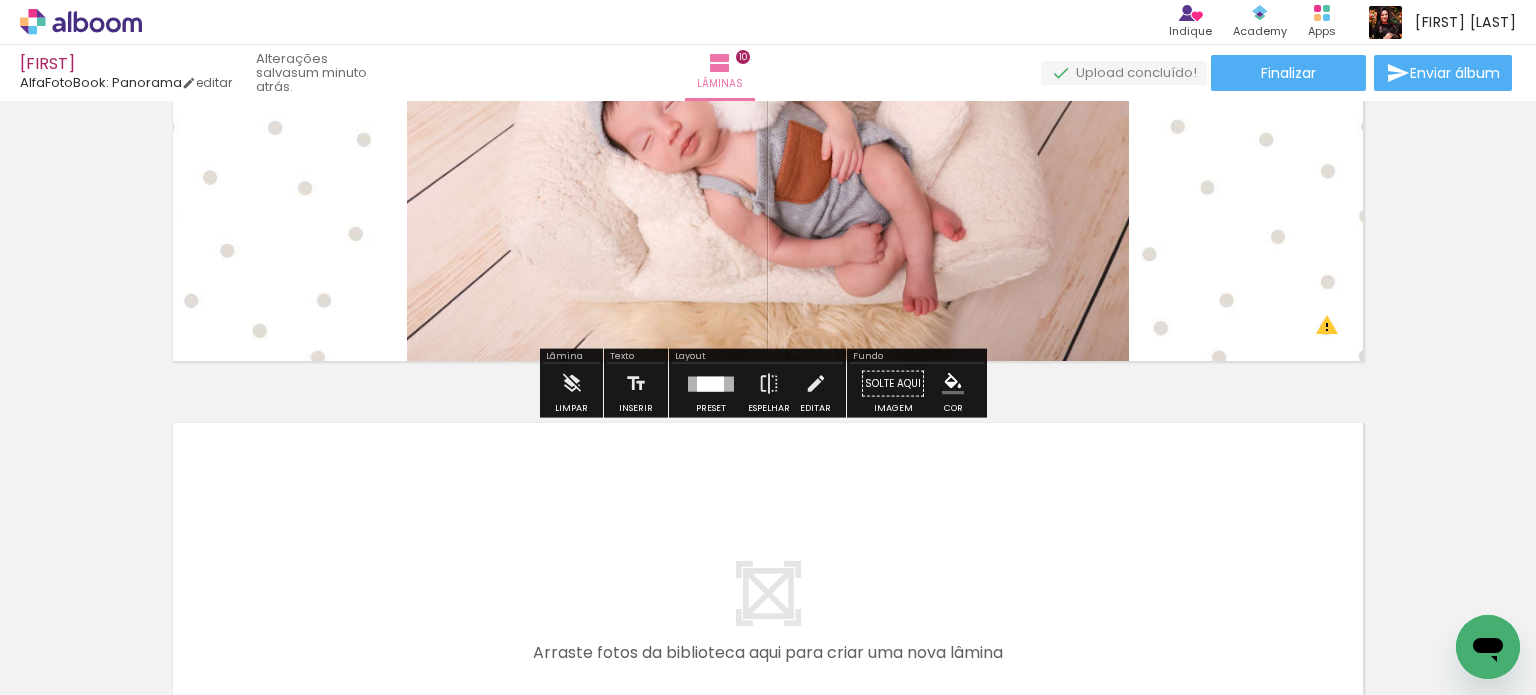 click at bounding box center (768, 165) 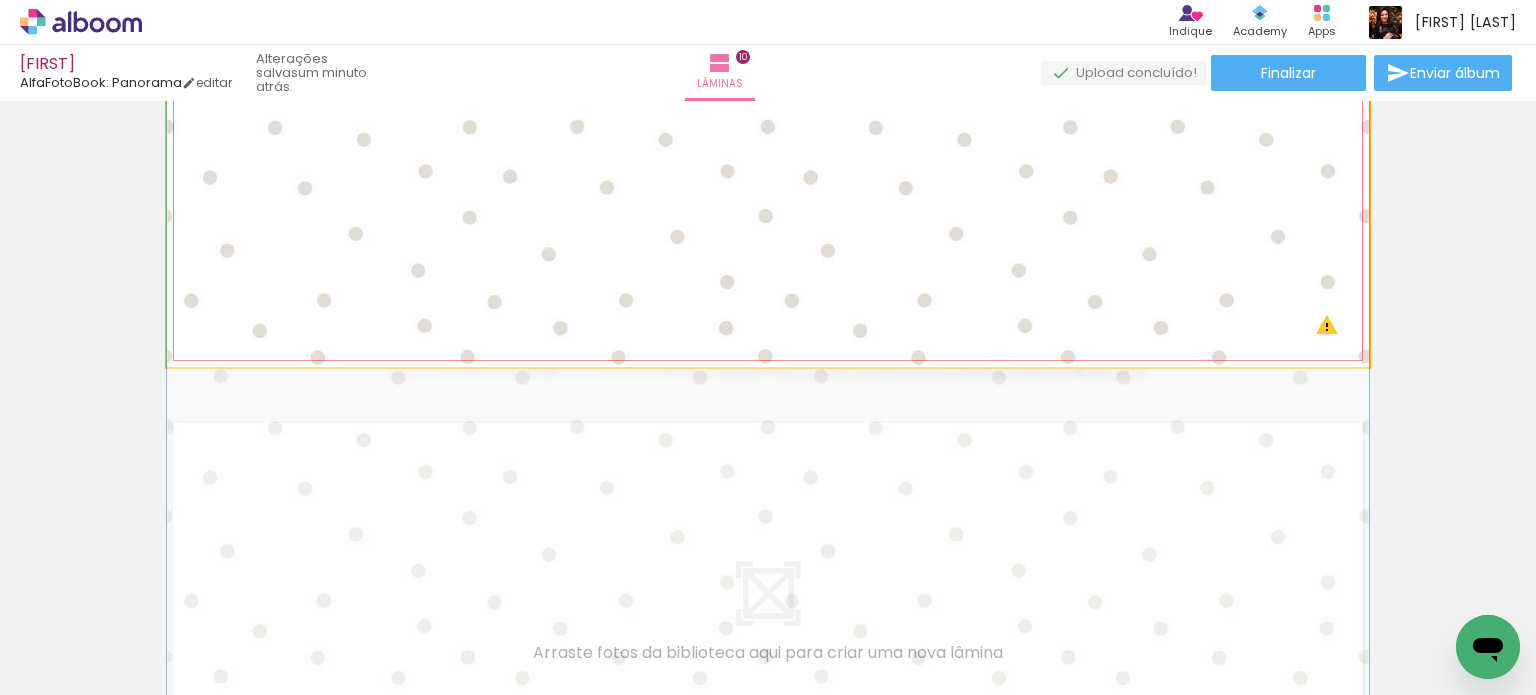 click 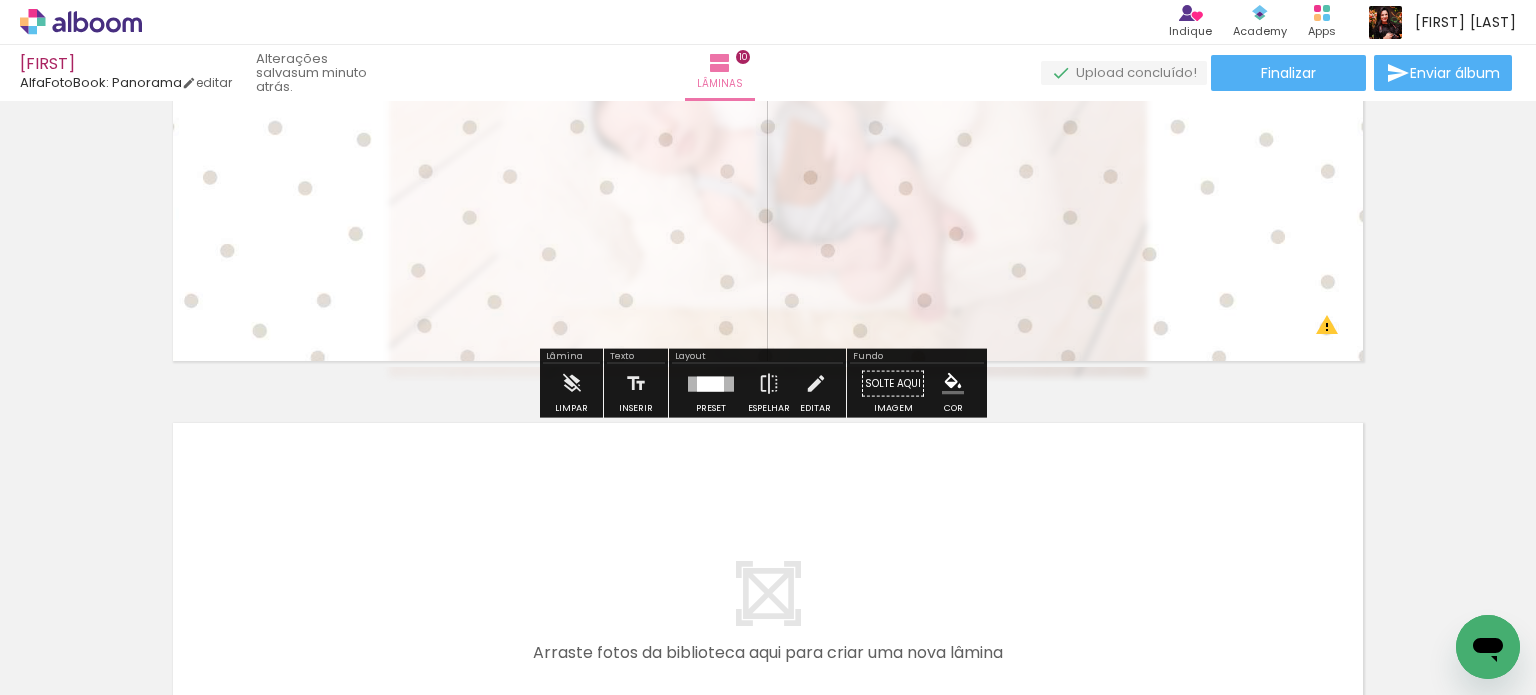 click on "Solte aqui Imagem" at bounding box center [893, 389] 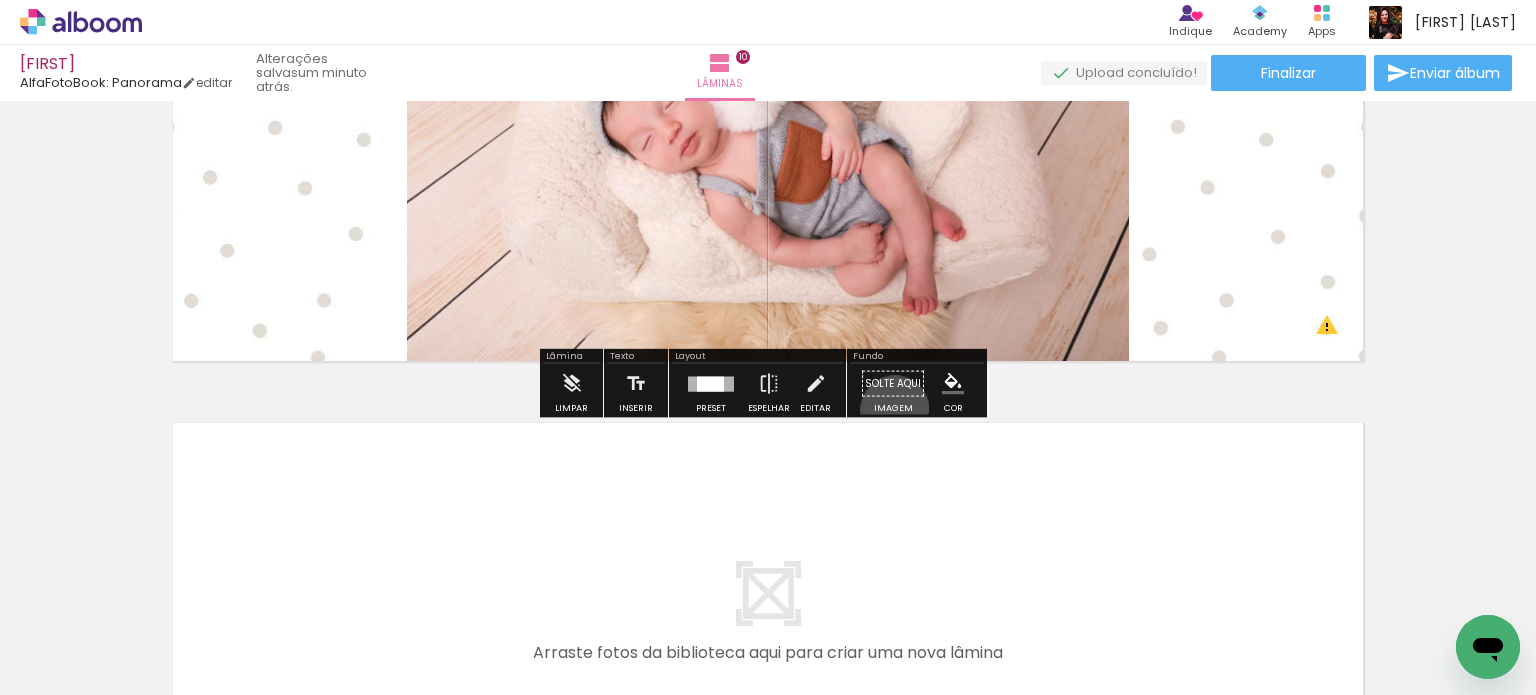 click on "Solte aqui Imagem" at bounding box center (893, 389) 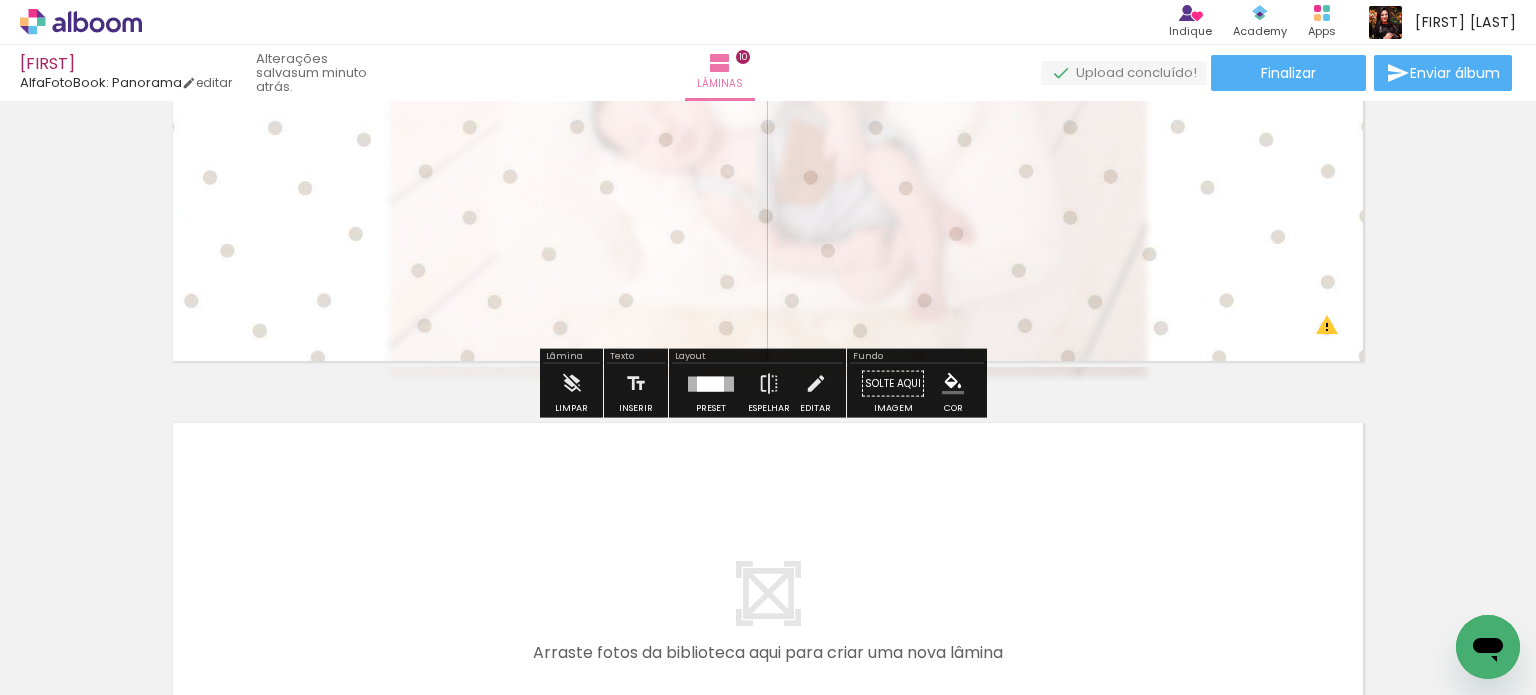 click on "Solte aqui Imagem" at bounding box center (893, 389) 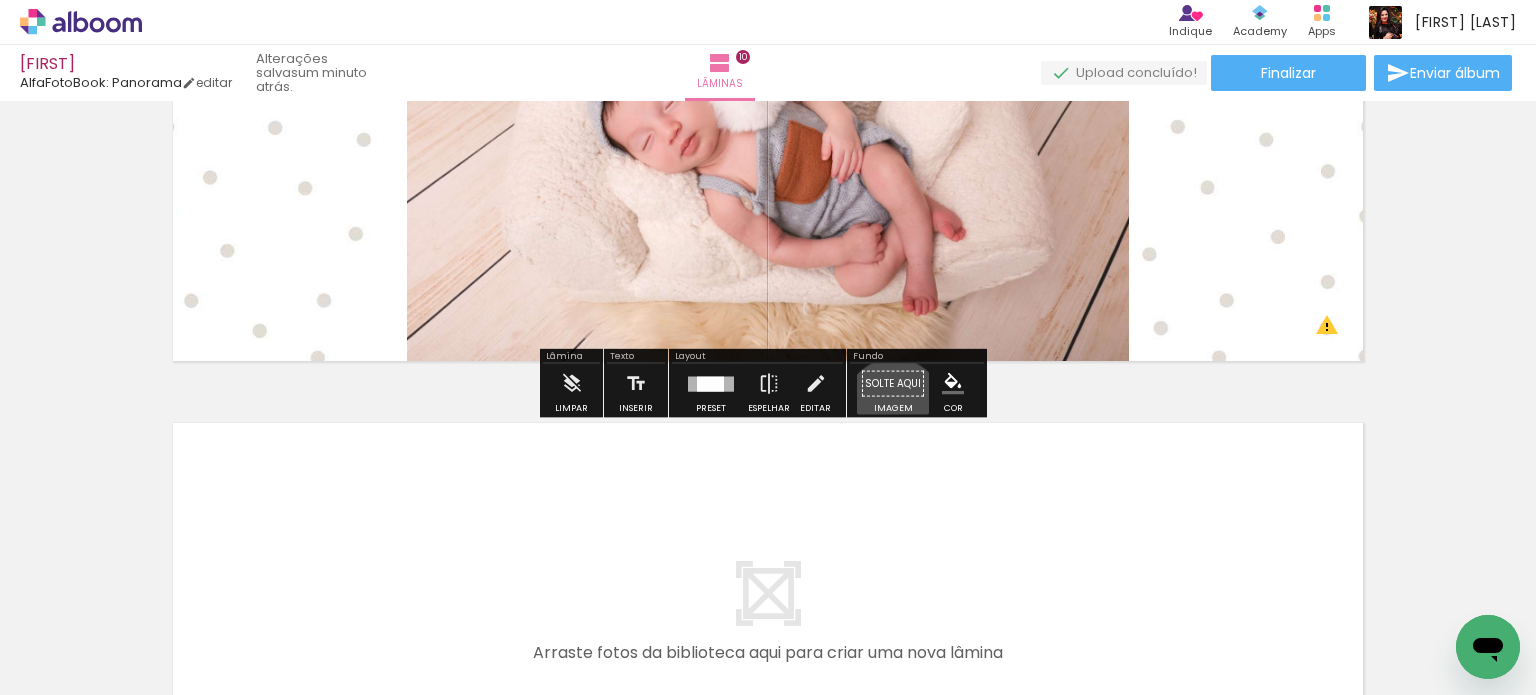 click on "Solte aqui Imagem" at bounding box center (893, 389) 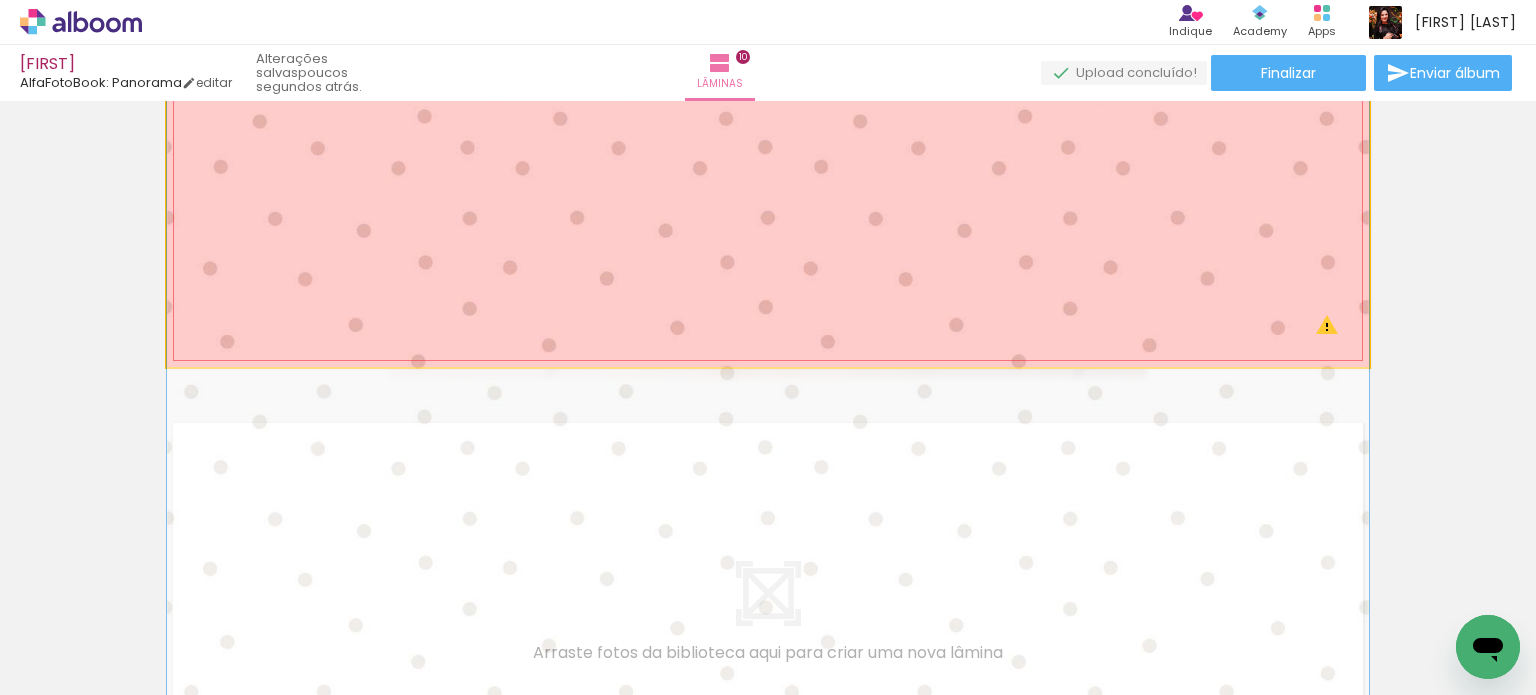 drag, startPoint x: 988, startPoint y: 276, endPoint x: 1005, endPoint y: 327, distance: 53.75872 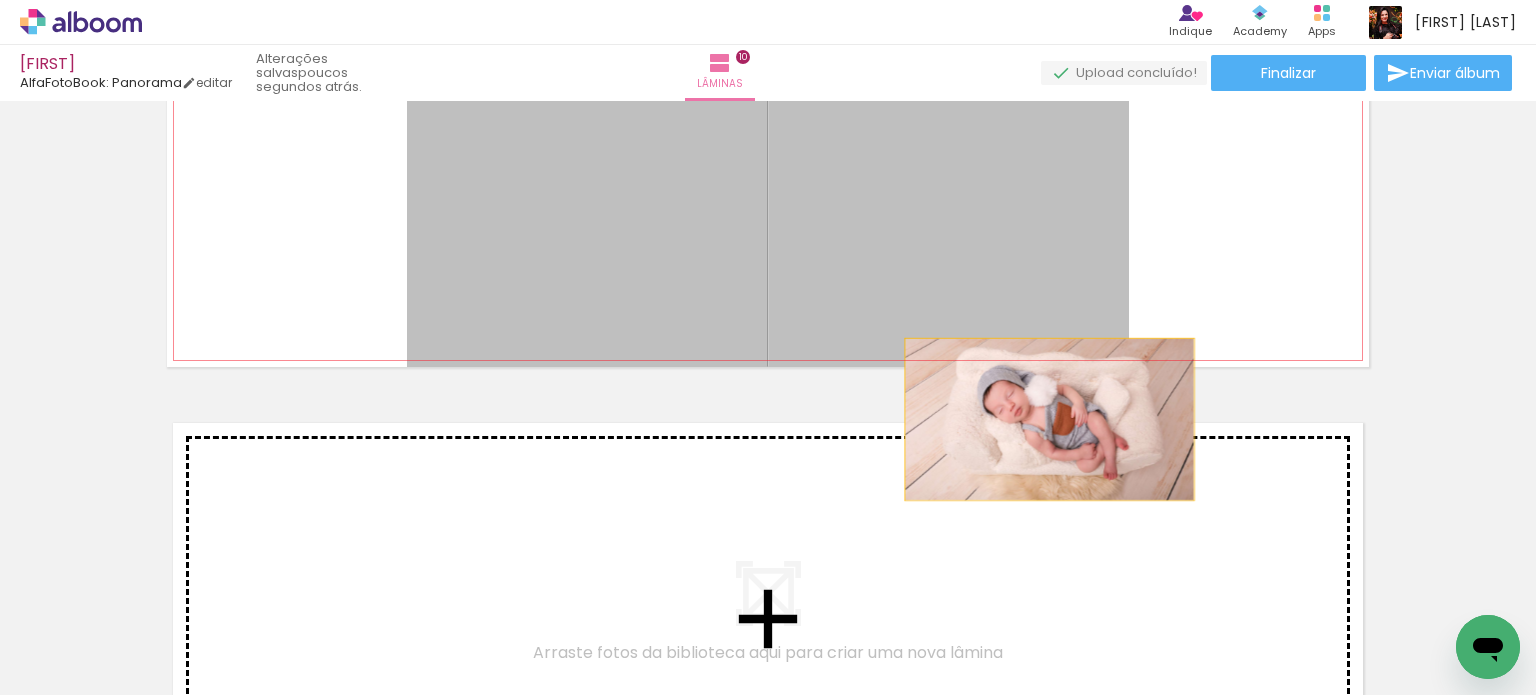 drag, startPoint x: 1103, startPoint y: 254, endPoint x: 1042, endPoint y: 419, distance: 175.91475 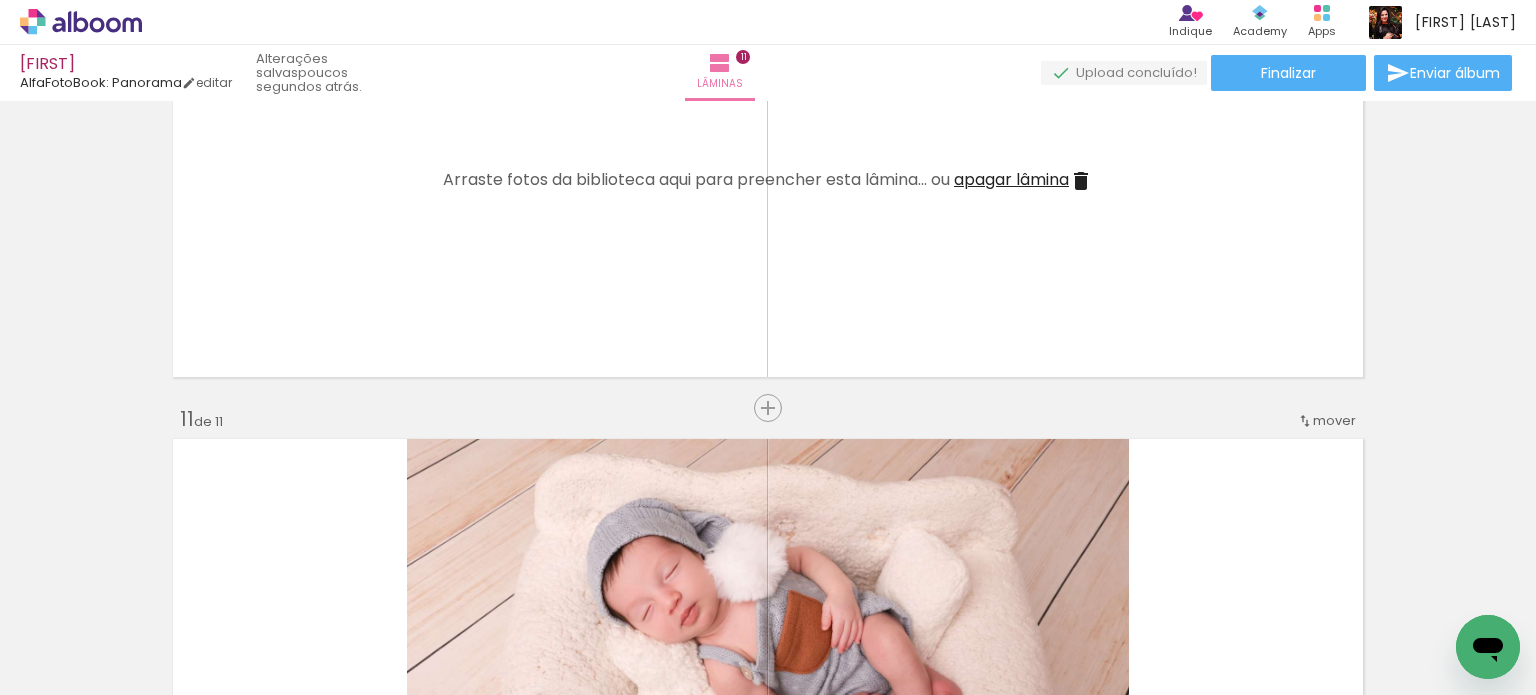 scroll, scrollTop: 4265, scrollLeft: 0, axis: vertical 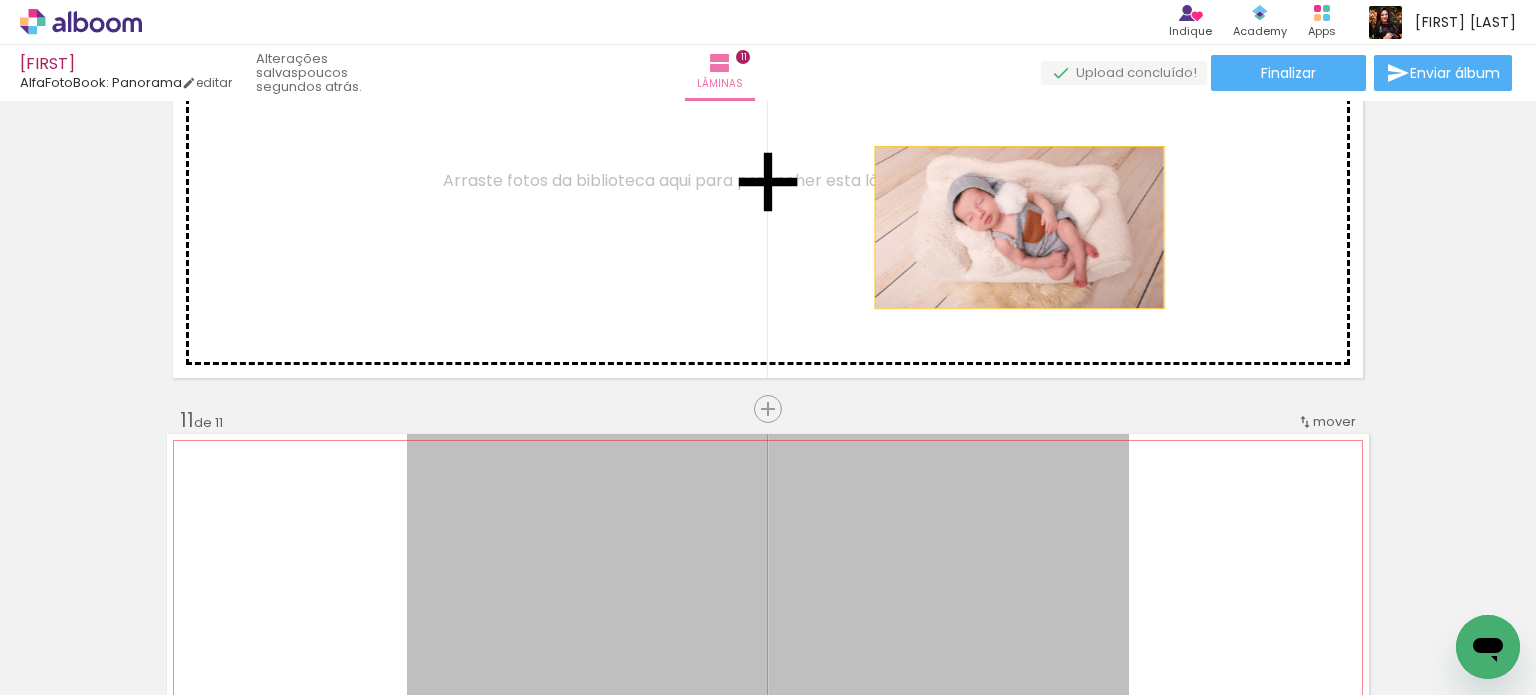 drag, startPoint x: 1007, startPoint y: 324, endPoint x: 1013, endPoint y: 223, distance: 101.17806 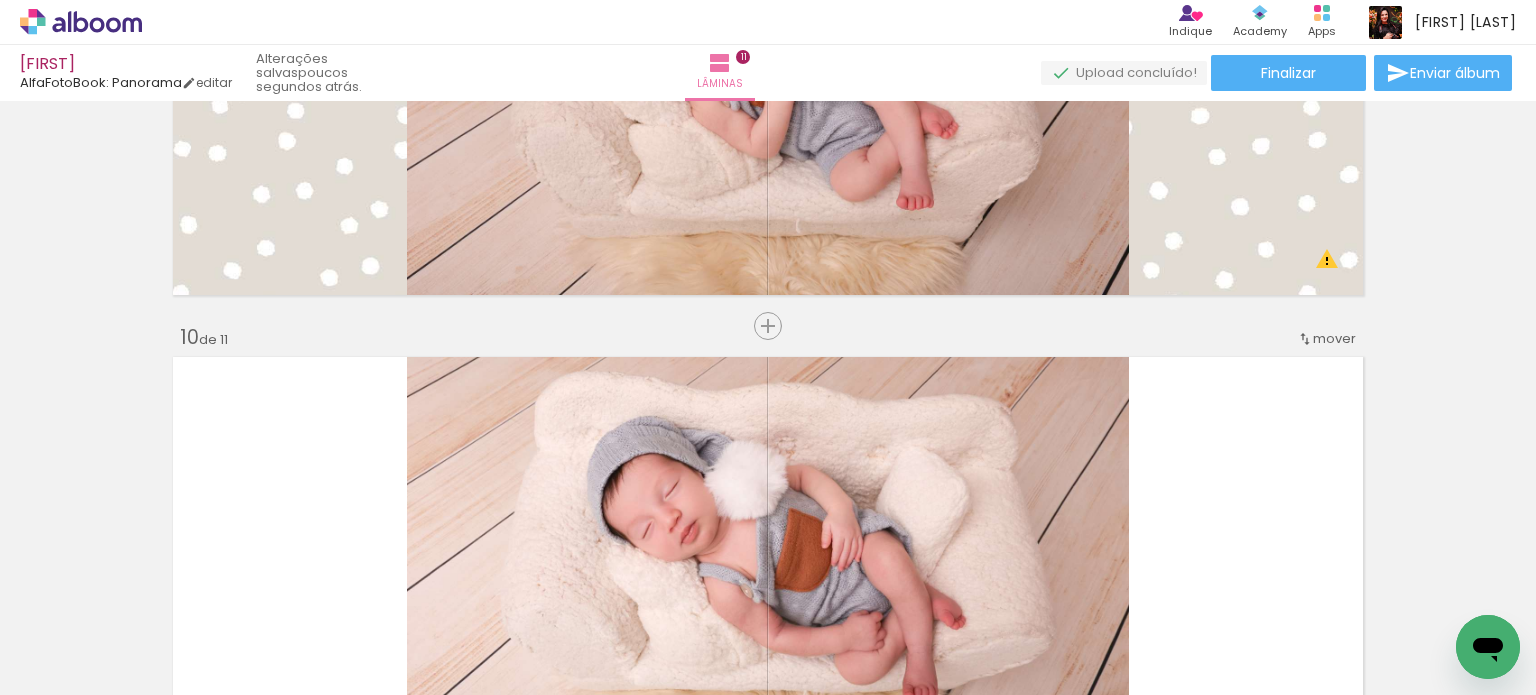 scroll, scrollTop: 3765, scrollLeft: 0, axis: vertical 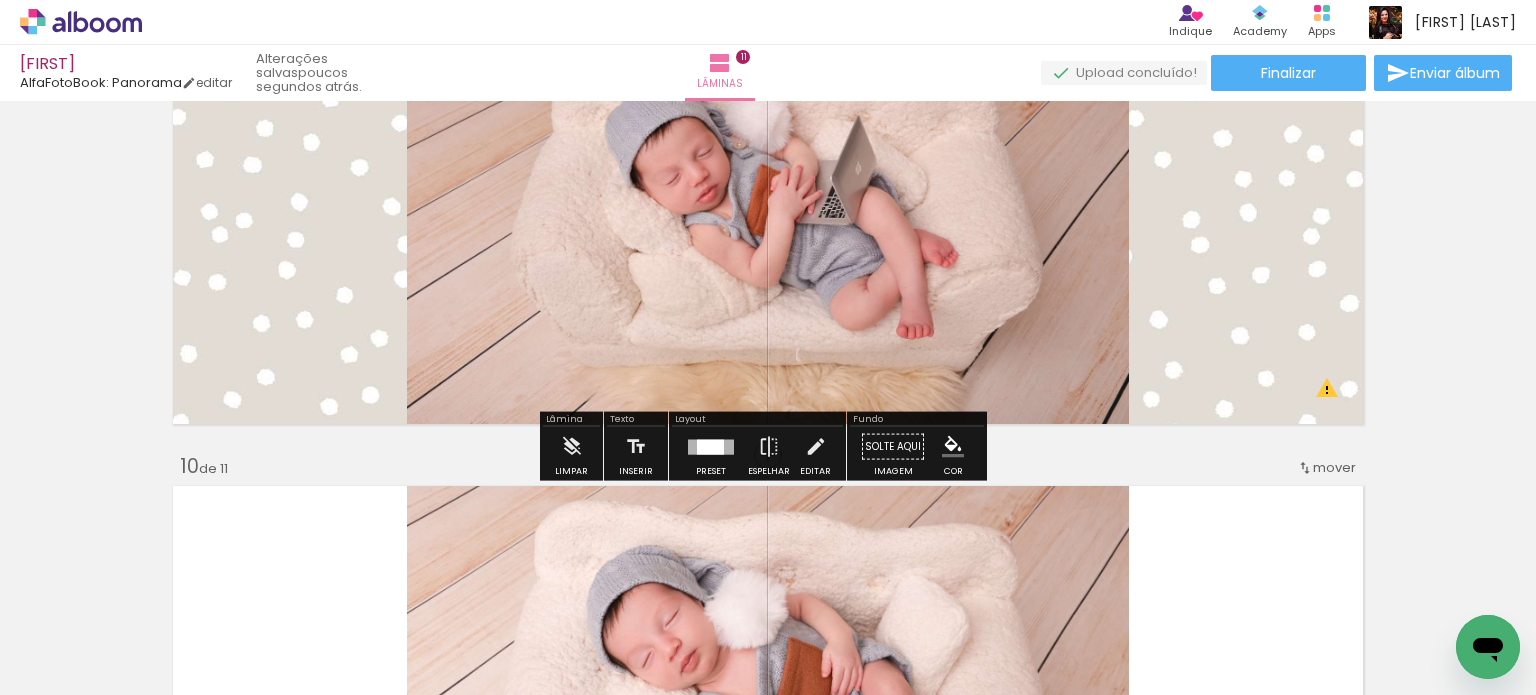 click at bounding box center [768, 228] 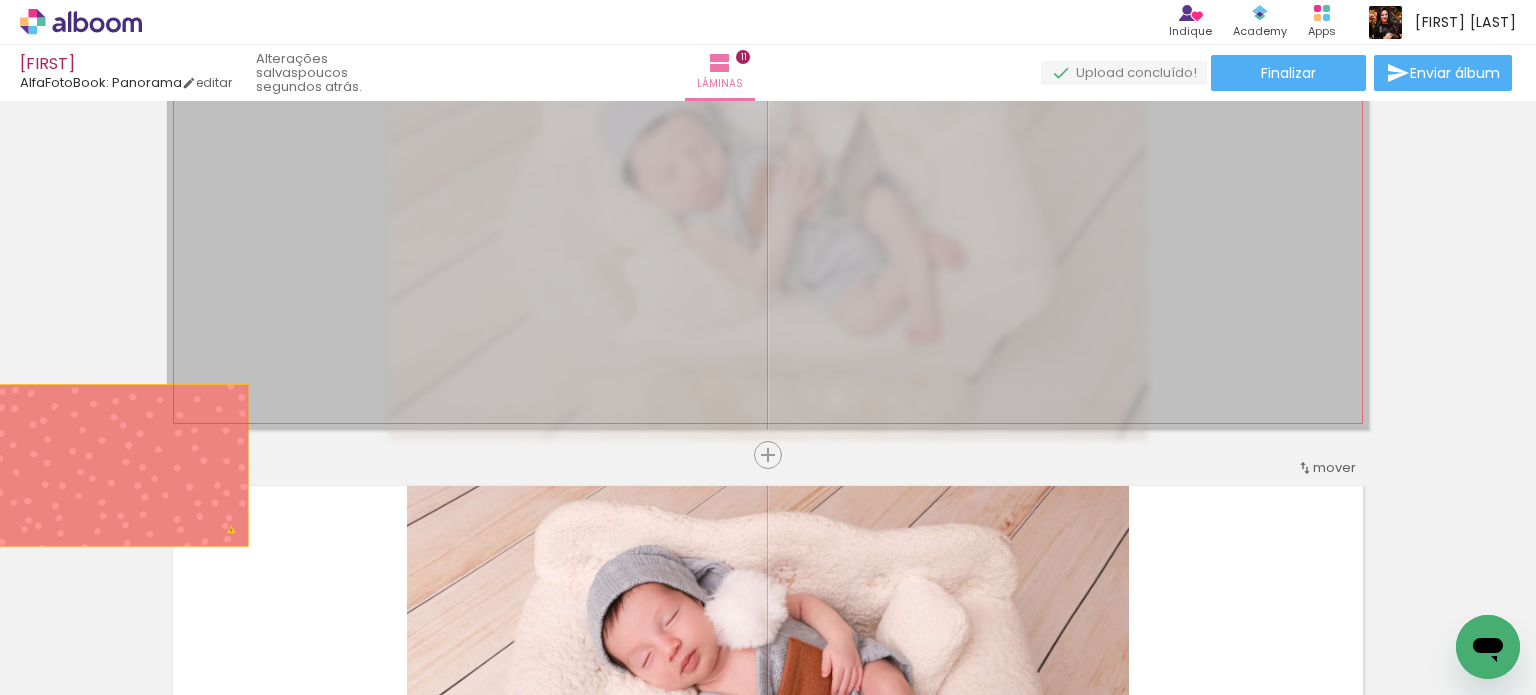 drag, startPoint x: 1249, startPoint y: 292, endPoint x: 0, endPoint y: 469, distance: 1261.4792 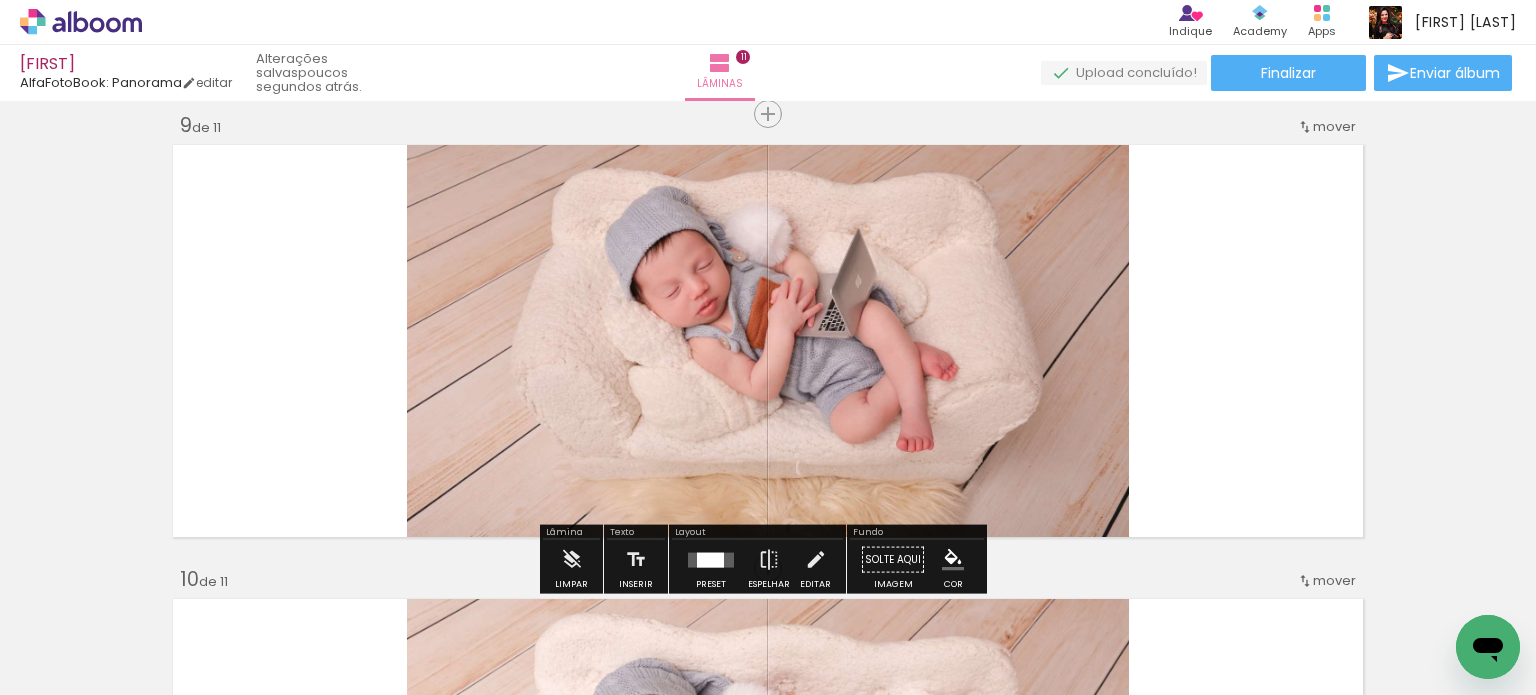 scroll, scrollTop: 3665, scrollLeft: 0, axis: vertical 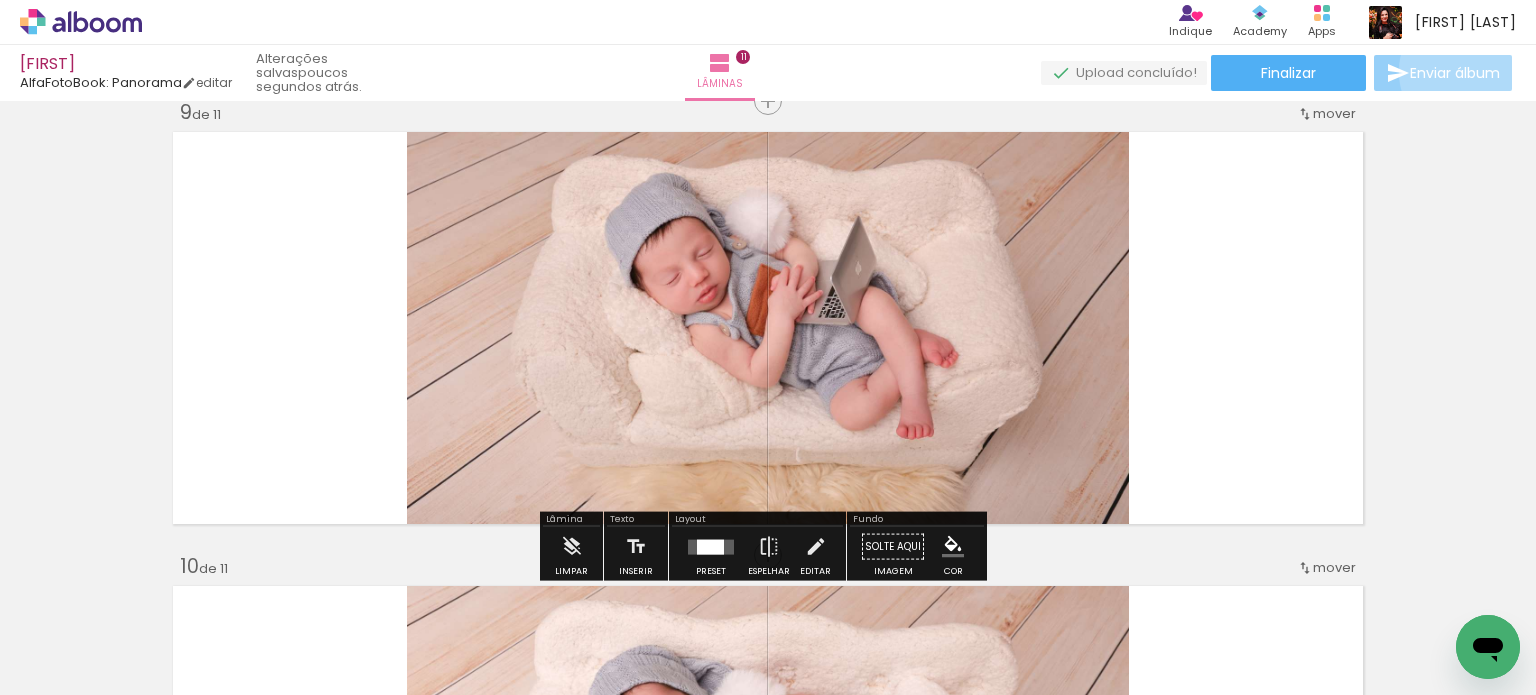 click on "Enviar álbum" at bounding box center (1455, 73) 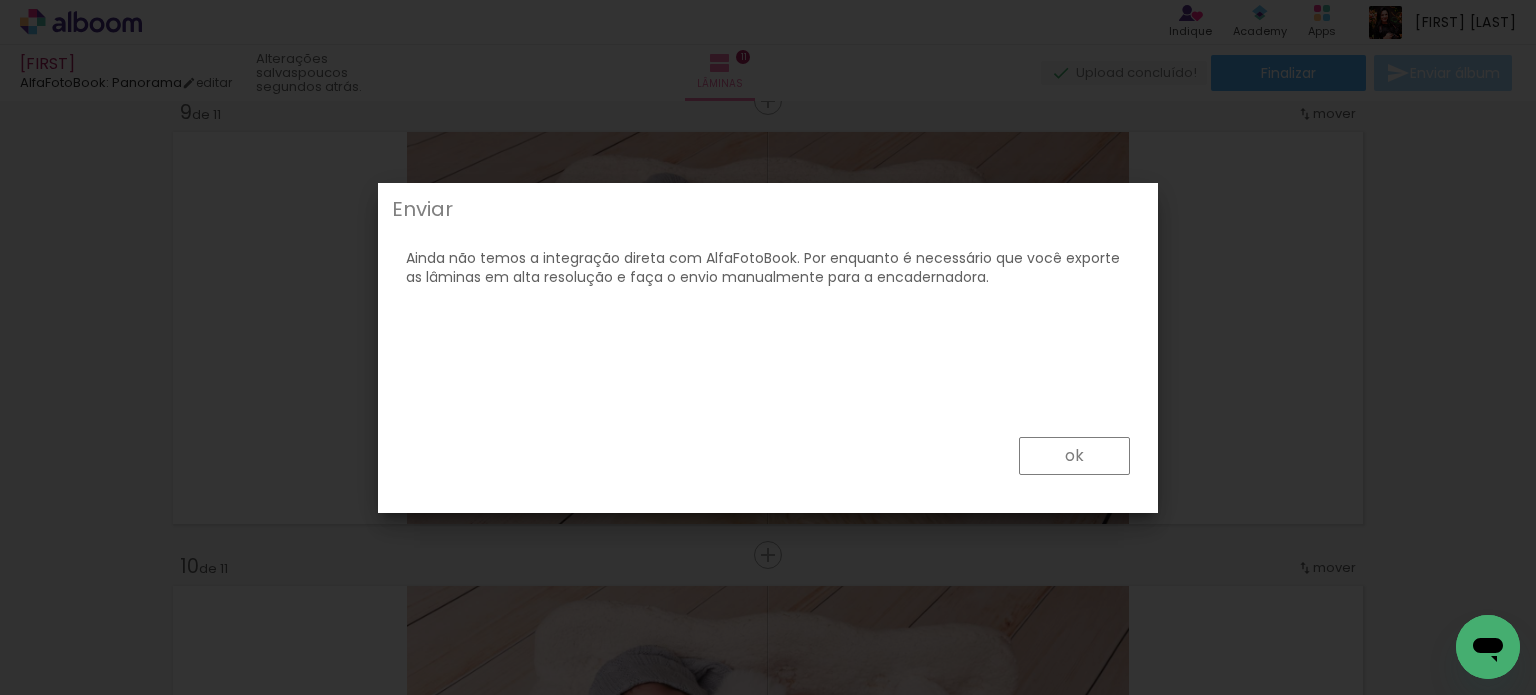 click on "ok" at bounding box center (1074, 456) 